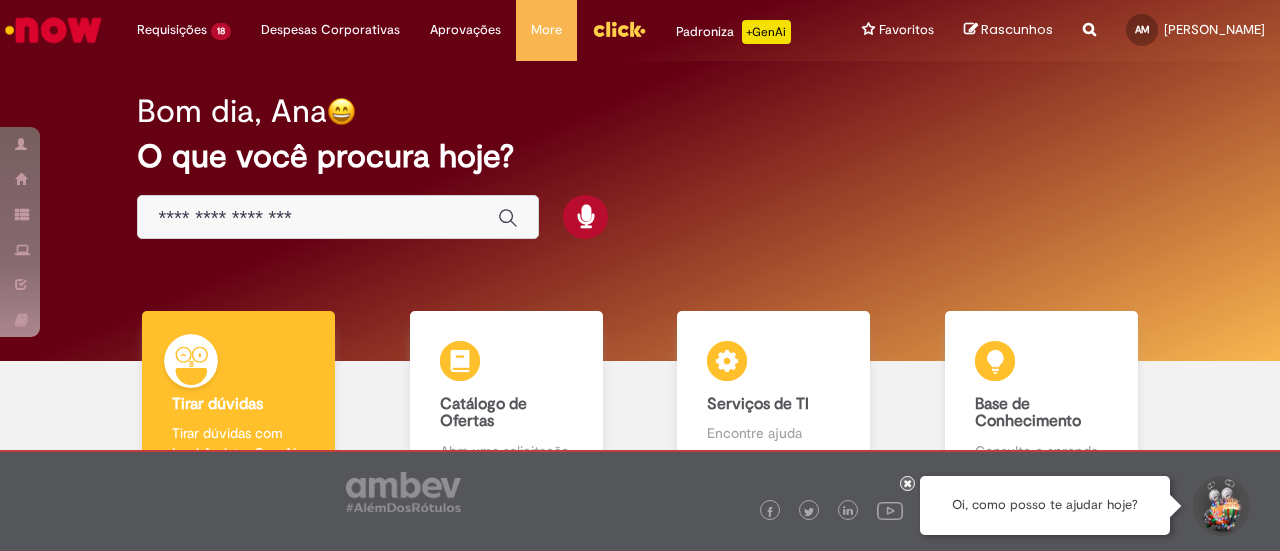 scroll, scrollTop: 0, scrollLeft: 0, axis: both 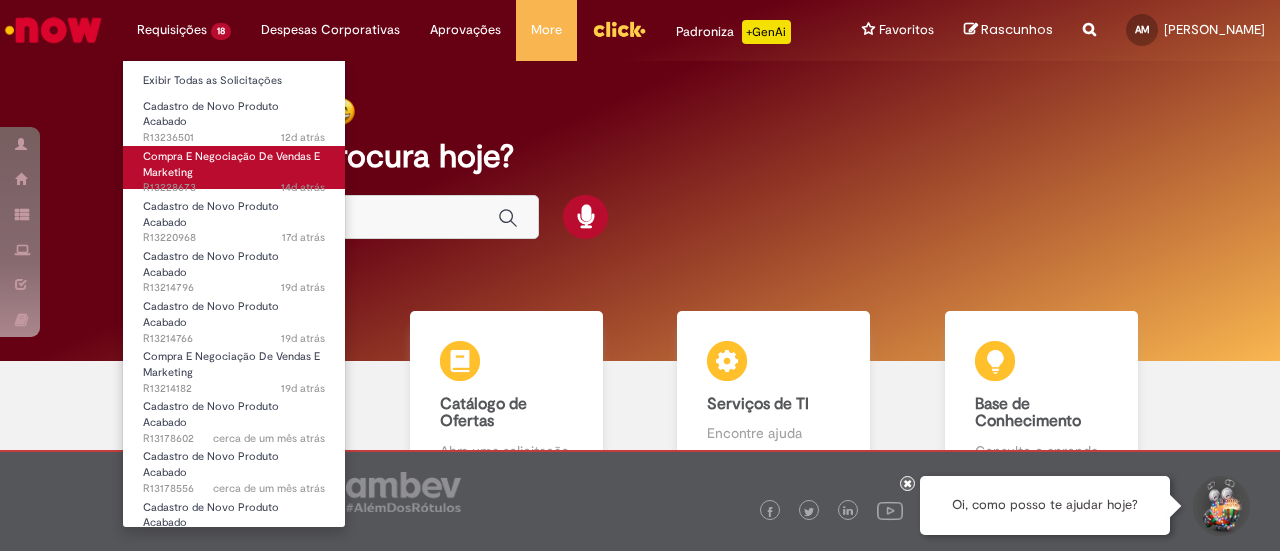 click on "Compra E Negociação De Vendas E Marketing" at bounding box center [231, 164] 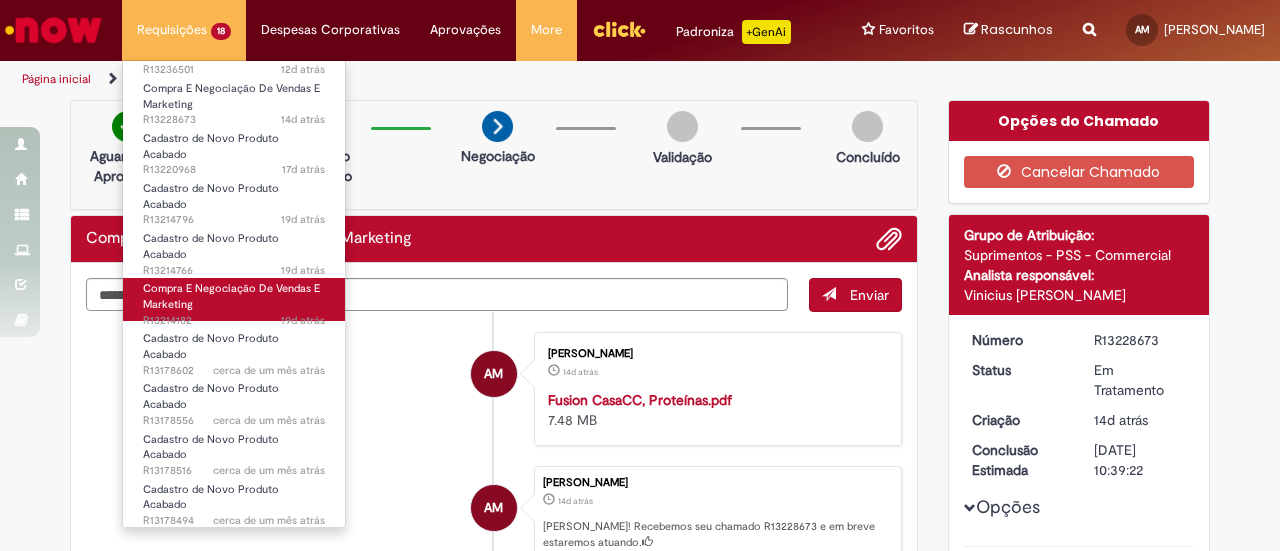 scroll, scrollTop: 100, scrollLeft: 0, axis: vertical 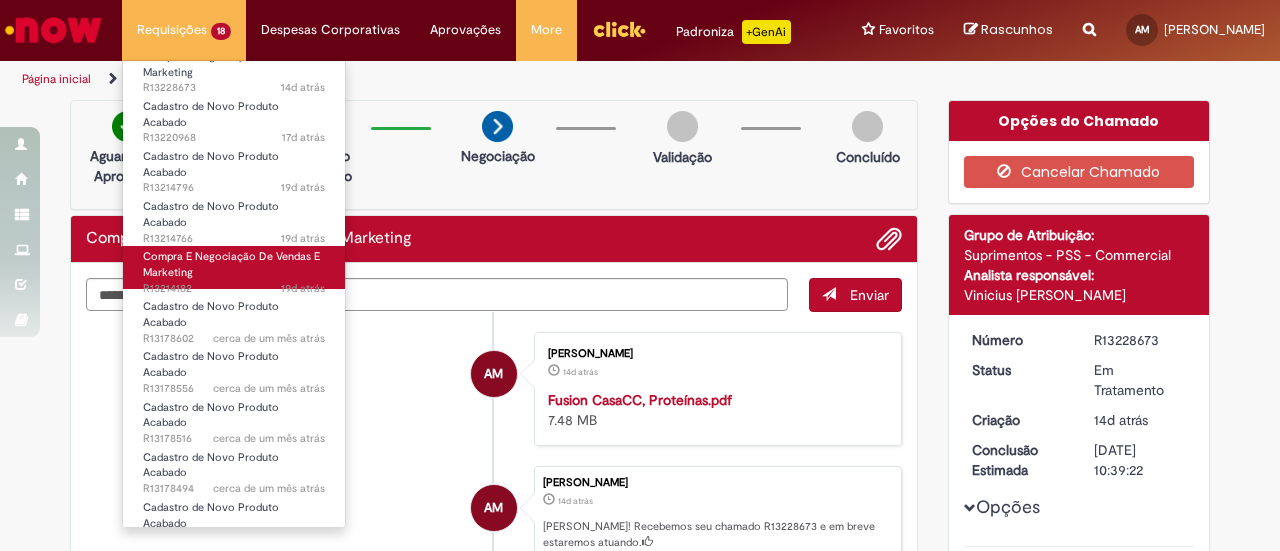 click on "Compra E Negociação De Vendas E Marketing
19d atrás 19 dias atrás  R13214182" at bounding box center (234, 267) 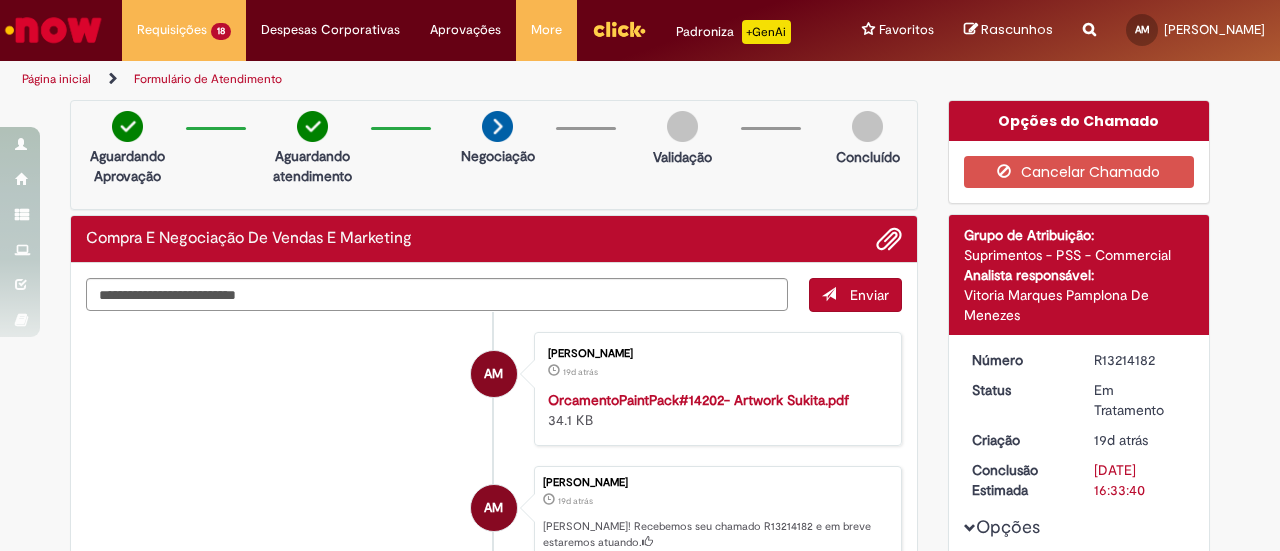click on "R13214182" at bounding box center [1140, 360] 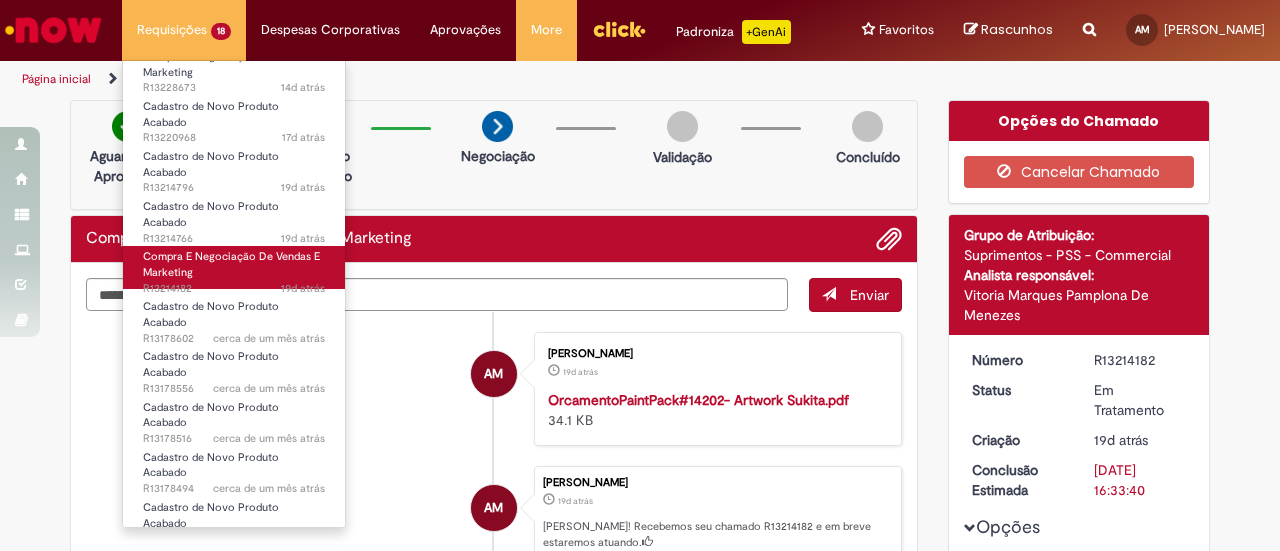 scroll, scrollTop: 0, scrollLeft: 0, axis: both 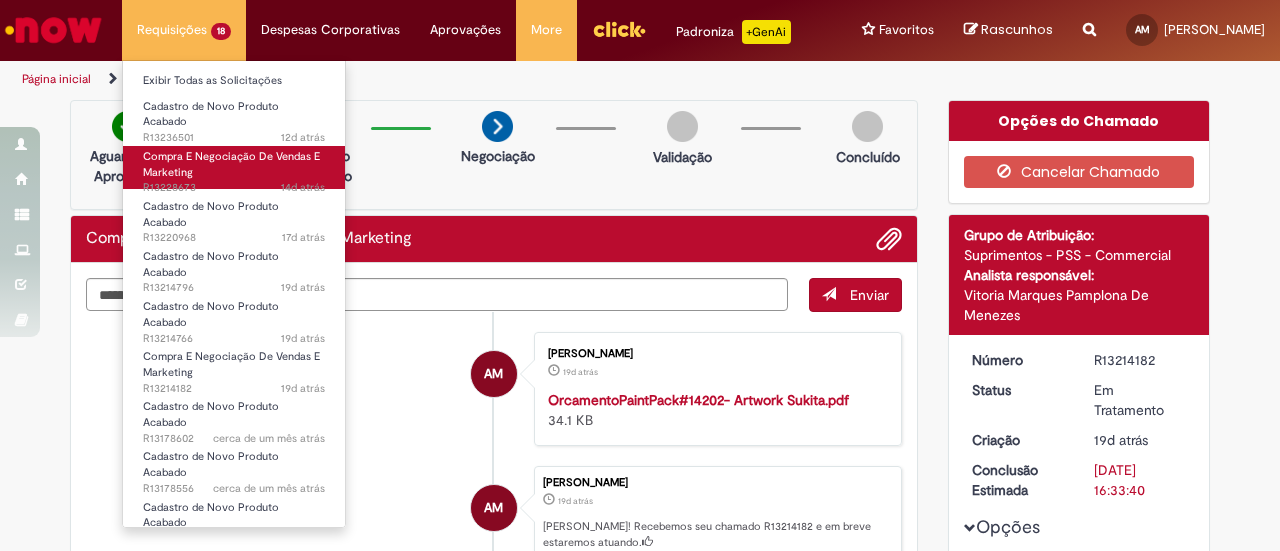 click on "Compra E Negociação De Vendas E Marketing
14d atrás 14 dias atrás  R13228673" at bounding box center (234, 167) 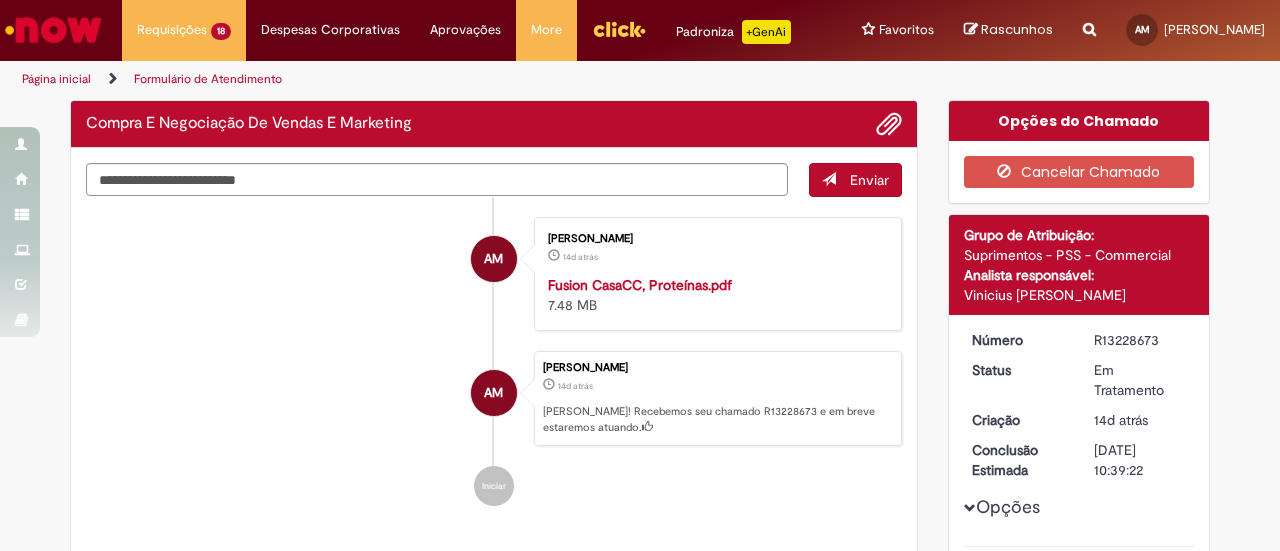 click on "R13228673" at bounding box center [1140, 340] 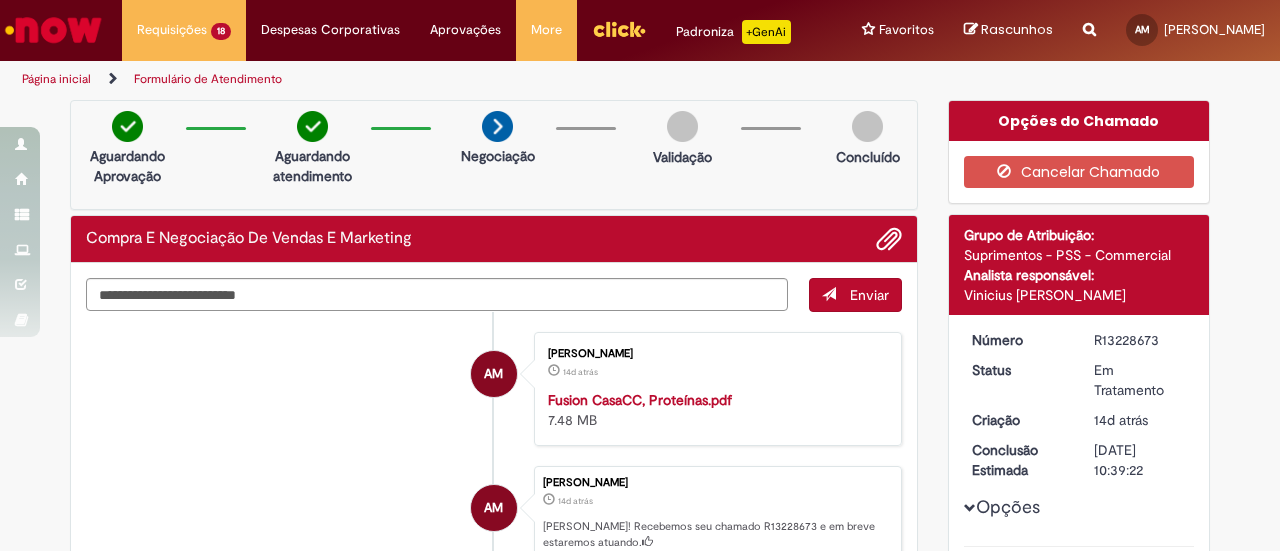 click on "AM
Ana Medina
14d atrás 14 dias atrás
Fusion  CasaCC, Proteínas.pdf  7.48 MB" at bounding box center [494, 389] 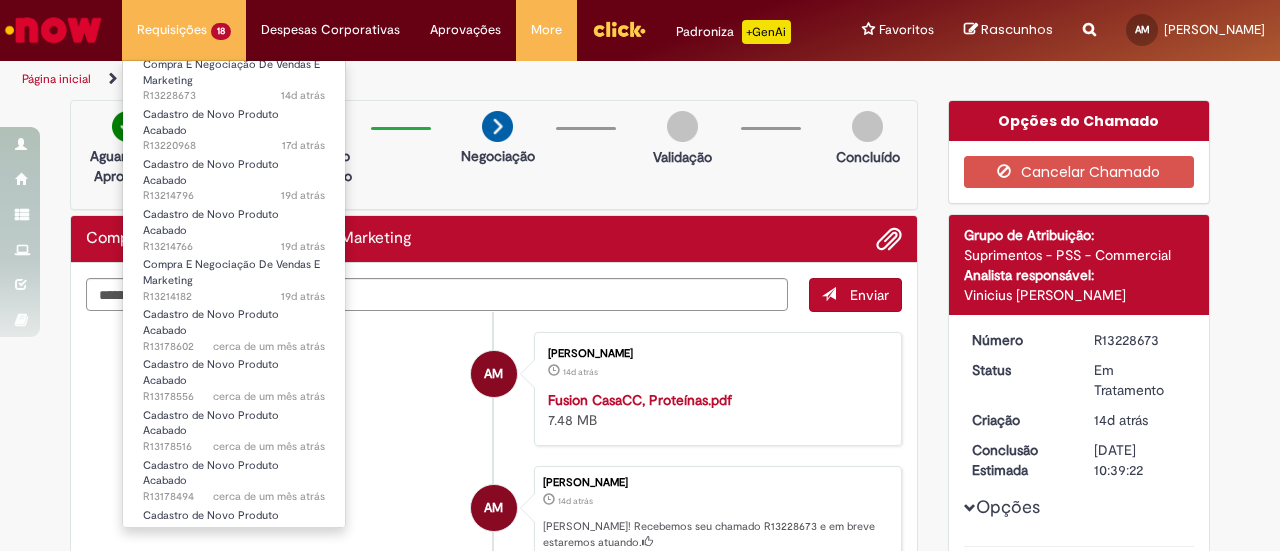 scroll, scrollTop: 331, scrollLeft: 0, axis: vertical 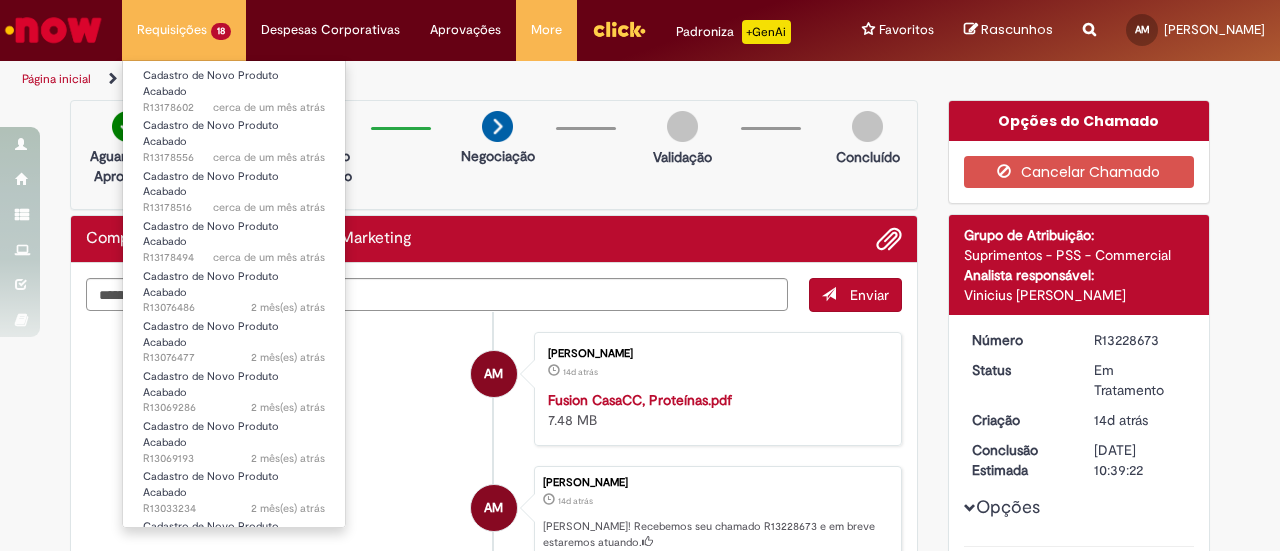 click on "Cadastro de Novo Produto Acabado
4 mês(es) atrás 4 meses atrás  R12832175" at bounding box center [234, 587] 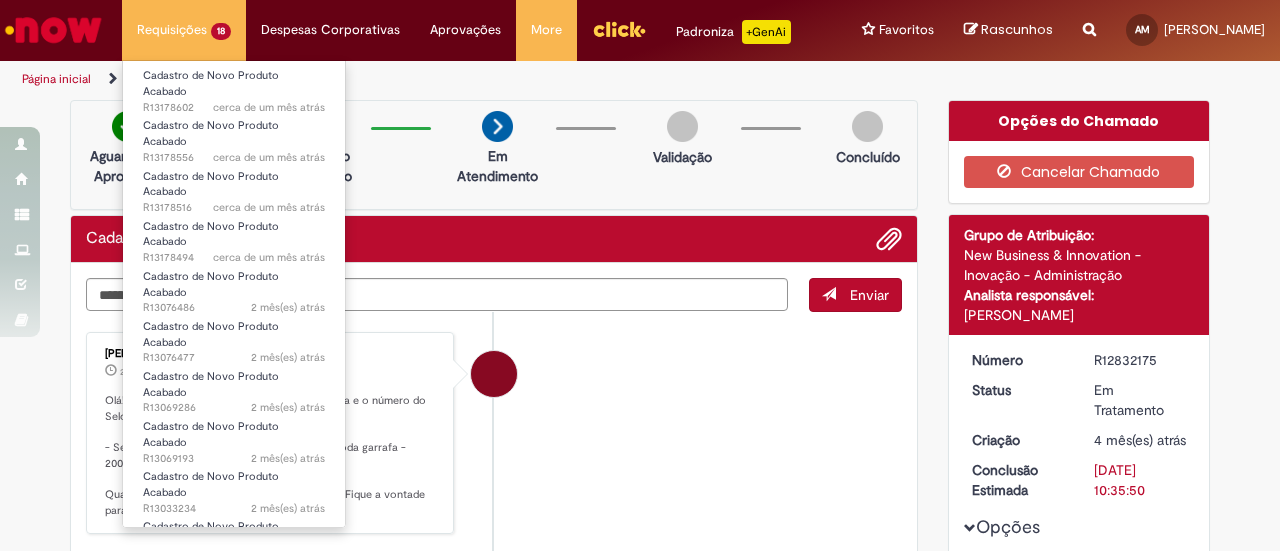 click on "4 mês(es) atrás 4 meses atrás  R12832175" at bounding box center (234, 609) 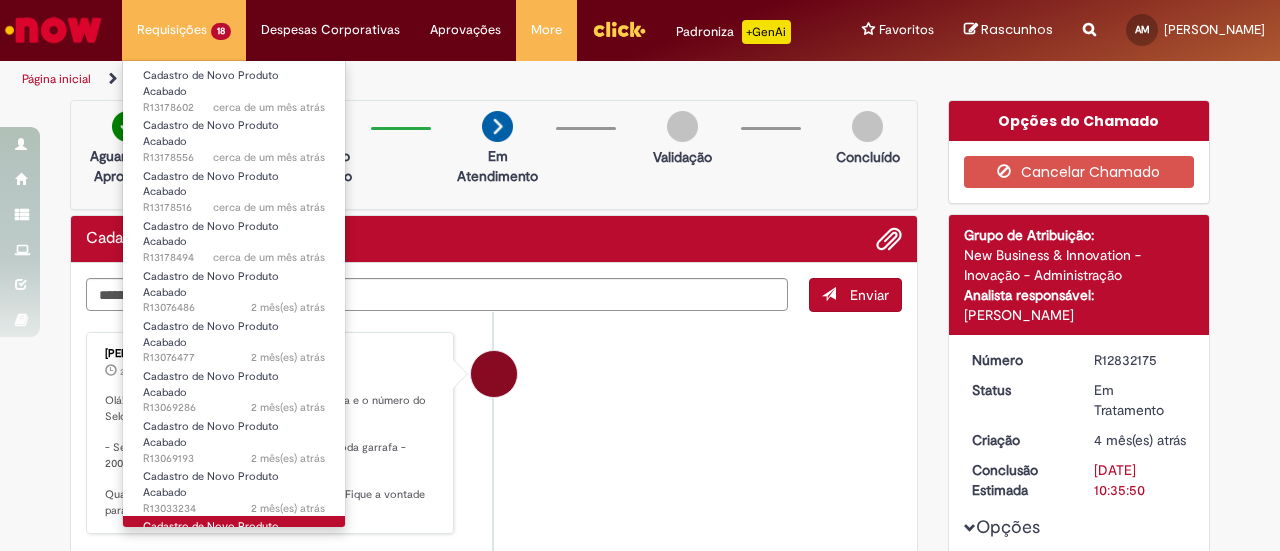 click on "Cadastro de Novo Produto Acabado" at bounding box center (211, 534) 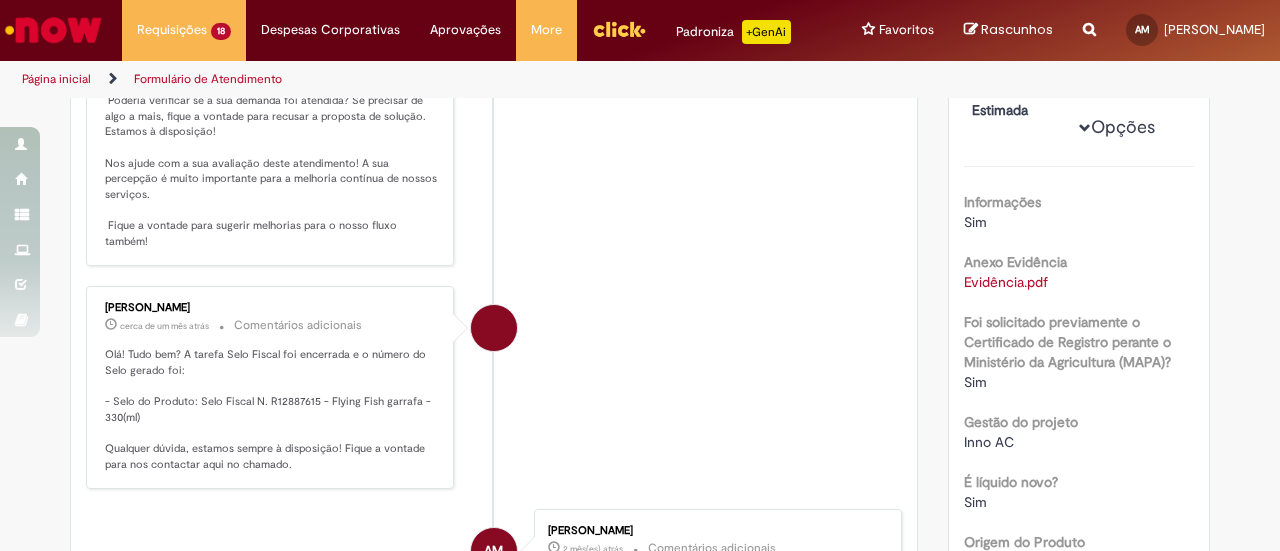 scroll, scrollTop: 0, scrollLeft: 0, axis: both 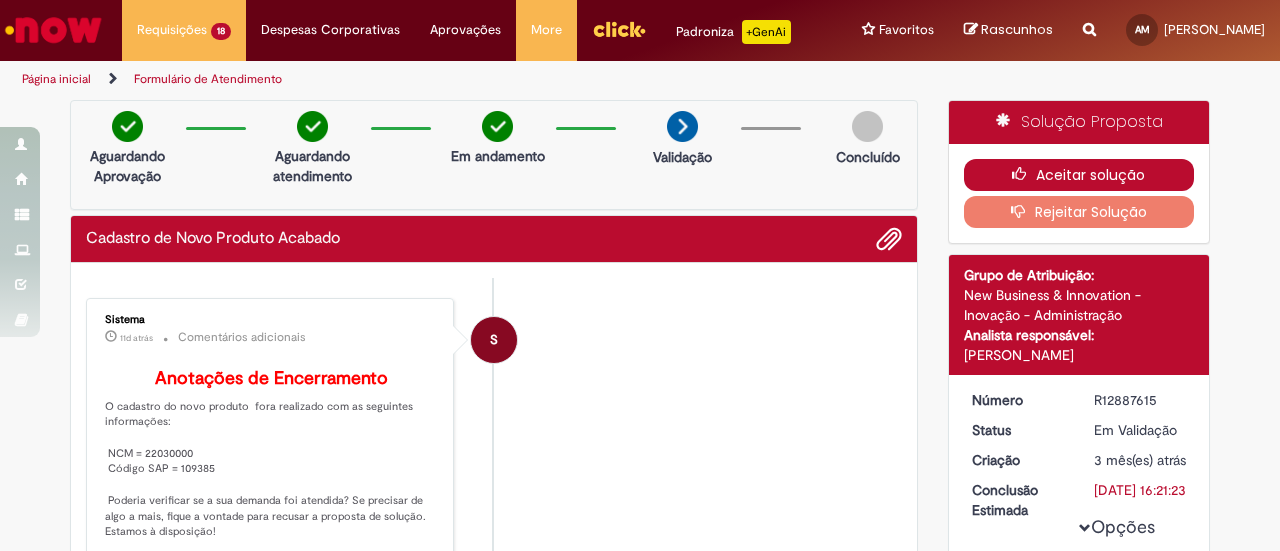 click on "Aceitar solução" at bounding box center [1079, 175] 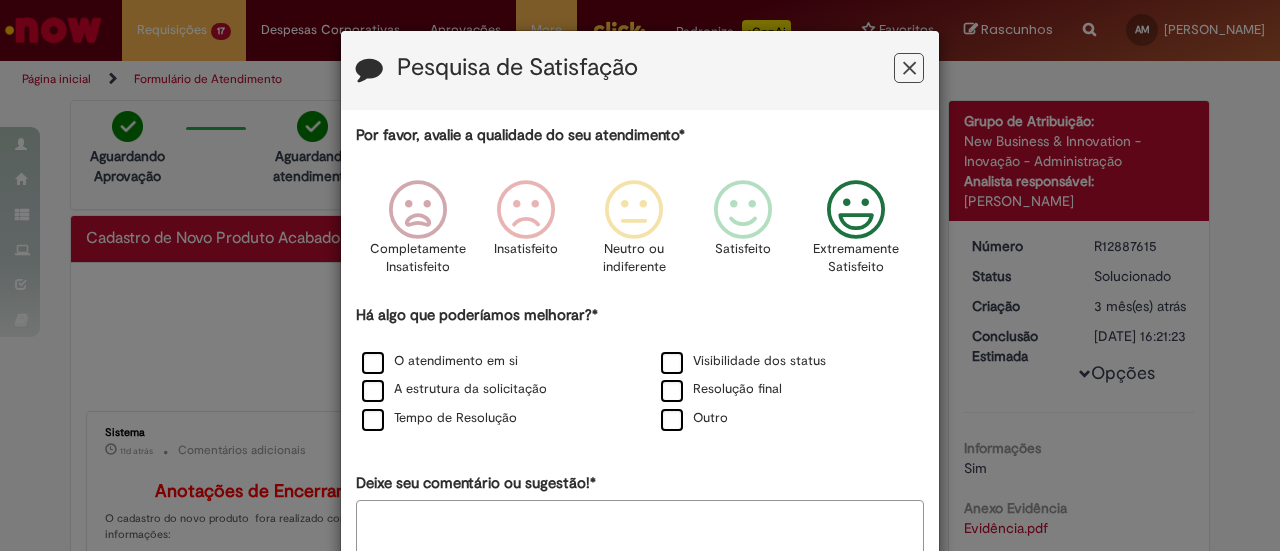 click at bounding box center [856, 210] 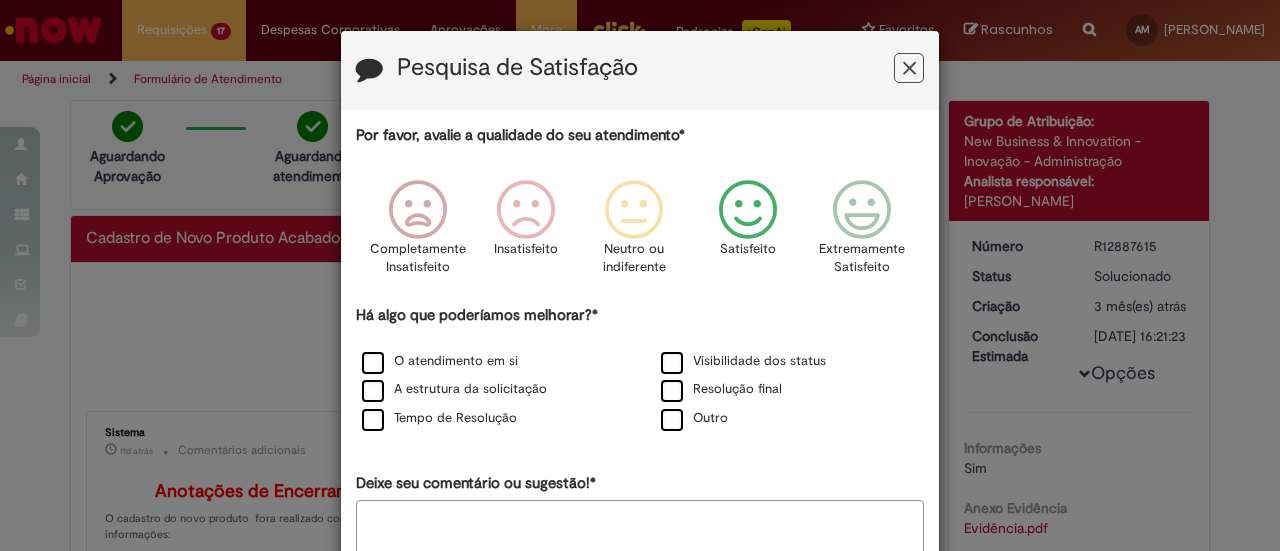 click at bounding box center (748, 210) 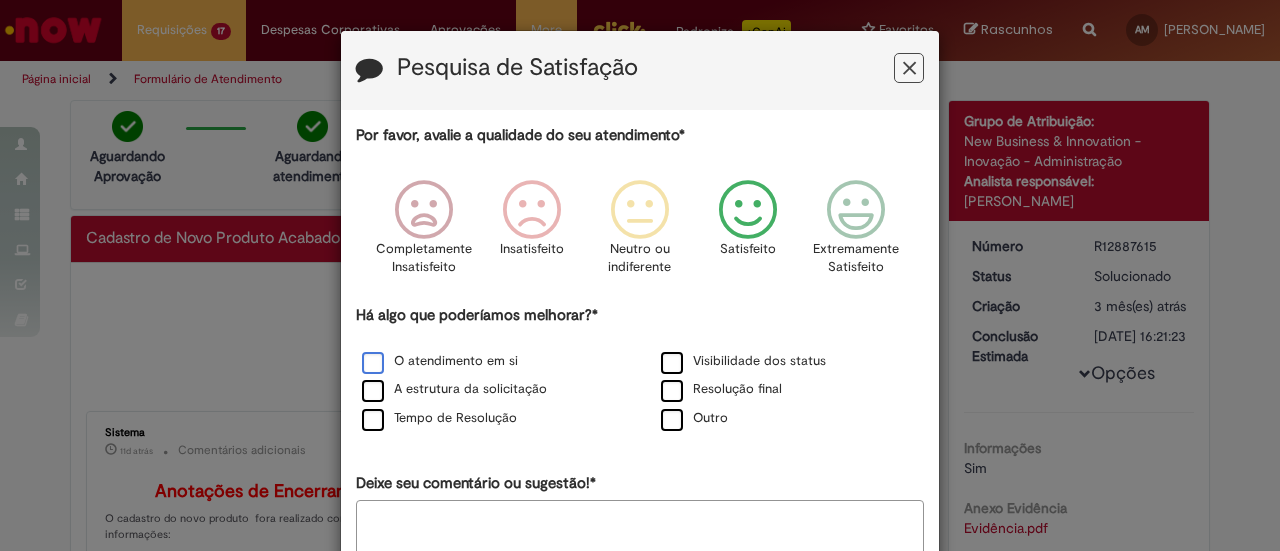 click on "O atendimento em si" at bounding box center [440, 361] 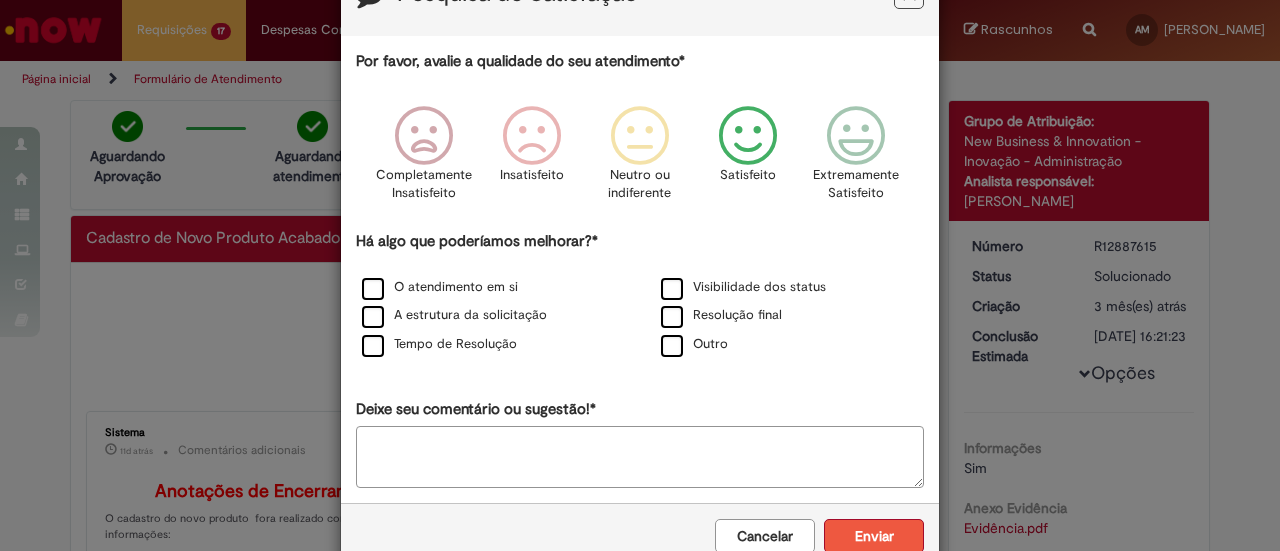 scroll, scrollTop: 119, scrollLeft: 0, axis: vertical 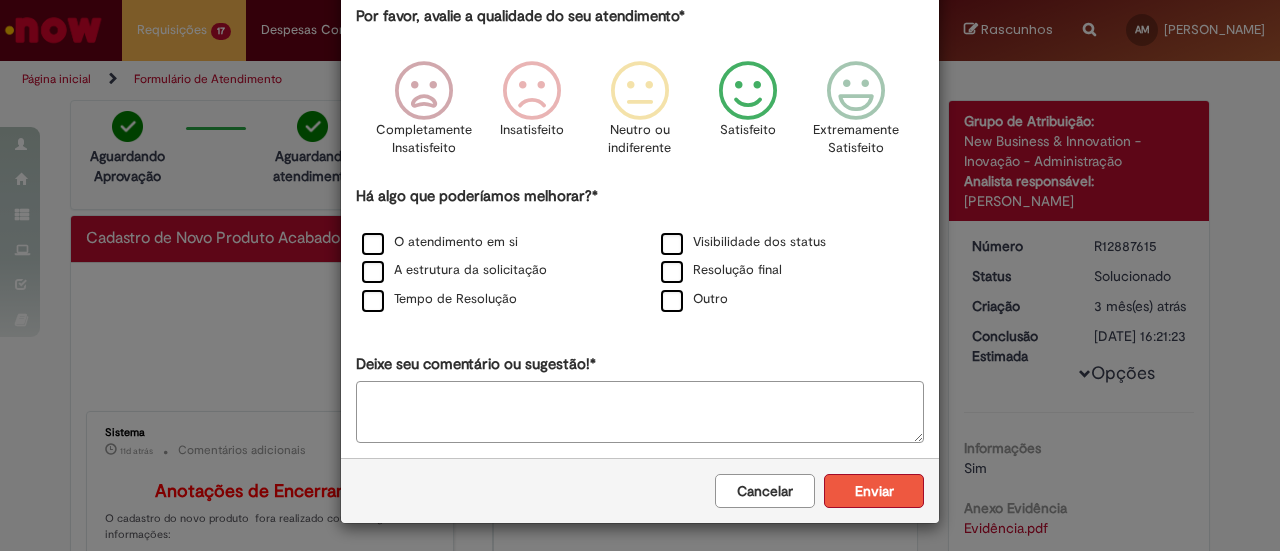 click on "Enviar" at bounding box center [874, 491] 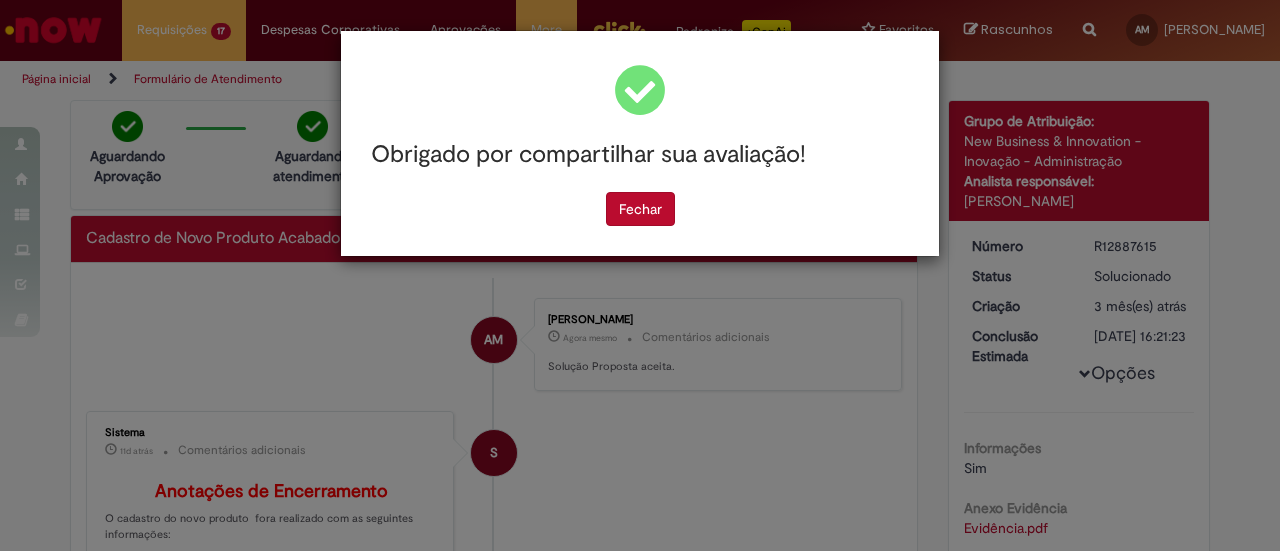 scroll, scrollTop: 0, scrollLeft: 0, axis: both 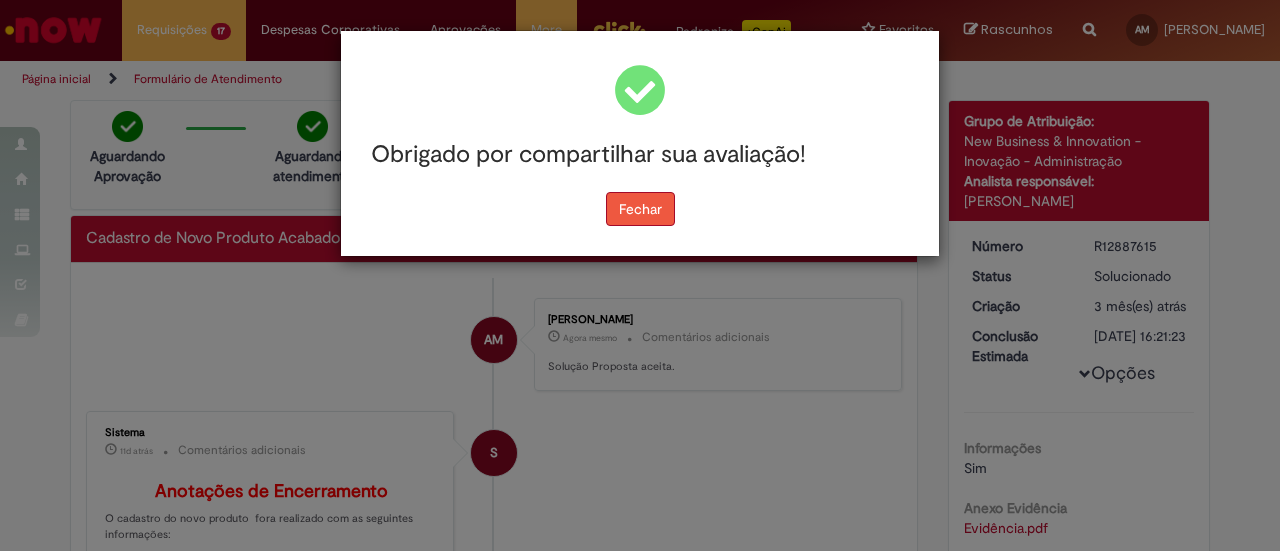 click on "Fechar" at bounding box center [640, 209] 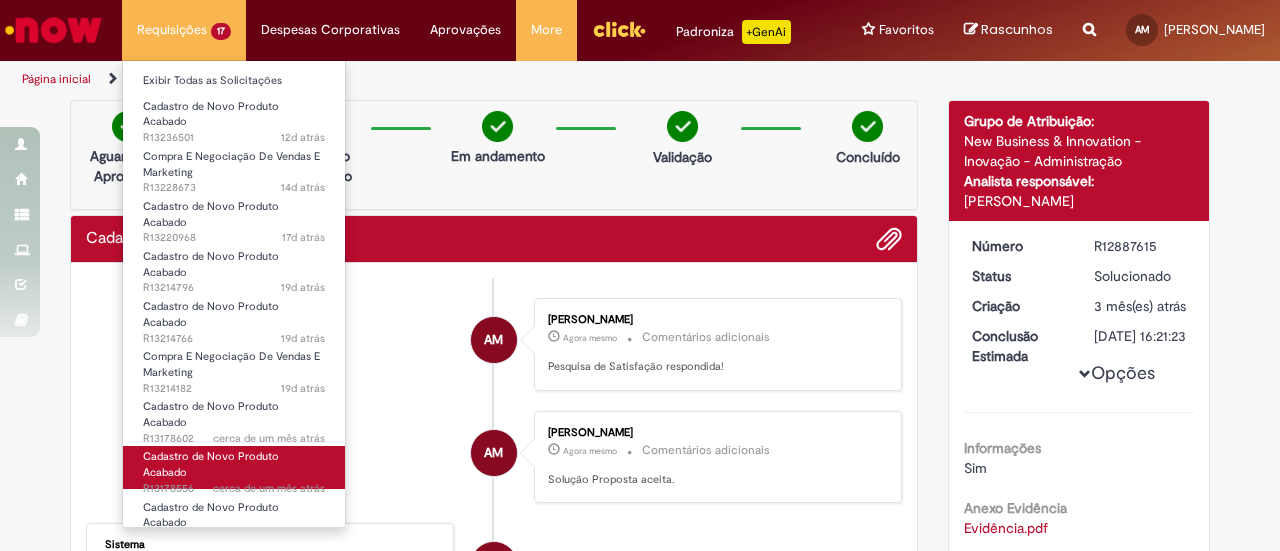 click on "Cadastro de Novo Produto Acabado" at bounding box center [211, 464] 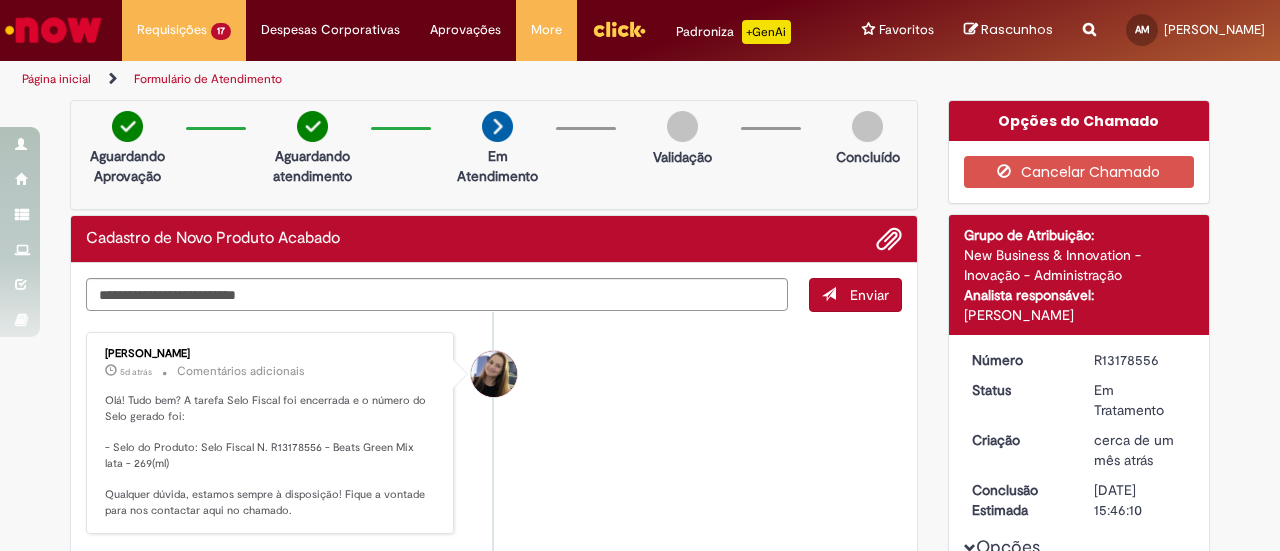 scroll, scrollTop: 100, scrollLeft: 0, axis: vertical 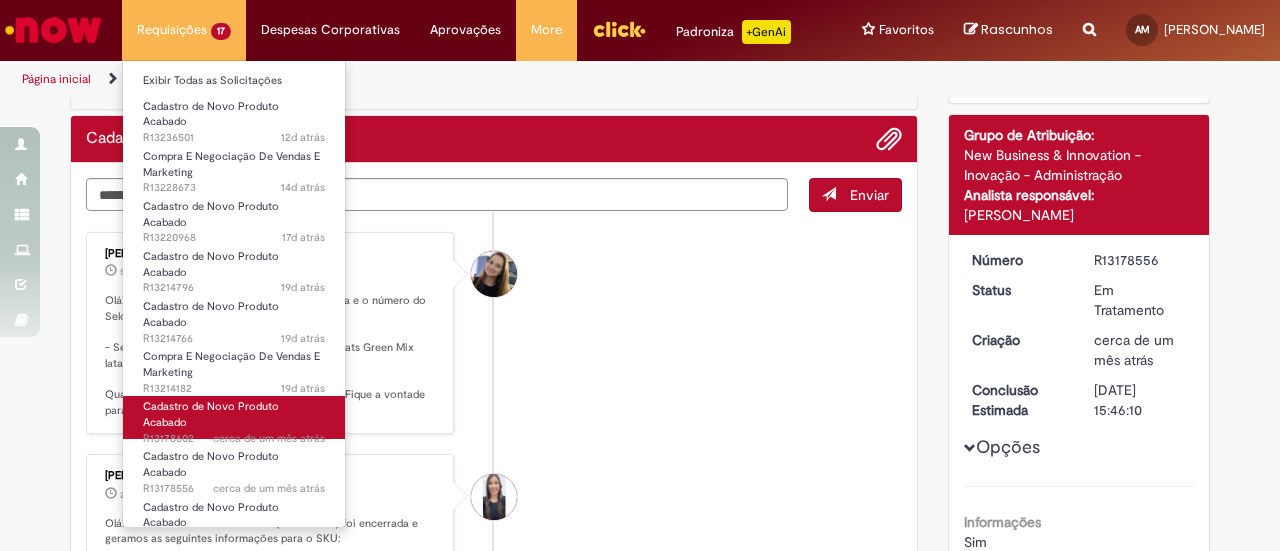 click on "cerca de um mês atrás cerca de um mês atrás  R13178602" at bounding box center [234, 439] 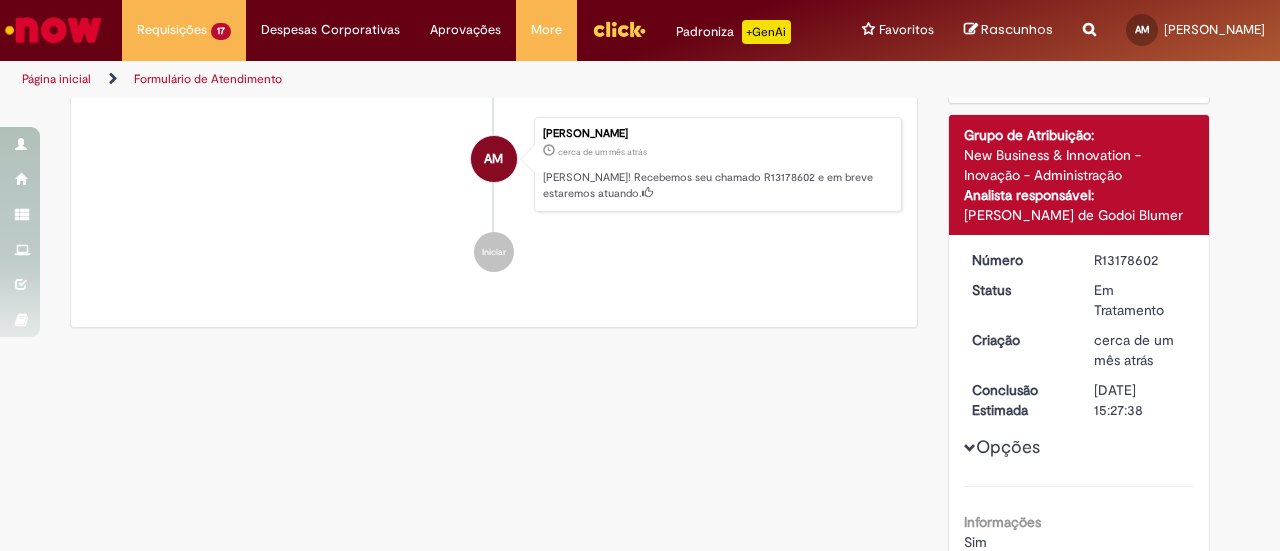 scroll, scrollTop: 0, scrollLeft: 0, axis: both 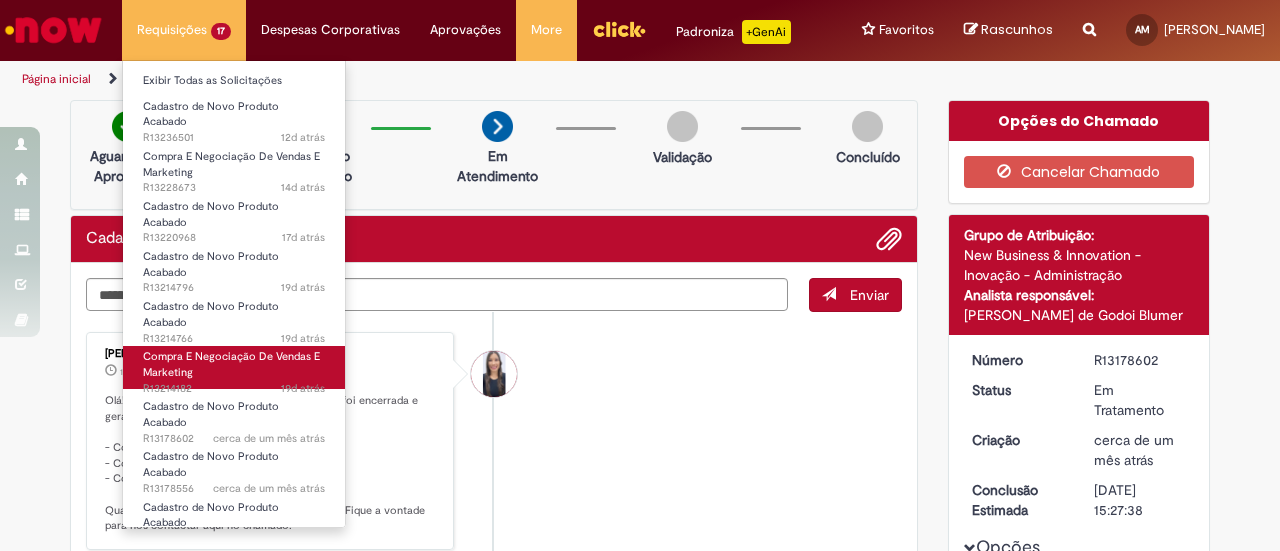 click on "Compra E Negociação De Vendas E Marketing" at bounding box center (231, 364) 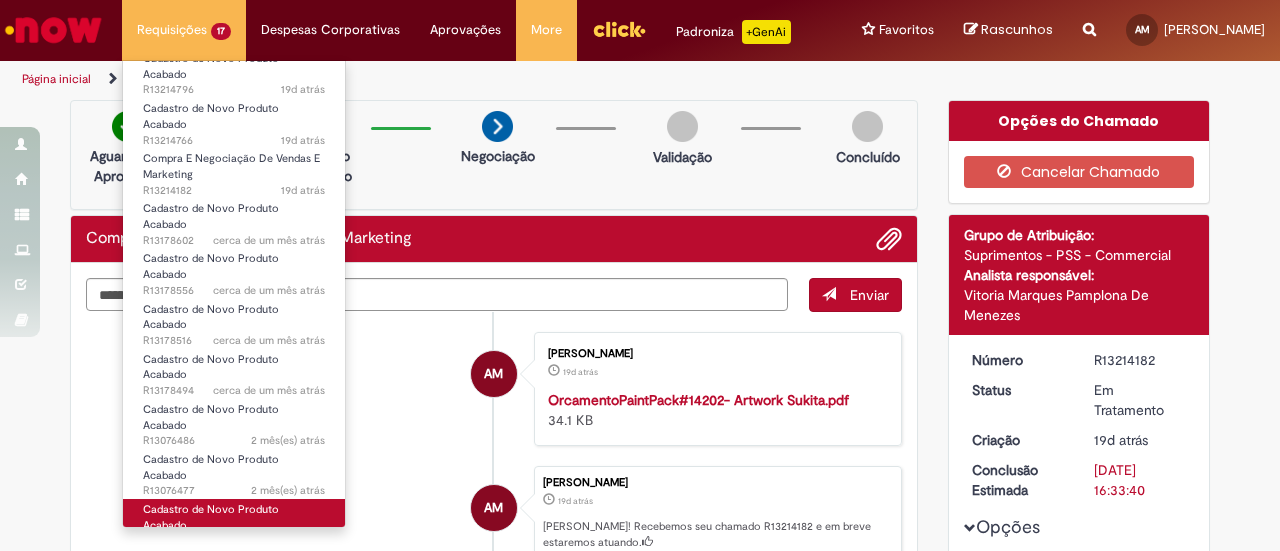 scroll, scrollTop: 290, scrollLeft: 0, axis: vertical 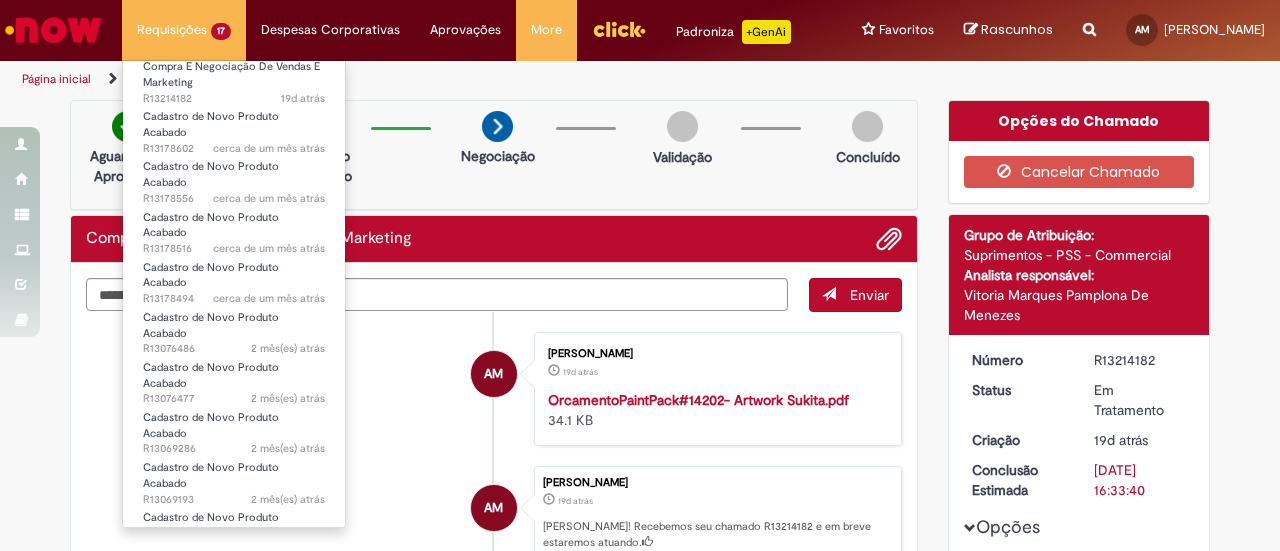 click on "Cadastro de Novo Produto Acabado" at bounding box center [211, 625] 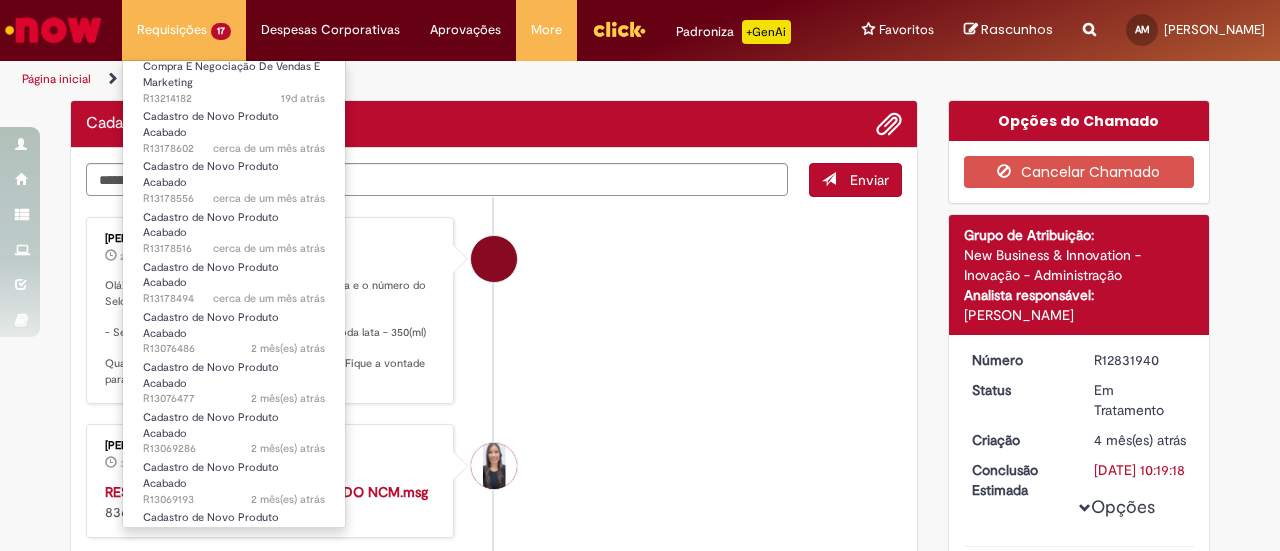 click on "4 mês(es) atrás 4 meses atrás  R12832175" at bounding box center (234, 600) 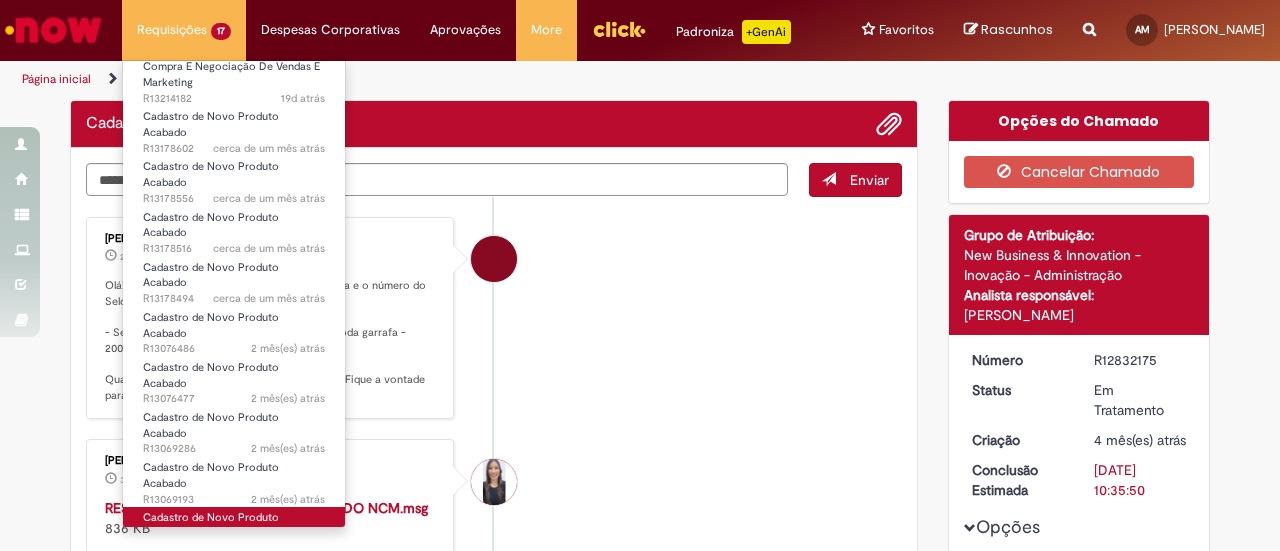 click on "2 mês(es) atrás 2 meses atrás  R13033234" at bounding box center (234, 550) 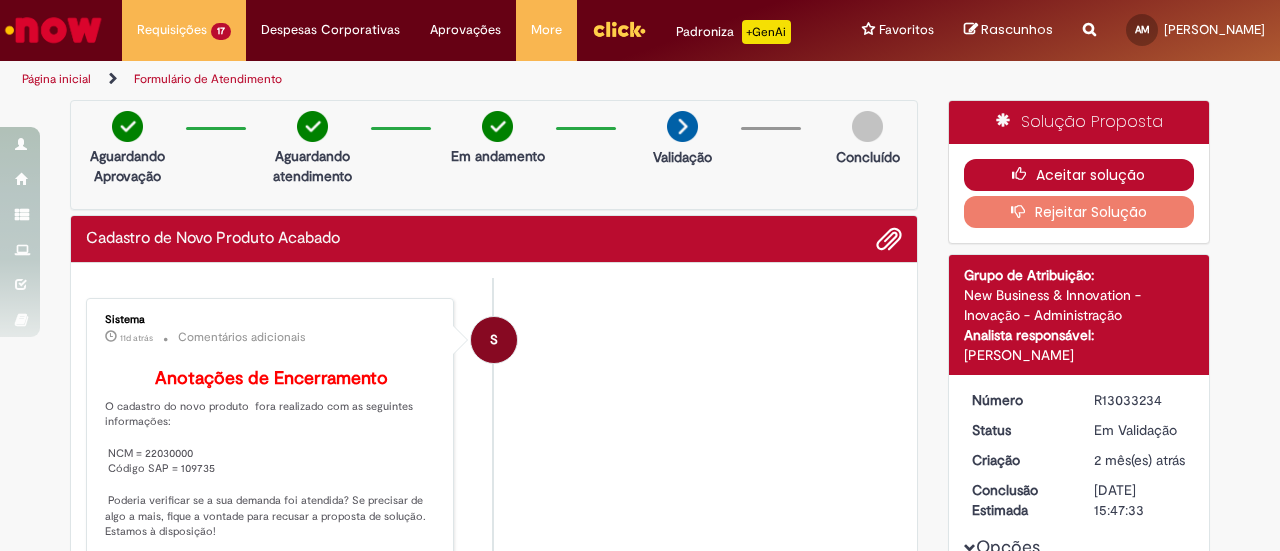 click on "Aceitar solução" at bounding box center (1079, 175) 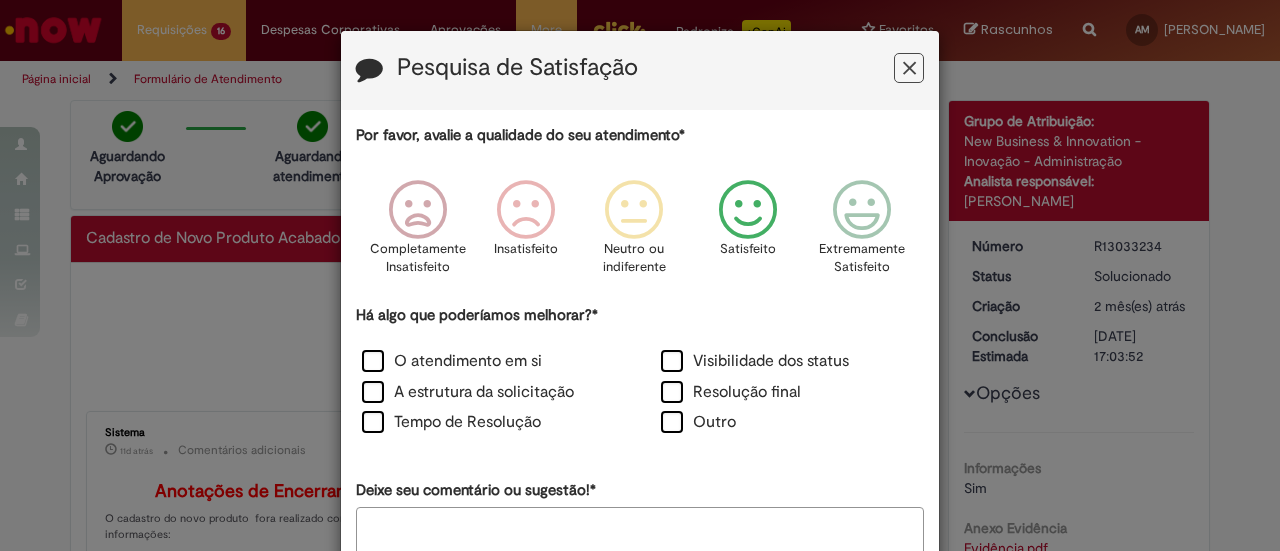 click at bounding box center (748, 210) 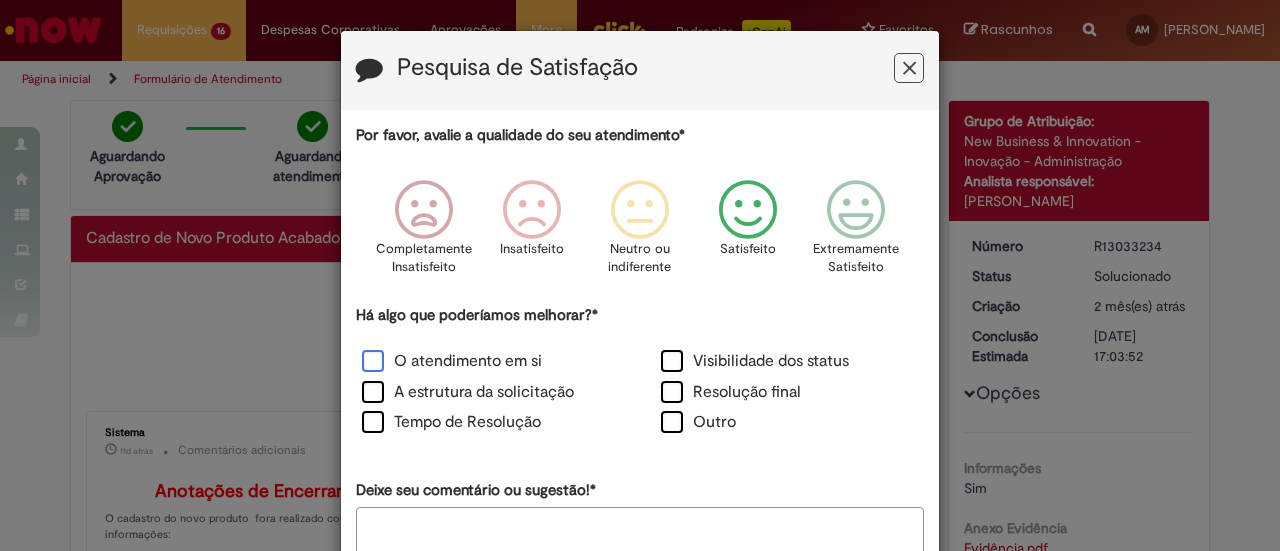 click on "O atendimento em si" at bounding box center [452, 361] 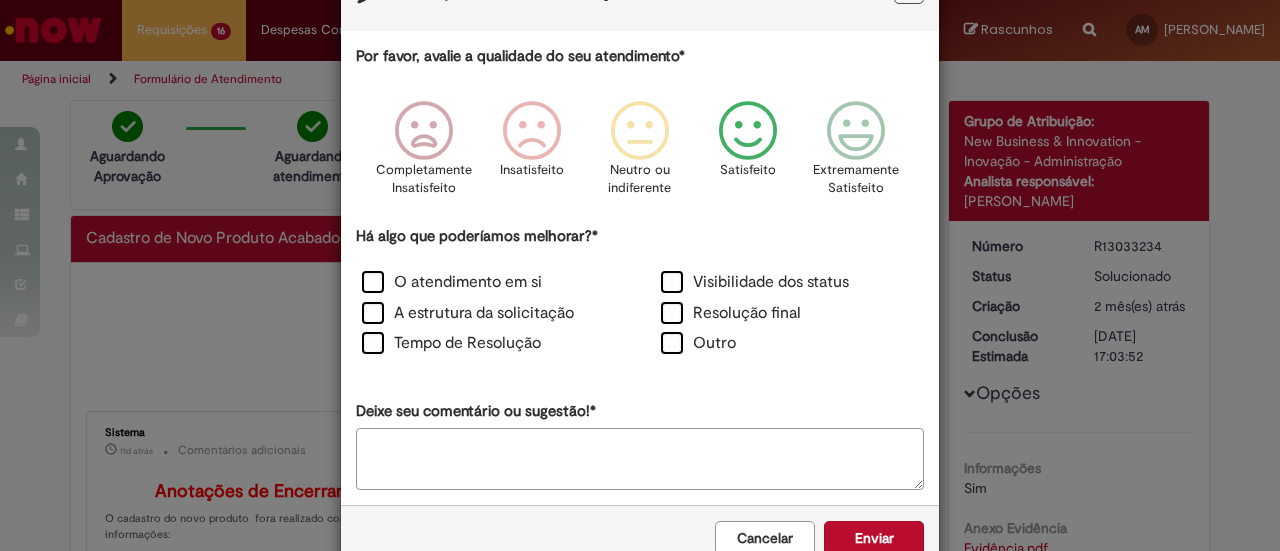 scroll, scrollTop: 126, scrollLeft: 0, axis: vertical 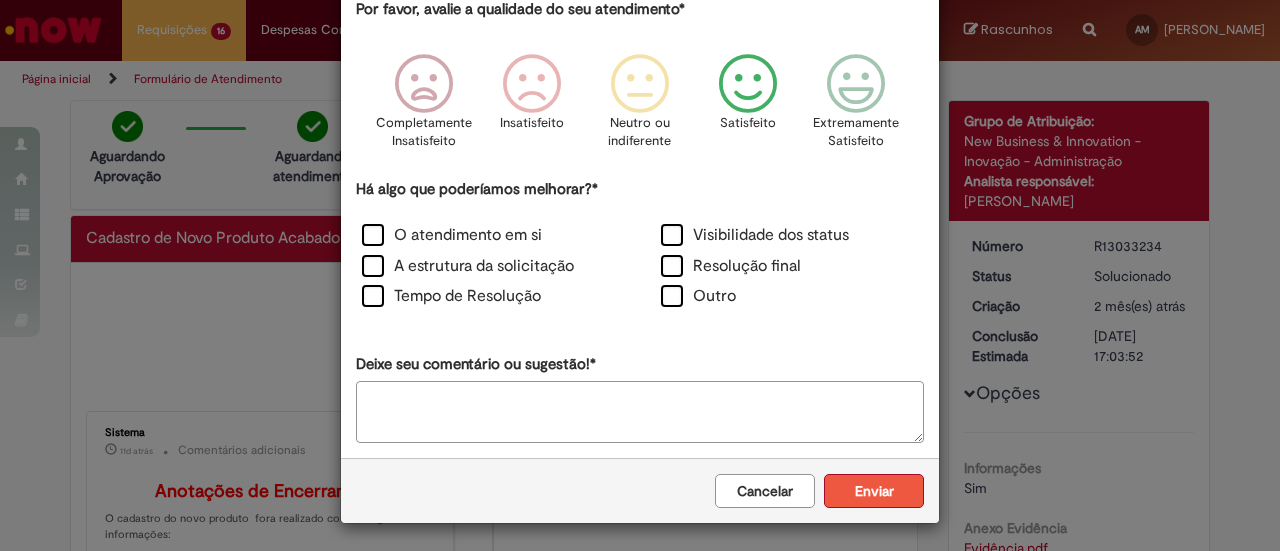 click on "Enviar" at bounding box center (874, 491) 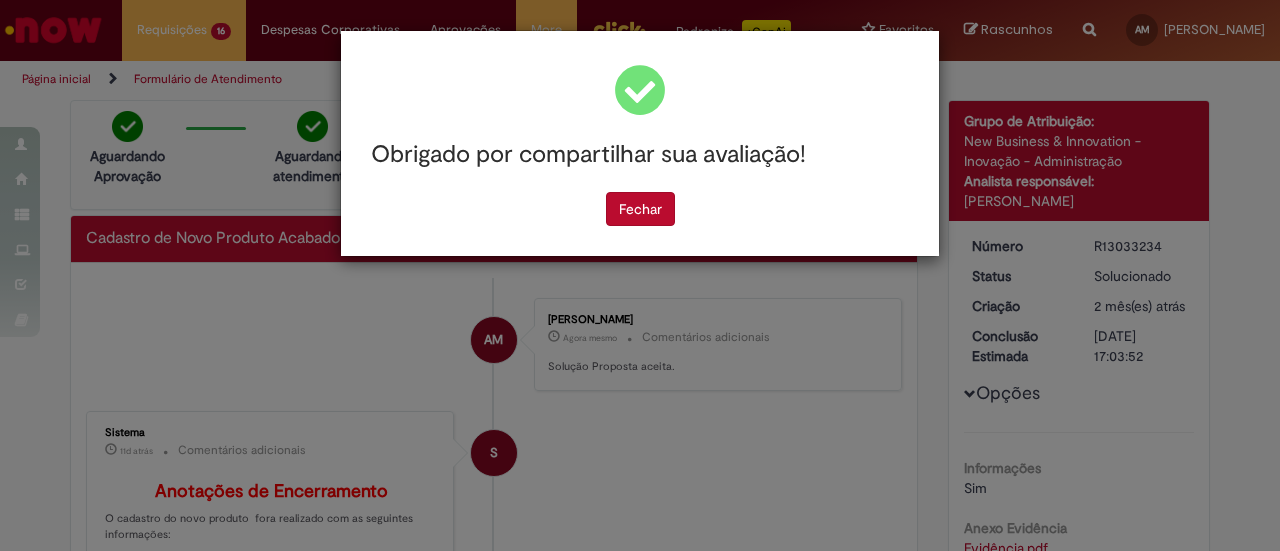 scroll, scrollTop: 0, scrollLeft: 0, axis: both 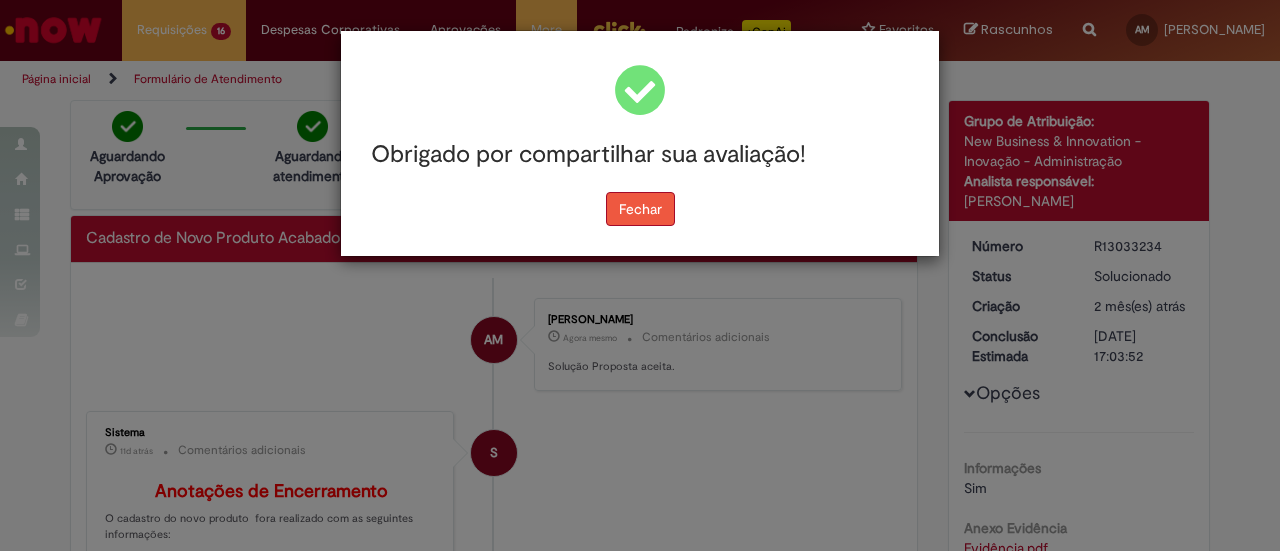 click on "Fechar" at bounding box center [640, 209] 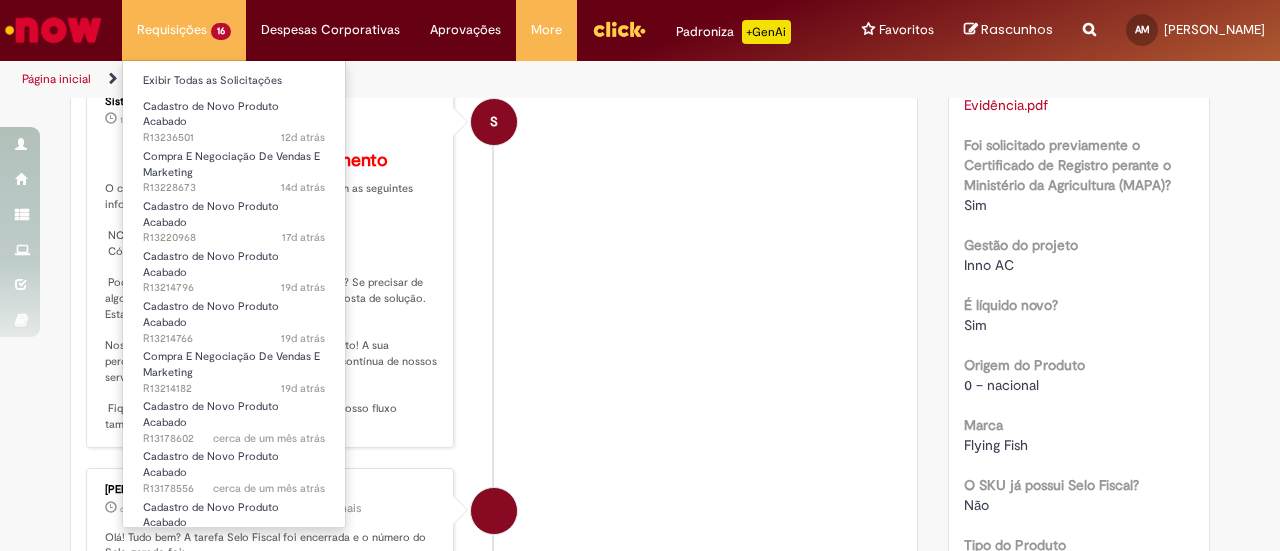 scroll, scrollTop: 400, scrollLeft: 0, axis: vertical 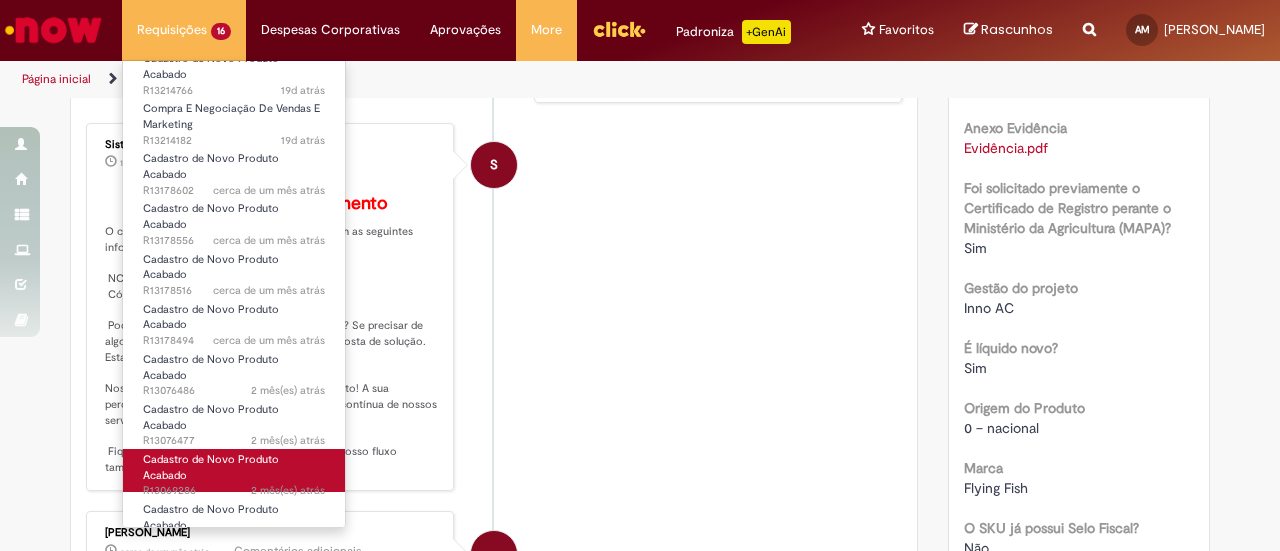 click on "2 mês(es) atrás 2 meses atrás  R13069286" at bounding box center (234, 491) 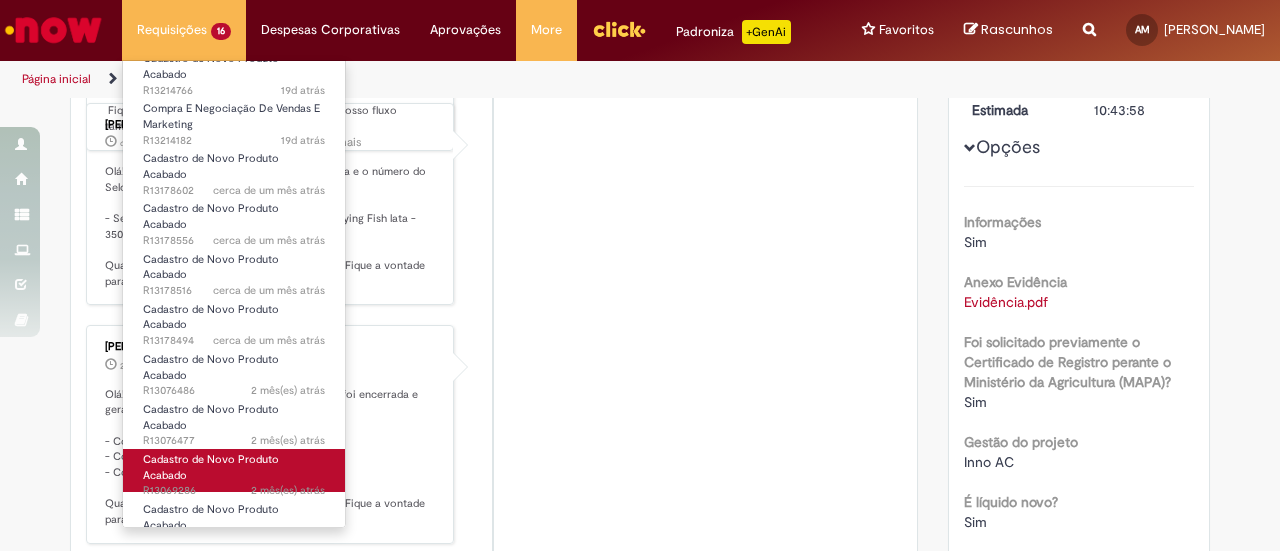 scroll, scrollTop: 0, scrollLeft: 0, axis: both 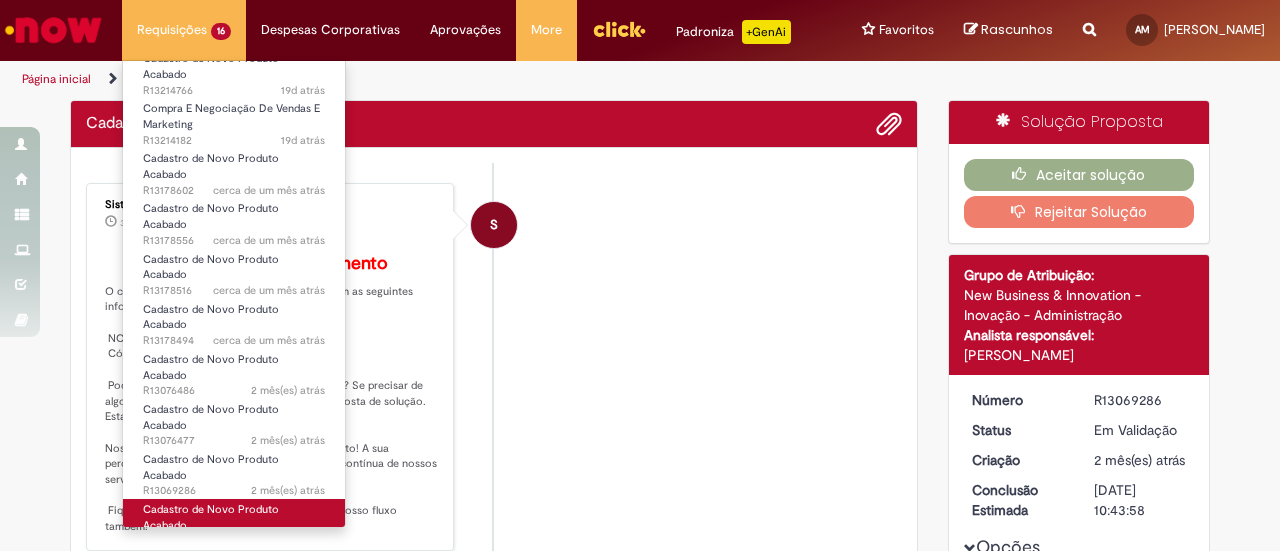 click on "Cadastro de Novo Produto Acabado" at bounding box center (211, 517) 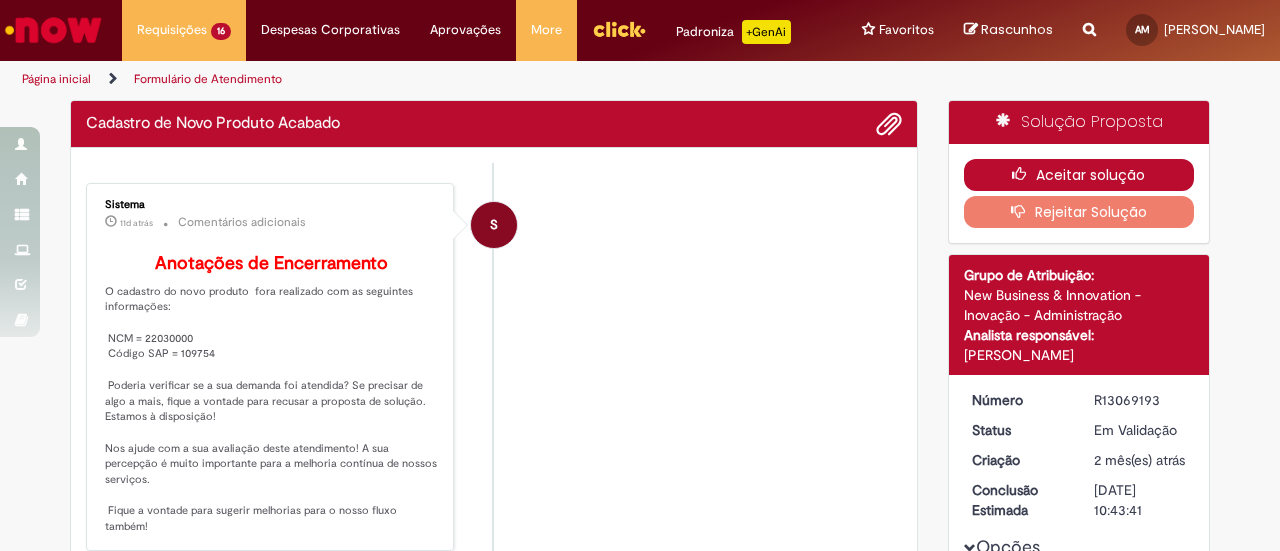 click on "Aceitar solução" at bounding box center (1079, 175) 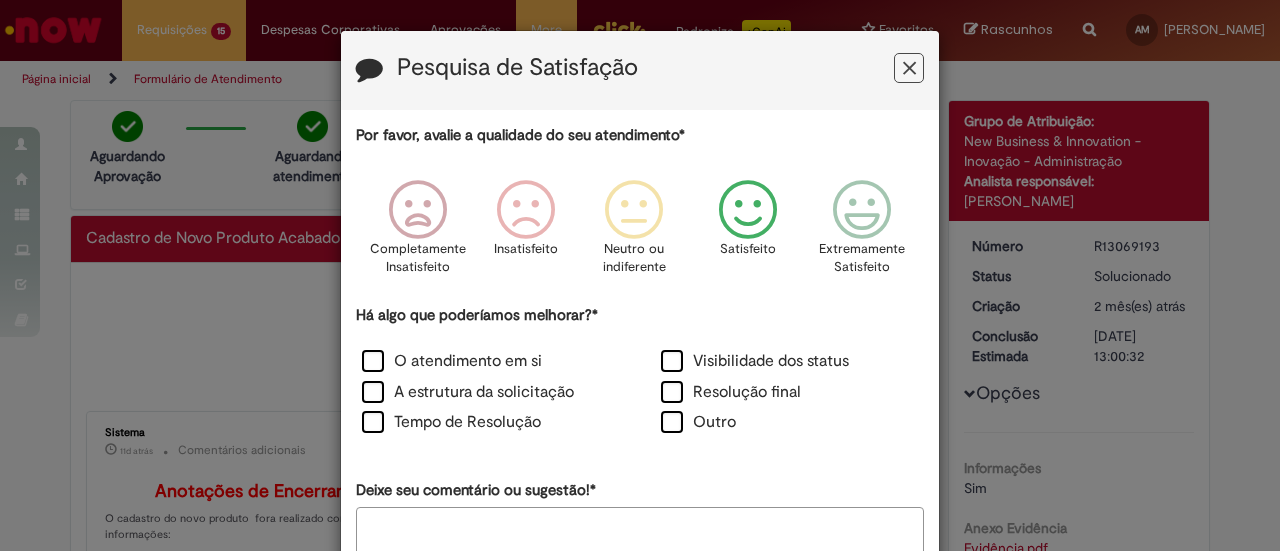 click at bounding box center [748, 210] 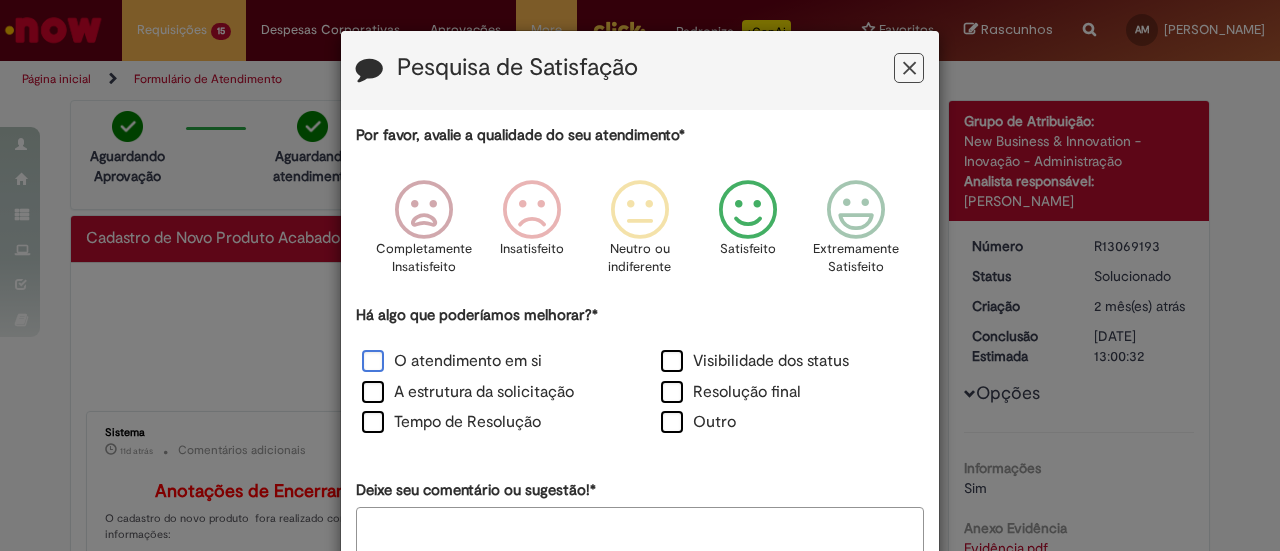 click on "O atendimento em si" at bounding box center (452, 361) 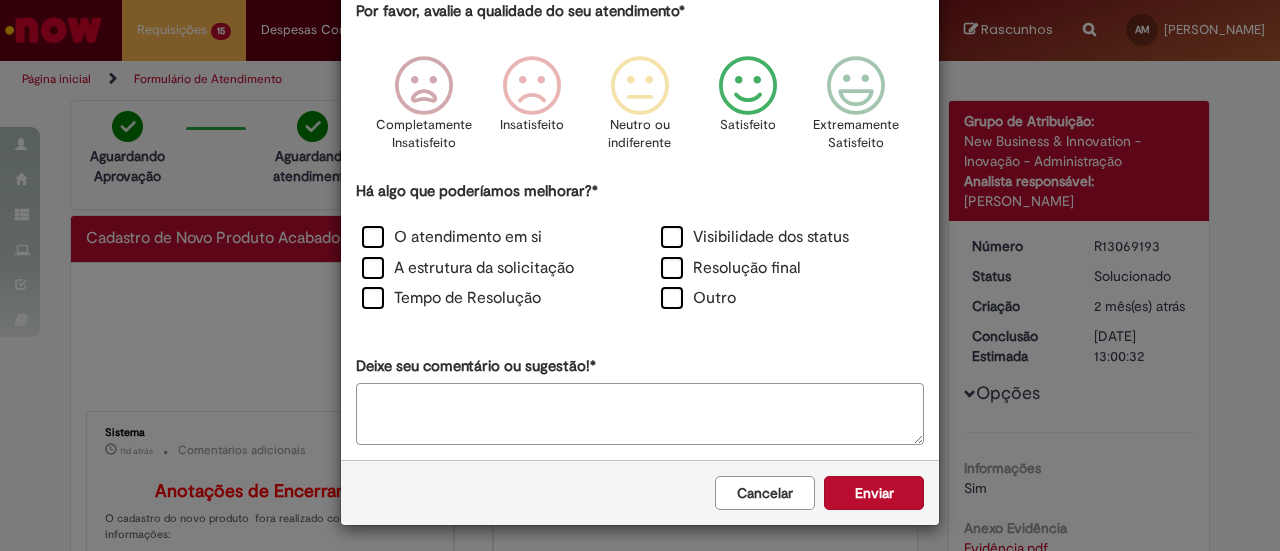 scroll, scrollTop: 126, scrollLeft: 0, axis: vertical 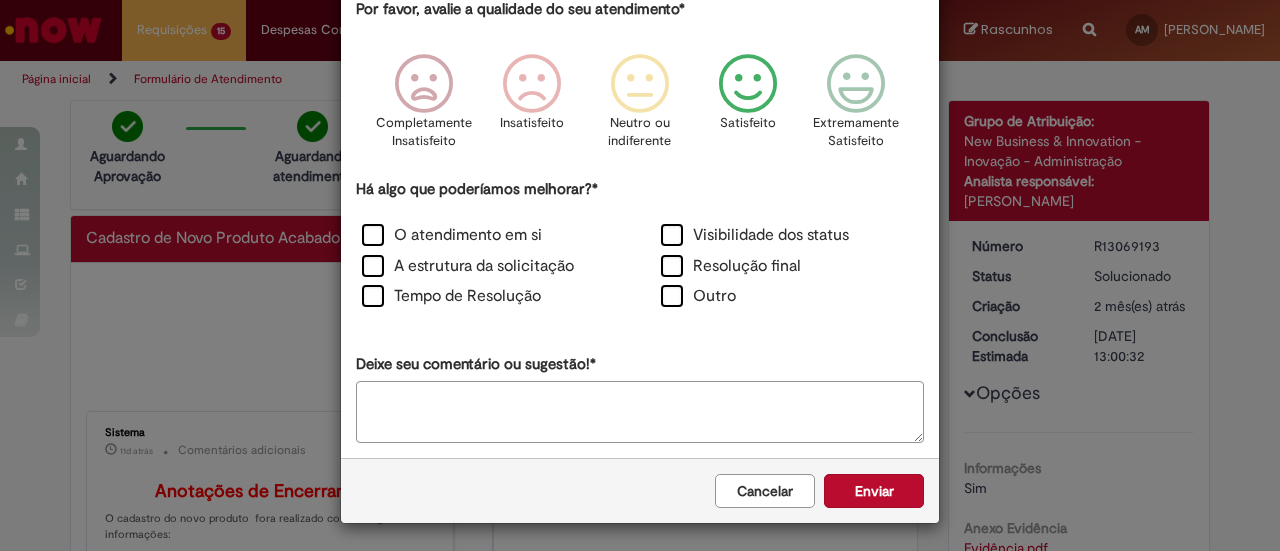 click on "Enviar" at bounding box center [874, 491] 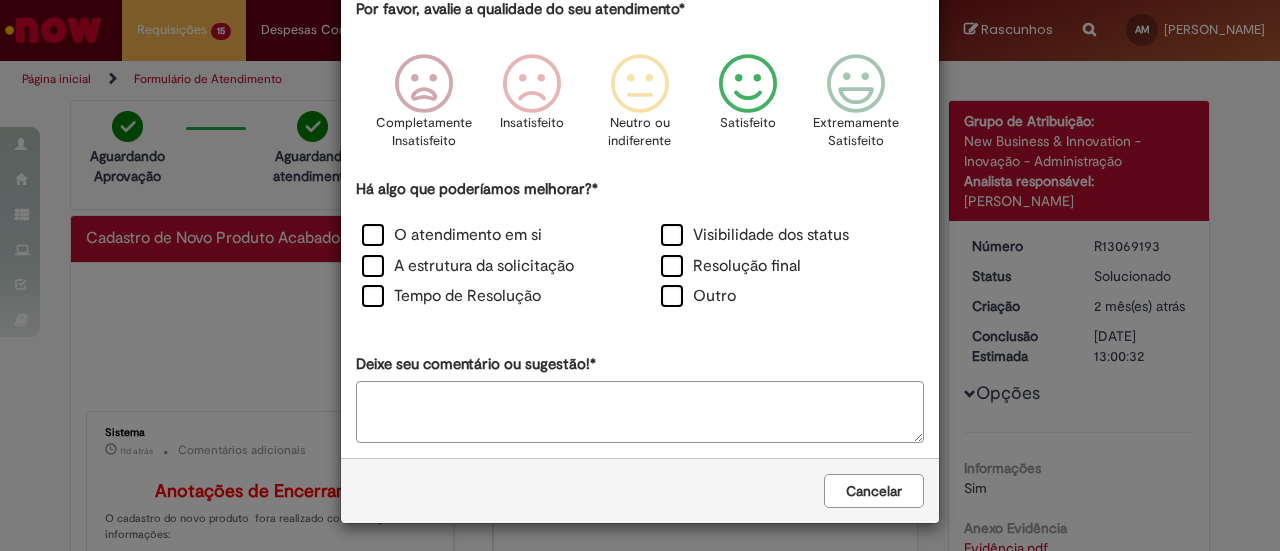 scroll, scrollTop: 0, scrollLeft: 0, axis: both 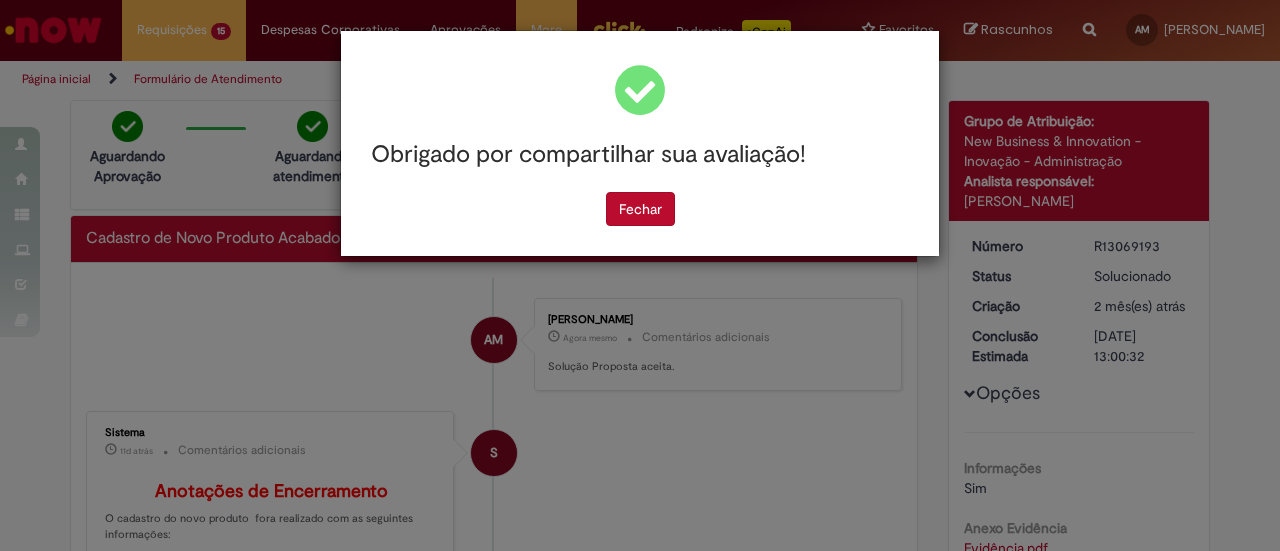 drag, startPoint x: 640, startPoint y: 205, endPoint x: 630, endPoint y: 211, distance: 11.661903 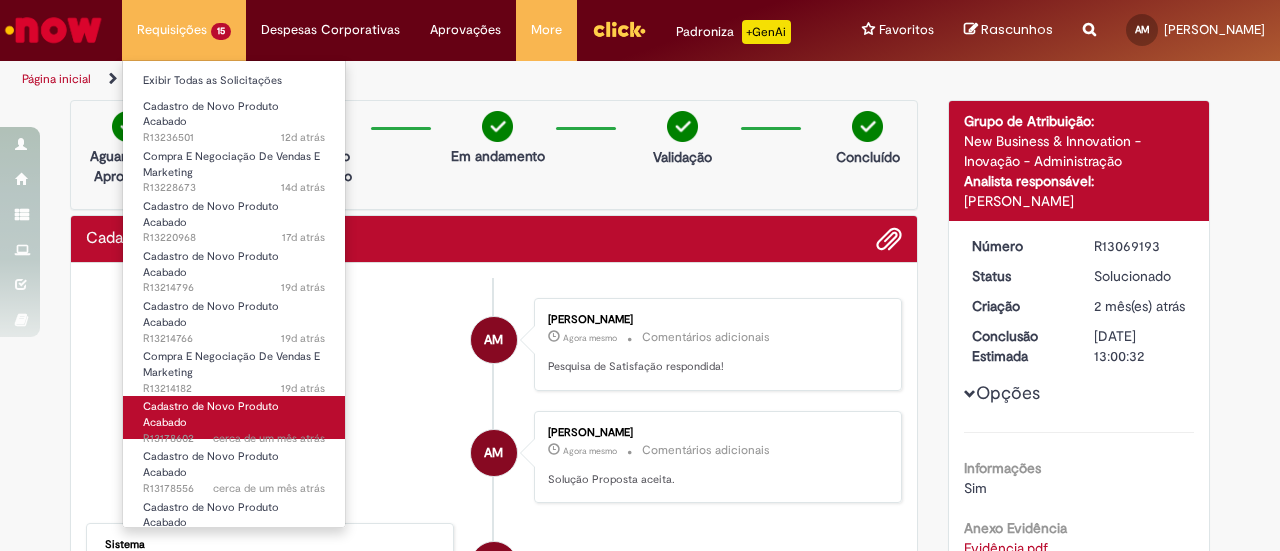 scroll, scrollTop: 207, scrollLeft: 0, axis: vertical 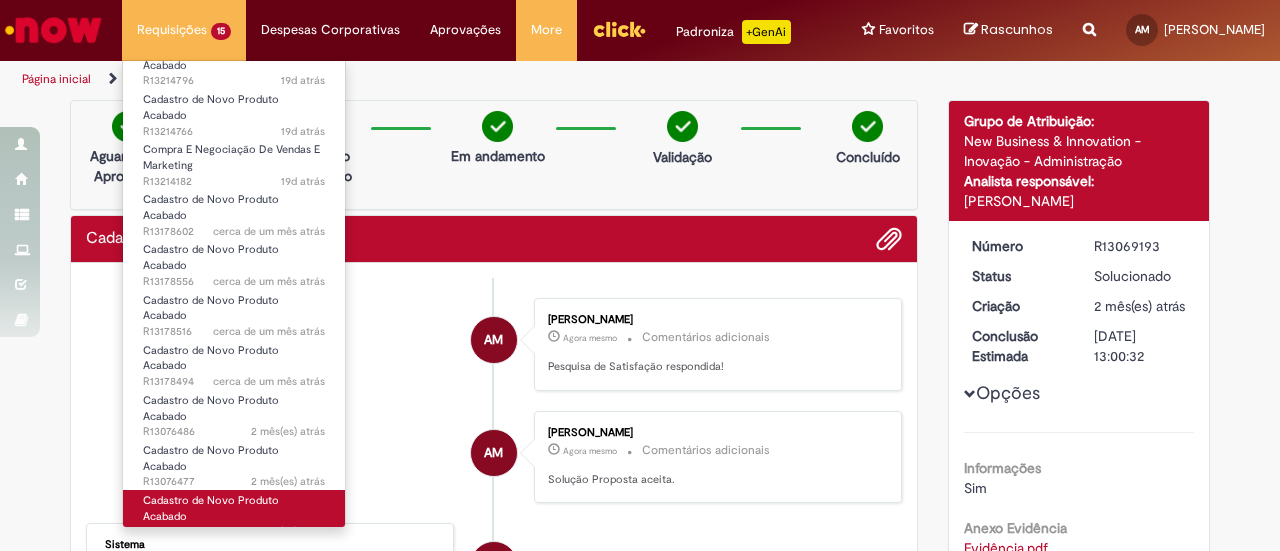 click on "Cadastro de Novo Produto Acabado" at bounding box center [211, 508] 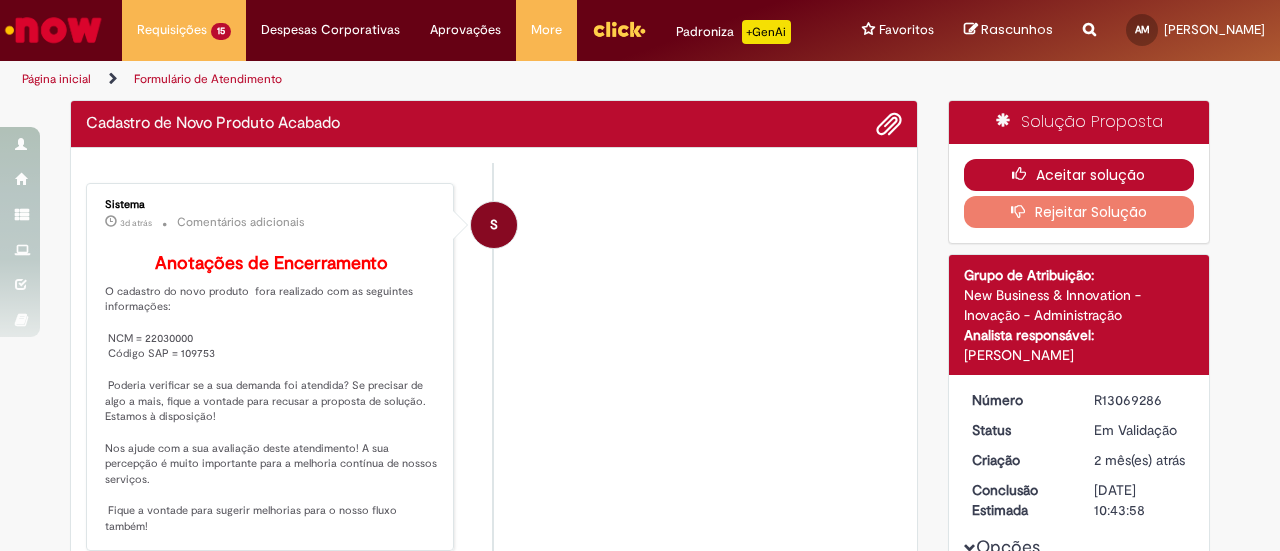 click on "Aceitar solução" at bounding box center (1079, 175) 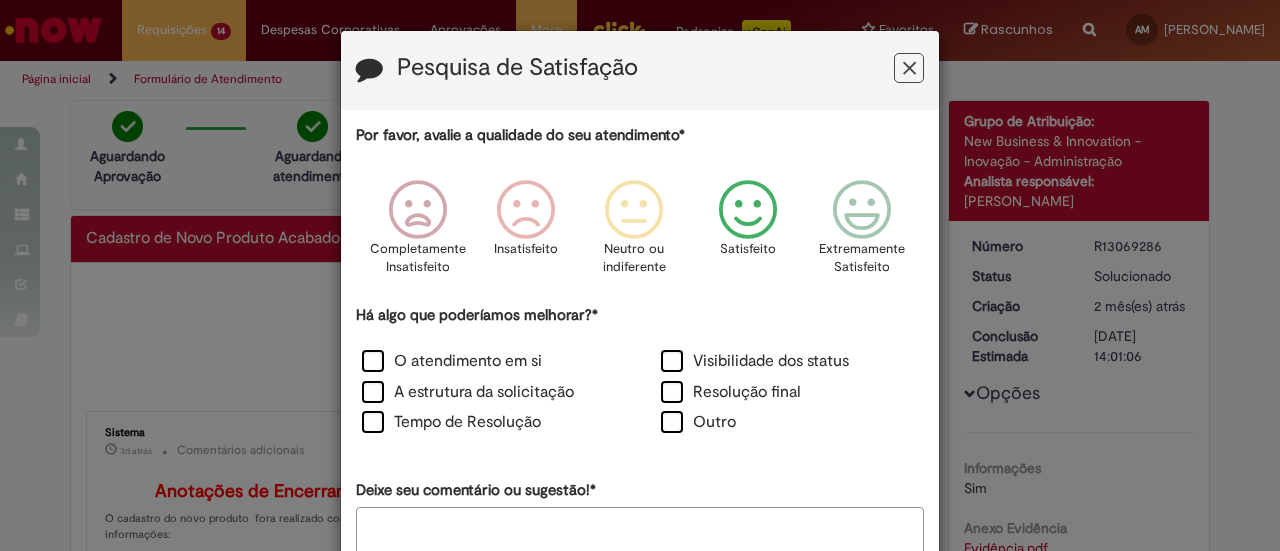click at bounding box center (748, 210) 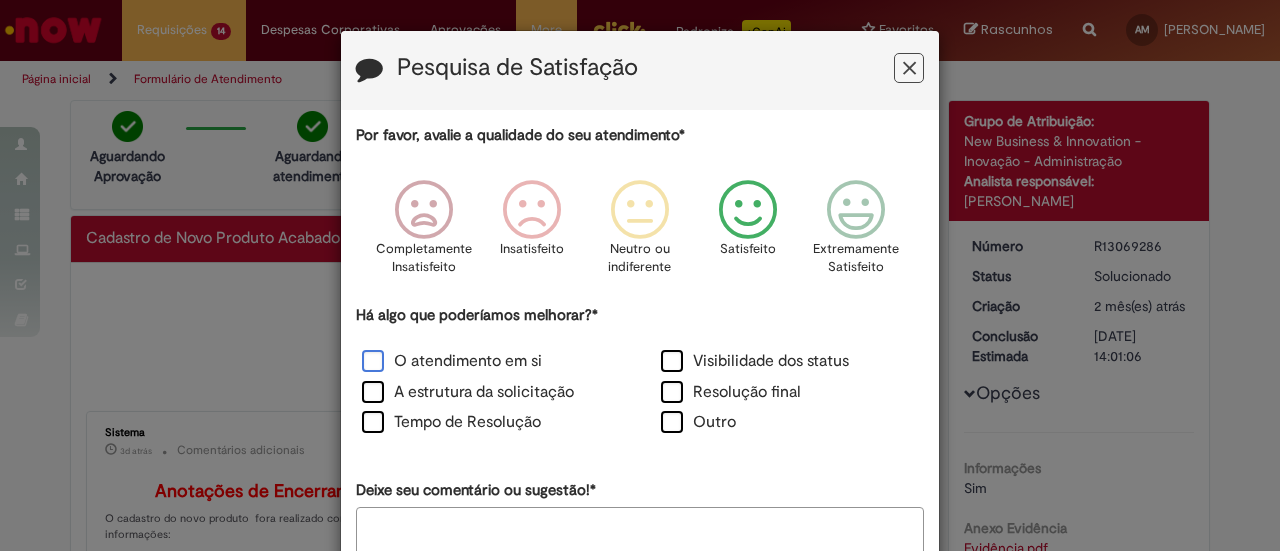 click on "O atendimento em si" at bounding box center (452, 361) 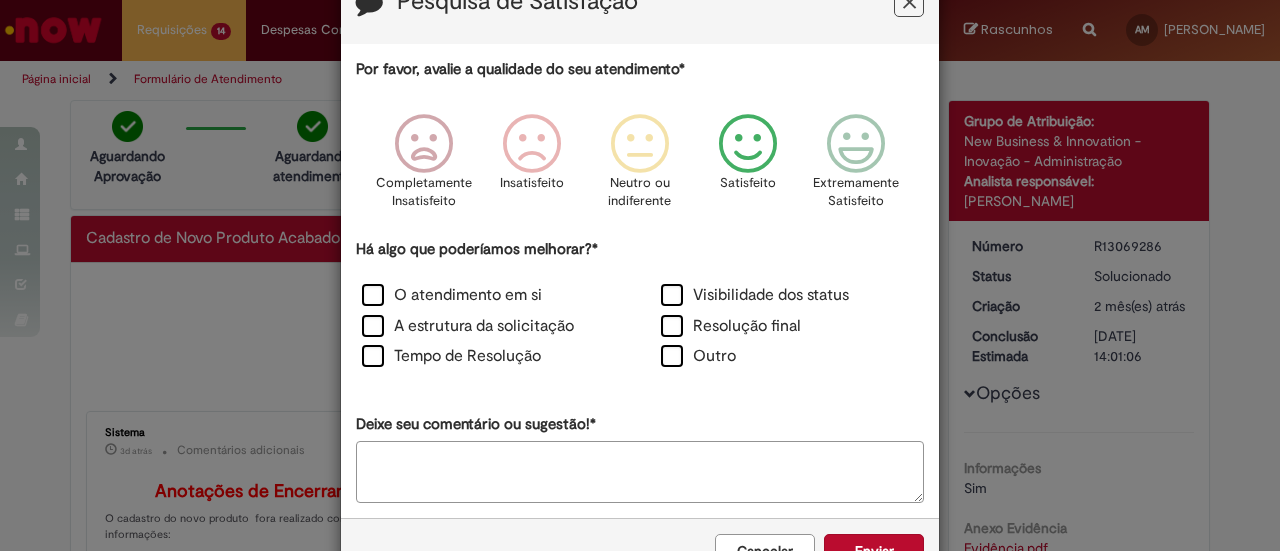 scroll, scrollTop: 126, scrollLeft: 0, axis: vertical 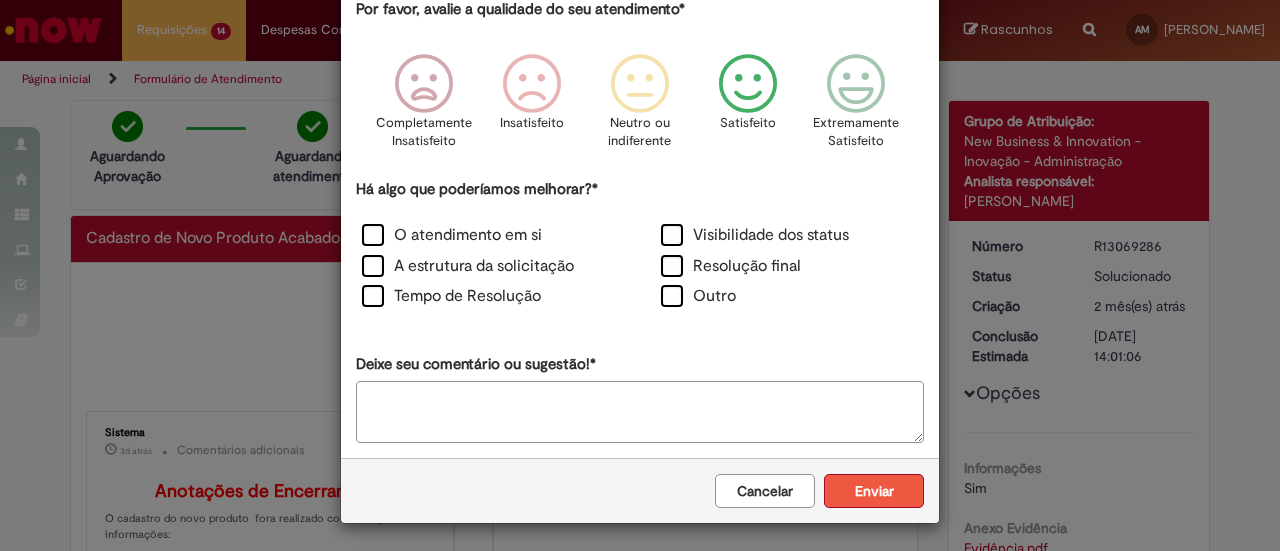 click on "Enviar" at bounding box center (874, 491) 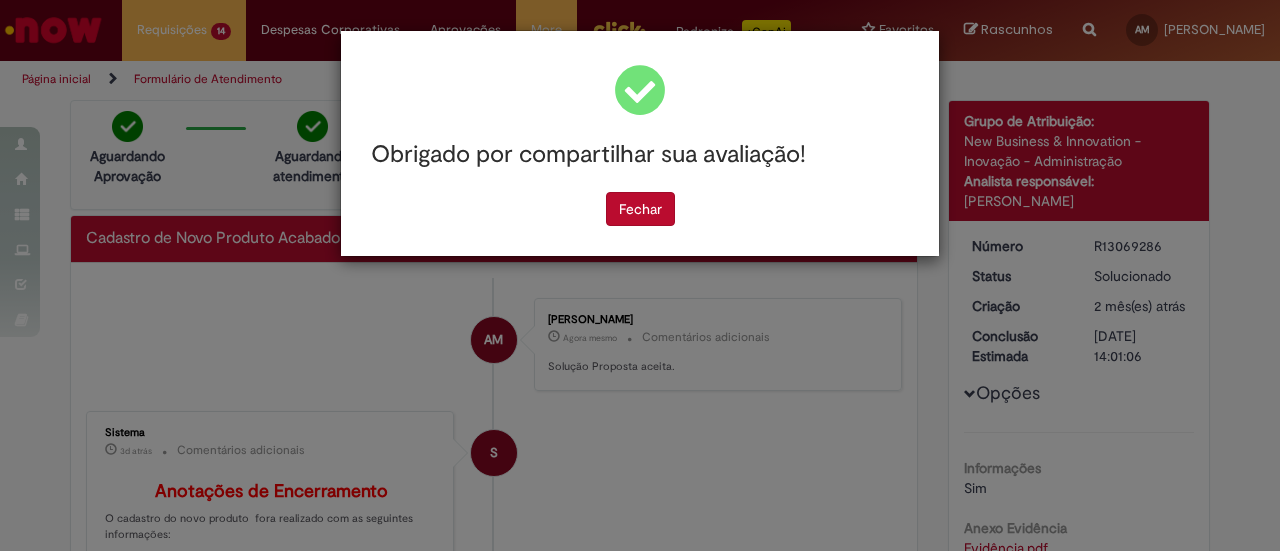 scroll, scrollTop: 0, scrollLeft: 0, axis: both 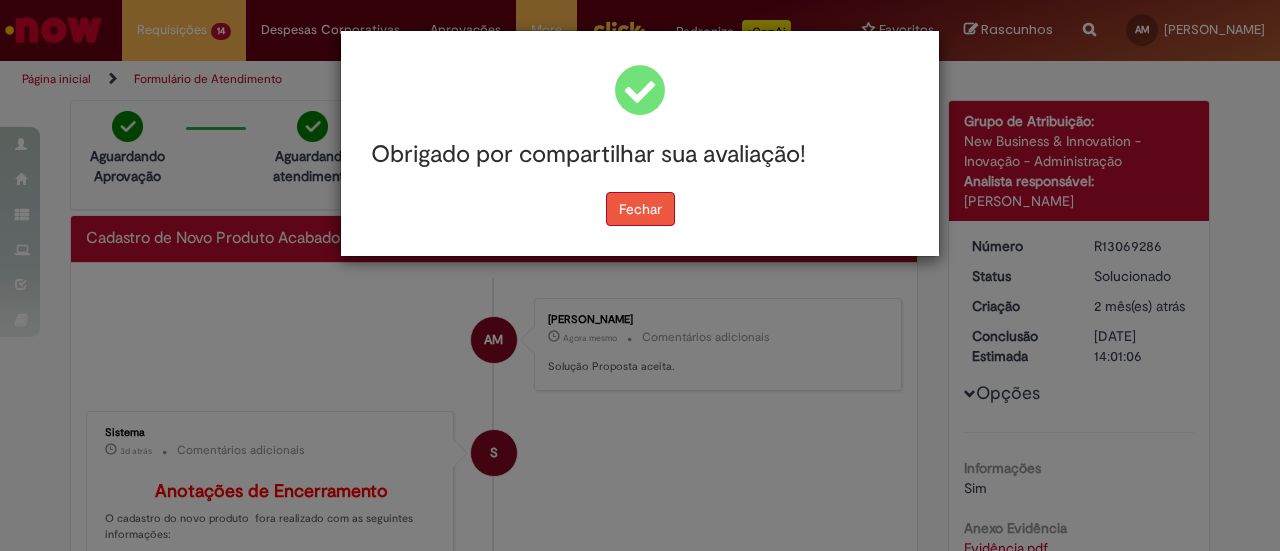 click on "Obrigado por compartilhar sua avaliação!
Fechar" at bounding box center [640, 143] 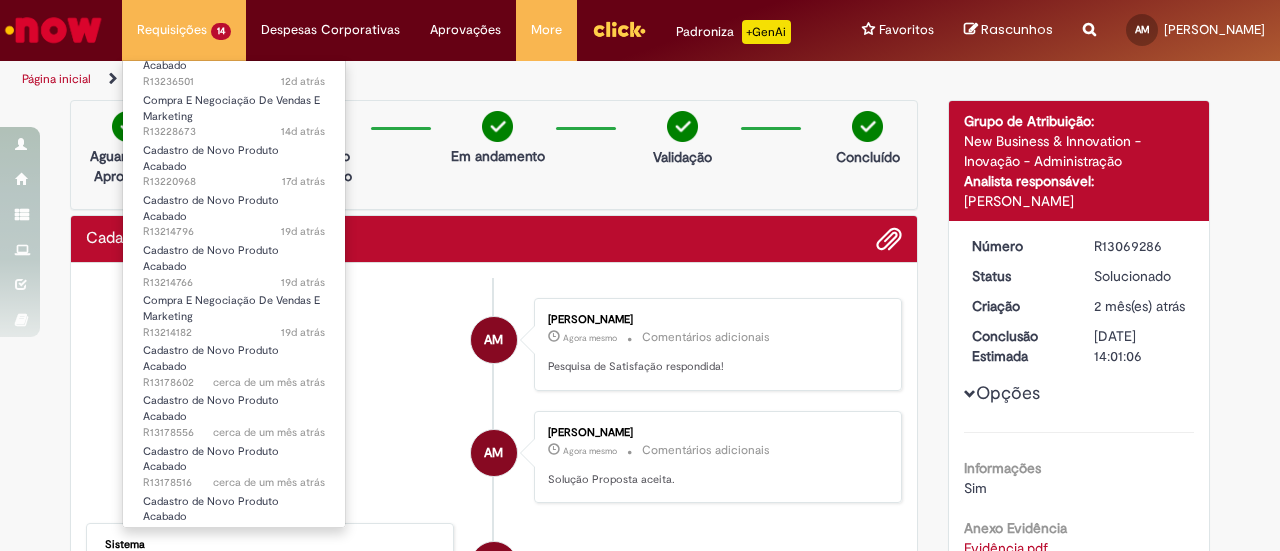 scroll, scrollTop: 165, scrollLeft: 0, axis: vertical 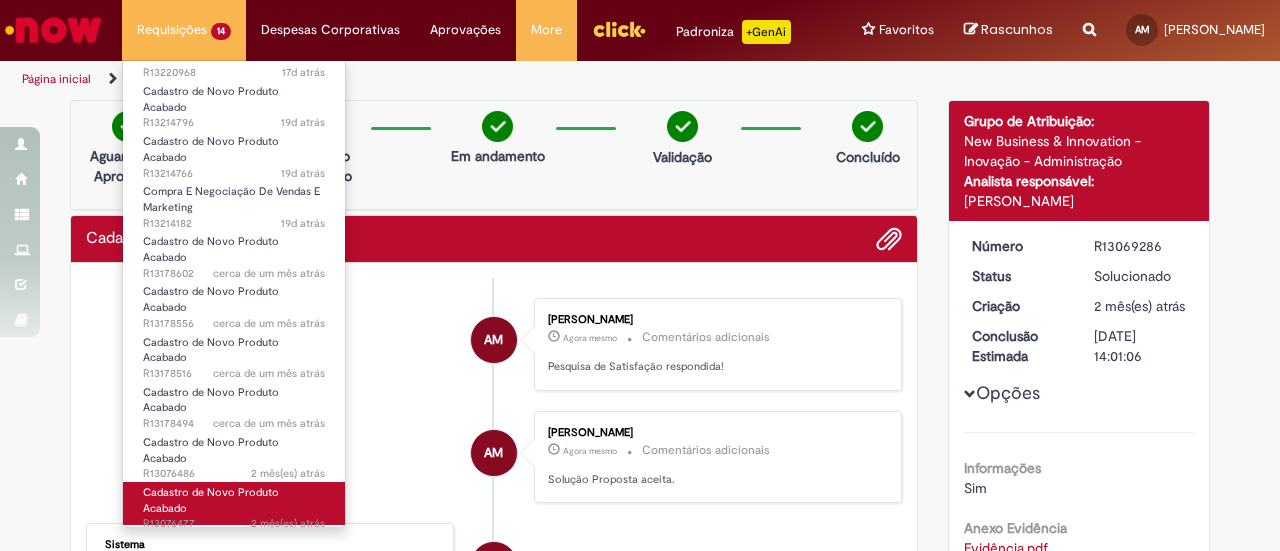 click on "2 mês(es) atrás" at bounding box center (288, 523) 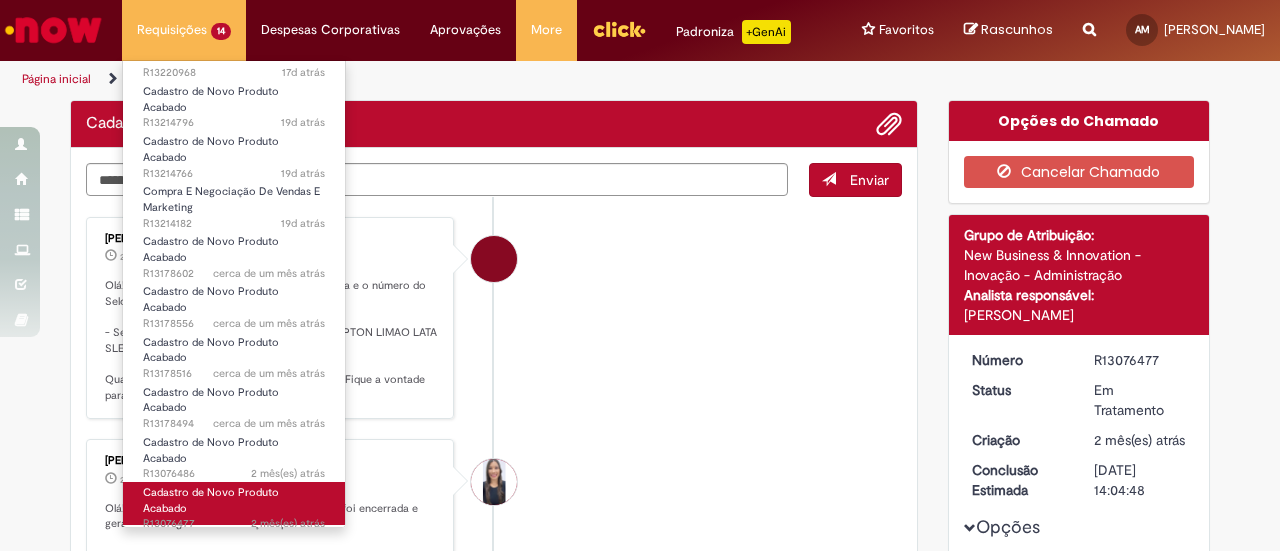 click on "2 mês(es) atrás 2 meses atrás  R13076477" at bounding box center [234, 524] 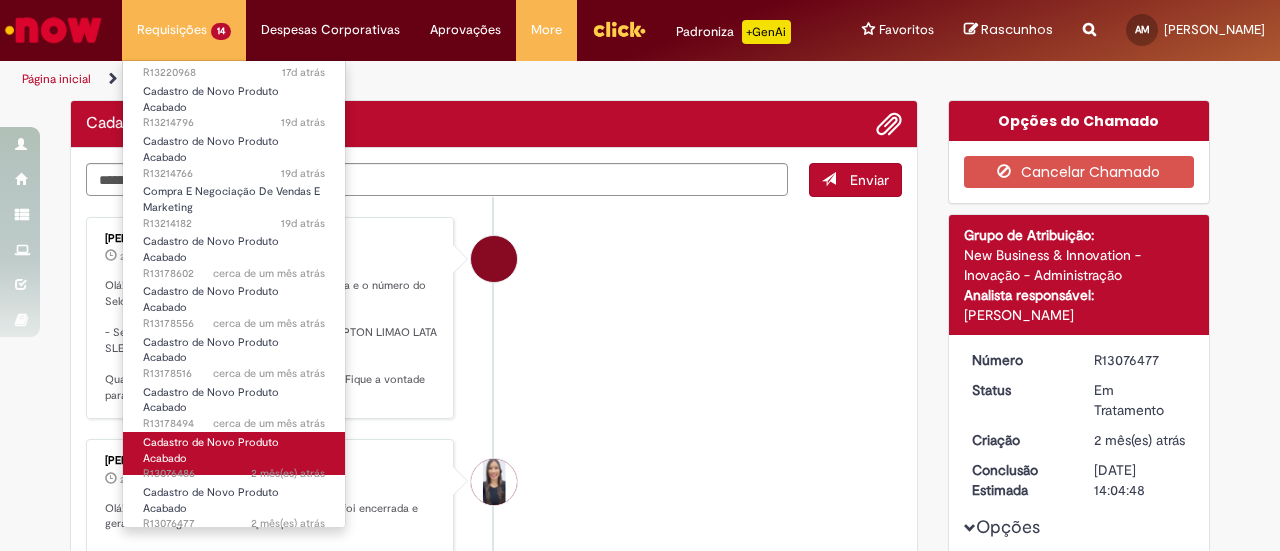 click on "2 mês(es) atrás 2 meses atrás  R13076486" at bounding box center (234, 474) 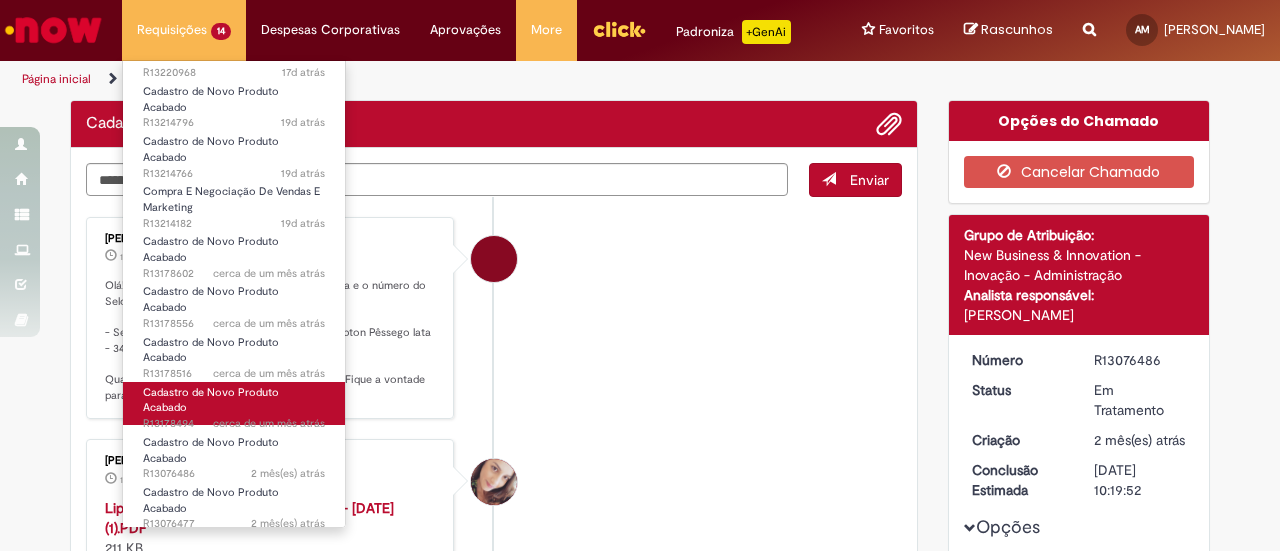 click on "cerca de um mês atrás cerca de um mês atrás  R13178494" at bounding box center (234, 424) 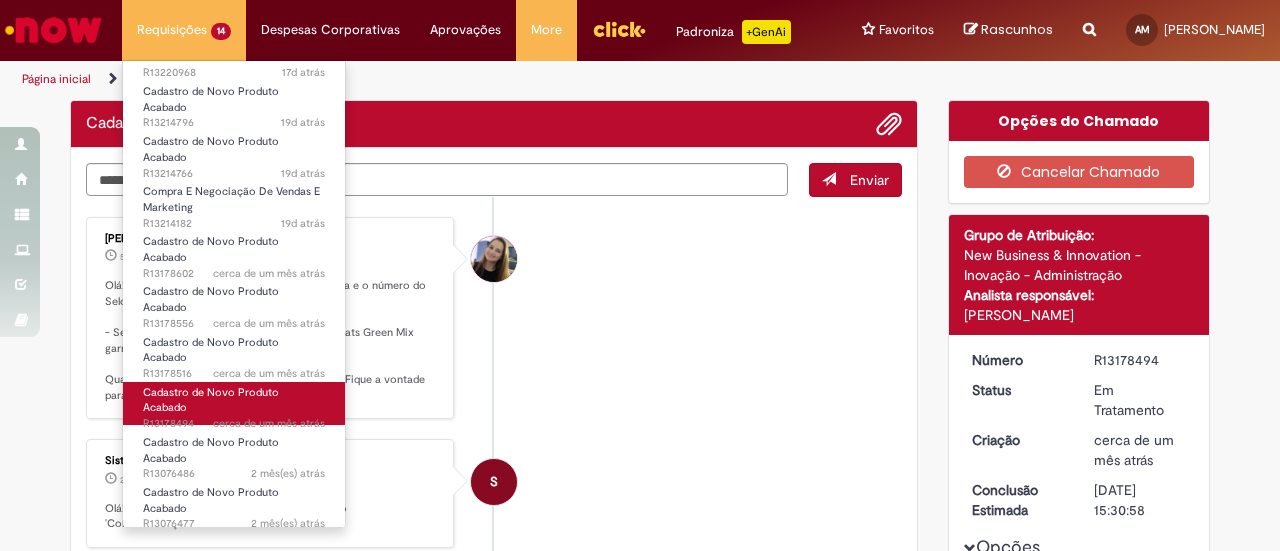 click on "Cadastro de Novo Produto Acabado" at bounding box center (211, 400) 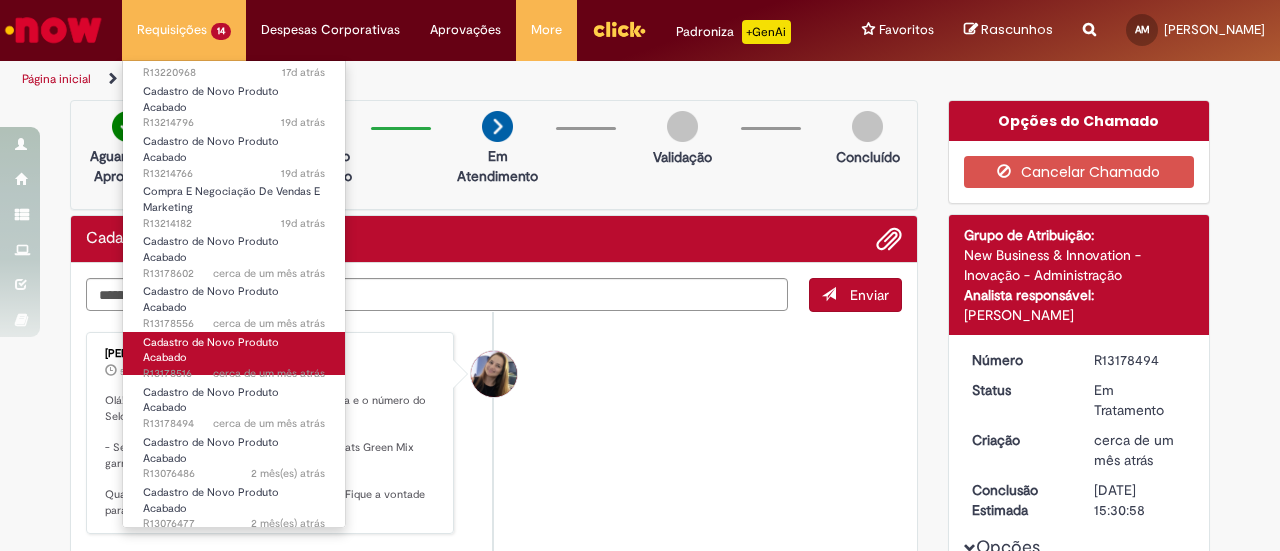 click on "Cadastro de Novo Produto Acabado" at bounding box center [211, 350] 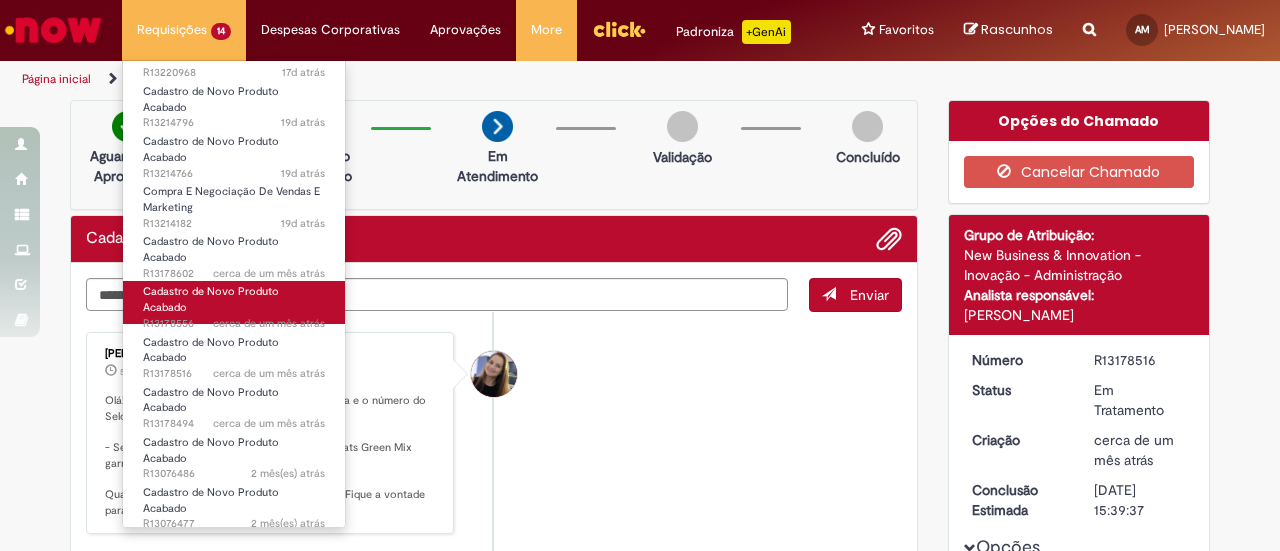 click on "Cadastro de Novo Produto Acabado" at bounding box center [211, 299] 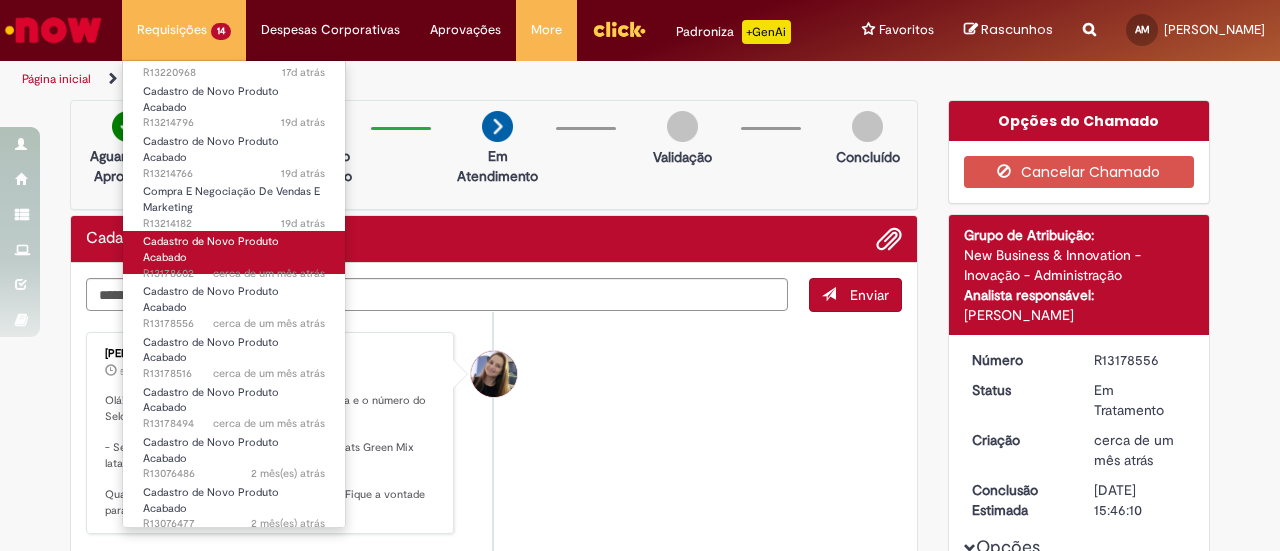 click on "cerca de um mês atrás cerca de um mês atrás  R13178602" at bounding box center (234, 274) 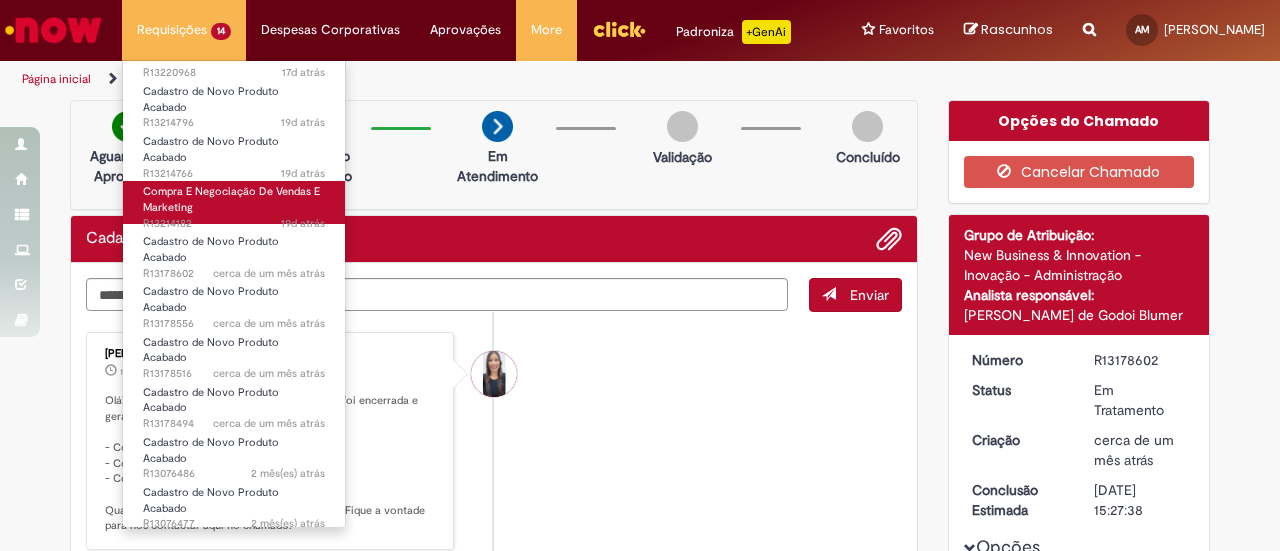 click on "Compra E Negociação De Vendas E Marketing" at bounding box center (231, 199) 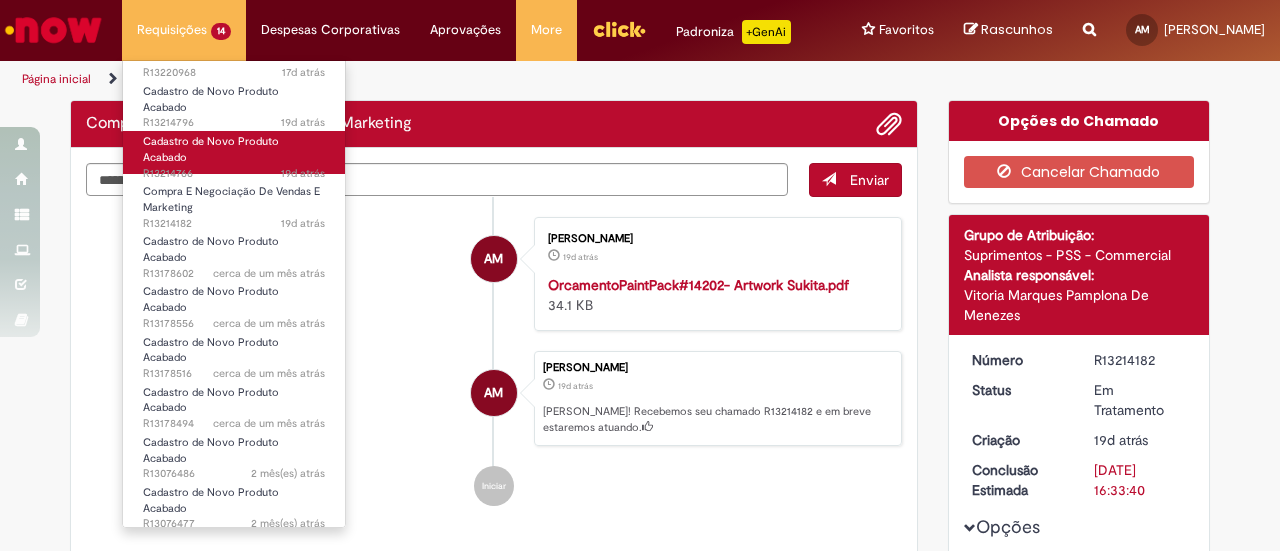 click on "19d atrás 19 dias atrás  R13214766" at bounding box center (234, 174) 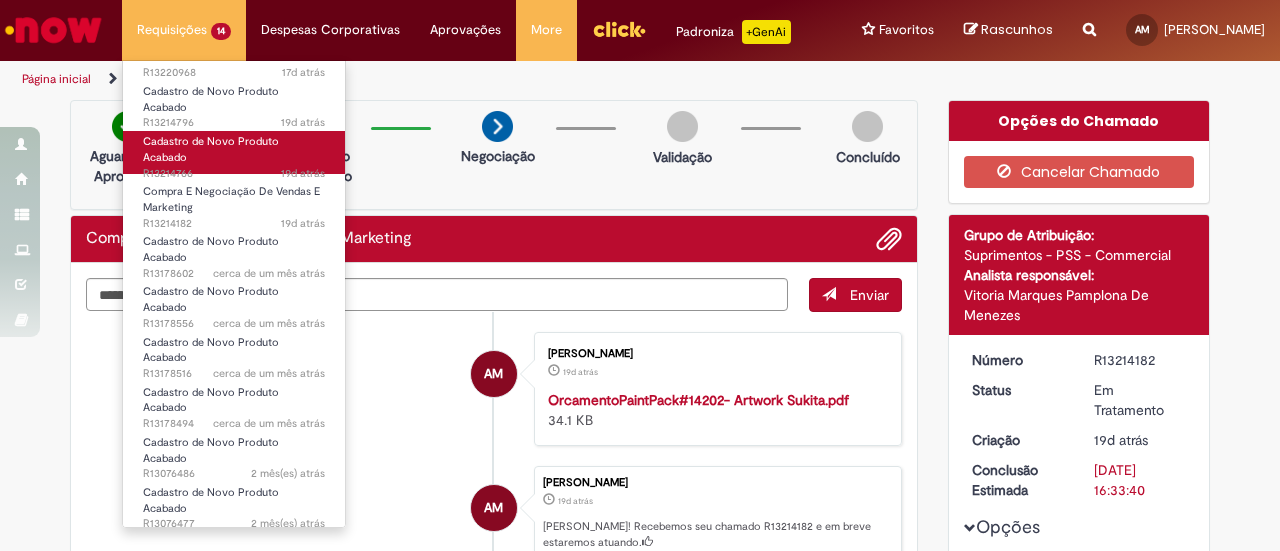 scroll, scrollTop: 65, scrollLeft: 0, axis: vertical 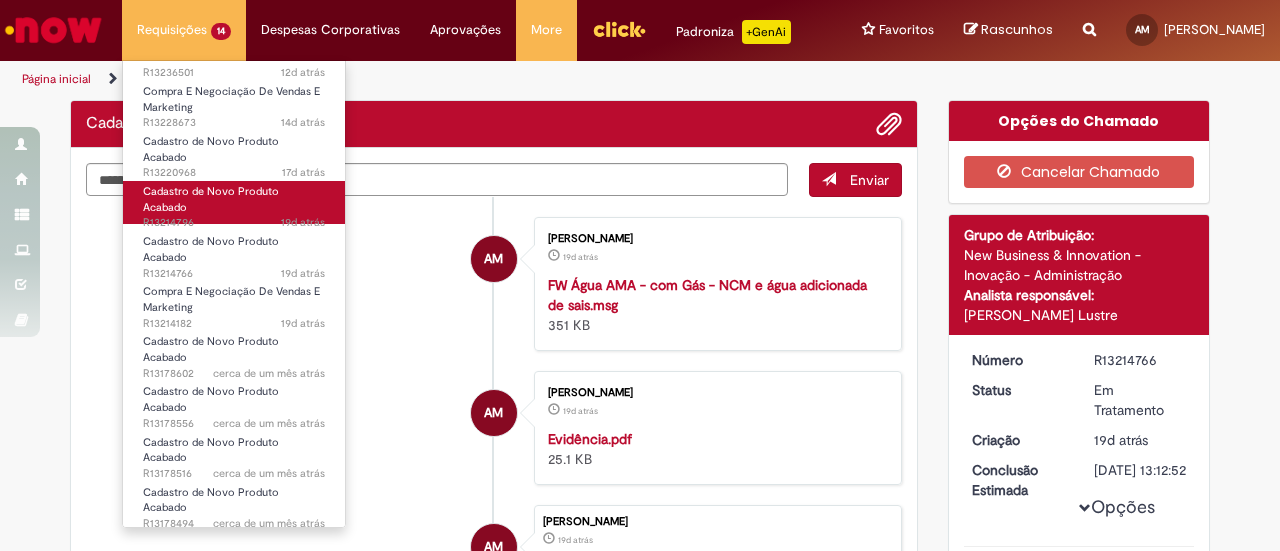 click on "19d atrás 19 dias atrás  R13214796" at bounding box center (234, 223) 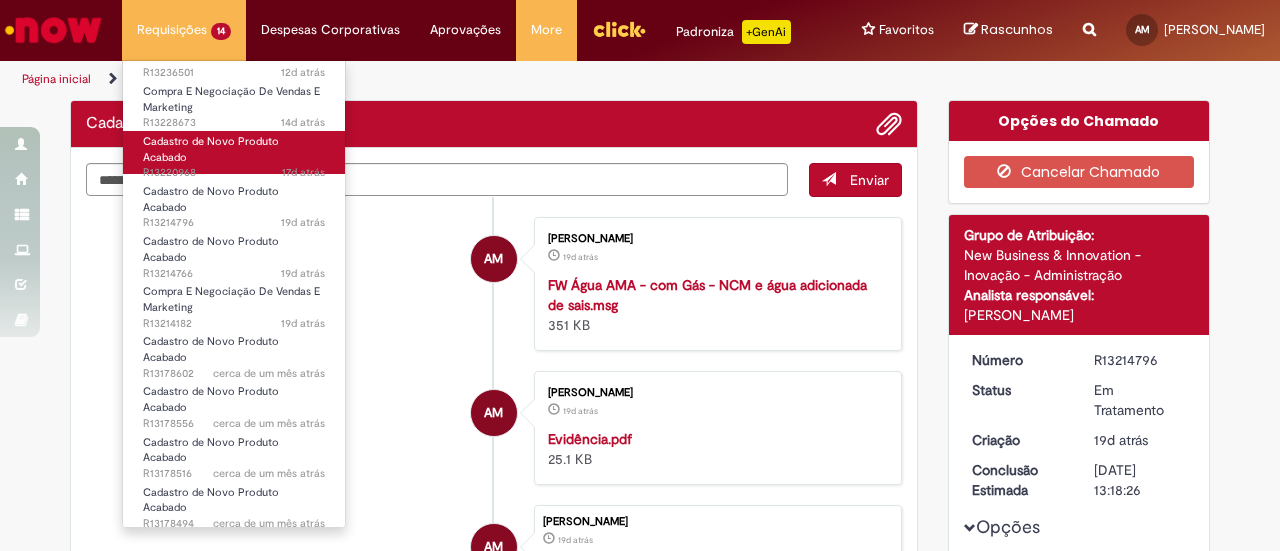 click on "17d atrás 17 dias atrás  R13220968" at bounding box center [234, 173] 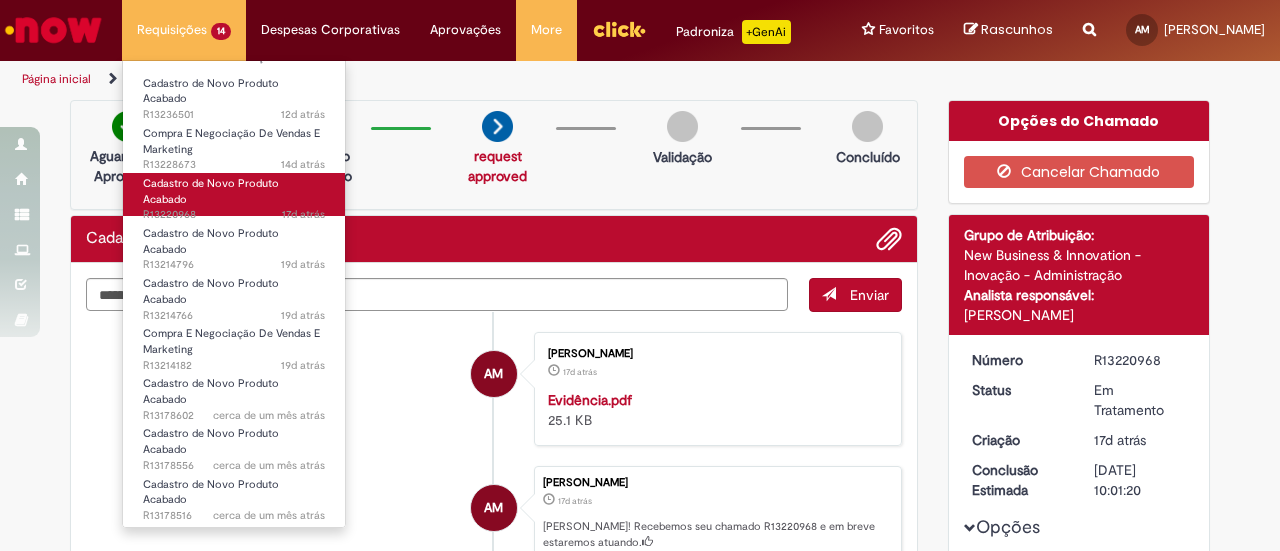 scroll, scrollTop: 0, scrollLeft: 0, axis: both 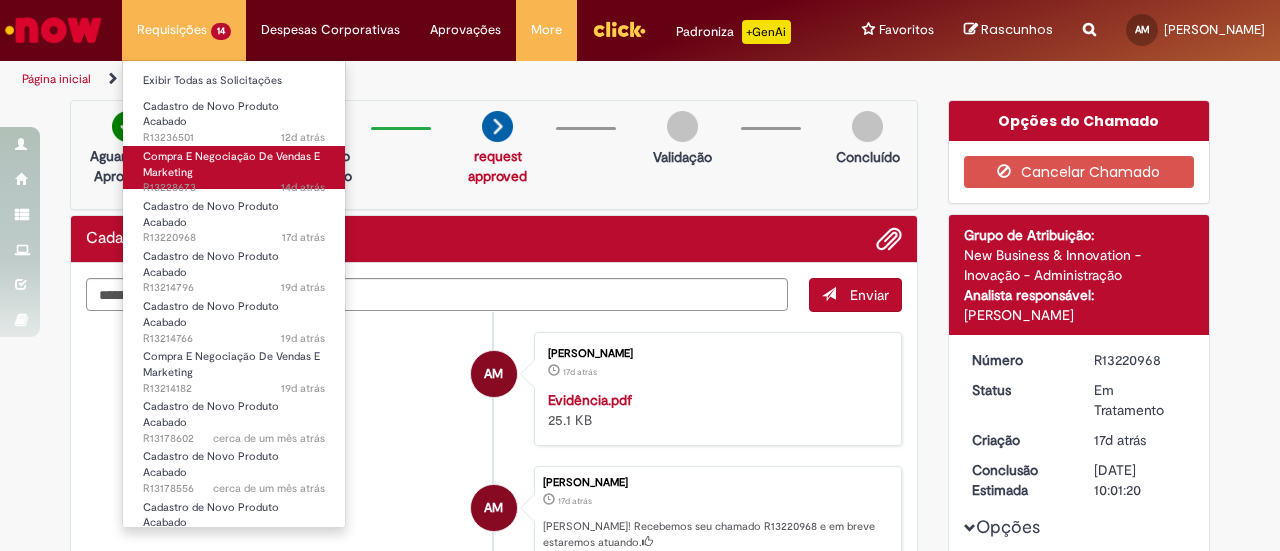 click on "Compra E Negociação De Vendas E Marketing
14d atrás 14 dias atrás  R13228673" at bounding box center (234, 167) 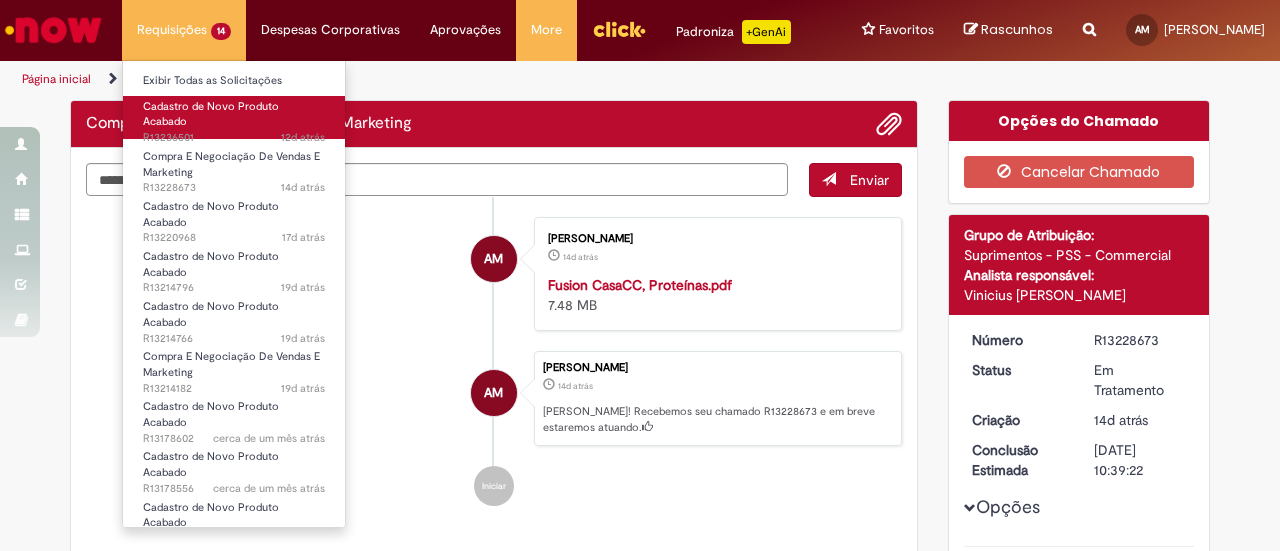 click on "12d atrás 12 dias atrás  R13236501" at bounding box center (234, 138) 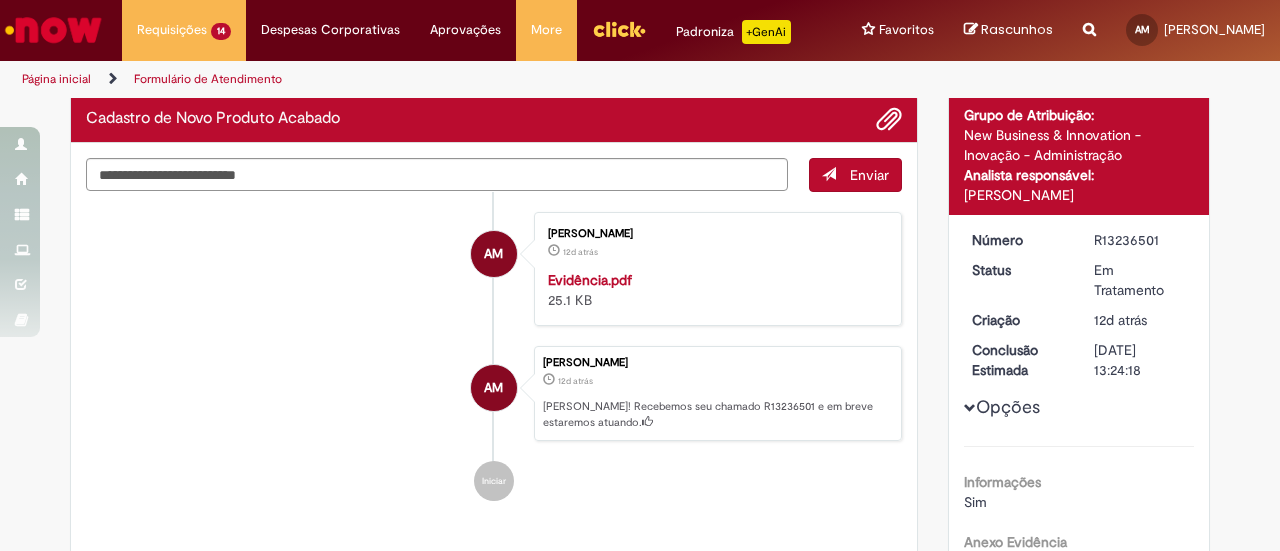 scroll, scrollTop: 0, scrollLeft: 0, axis: both 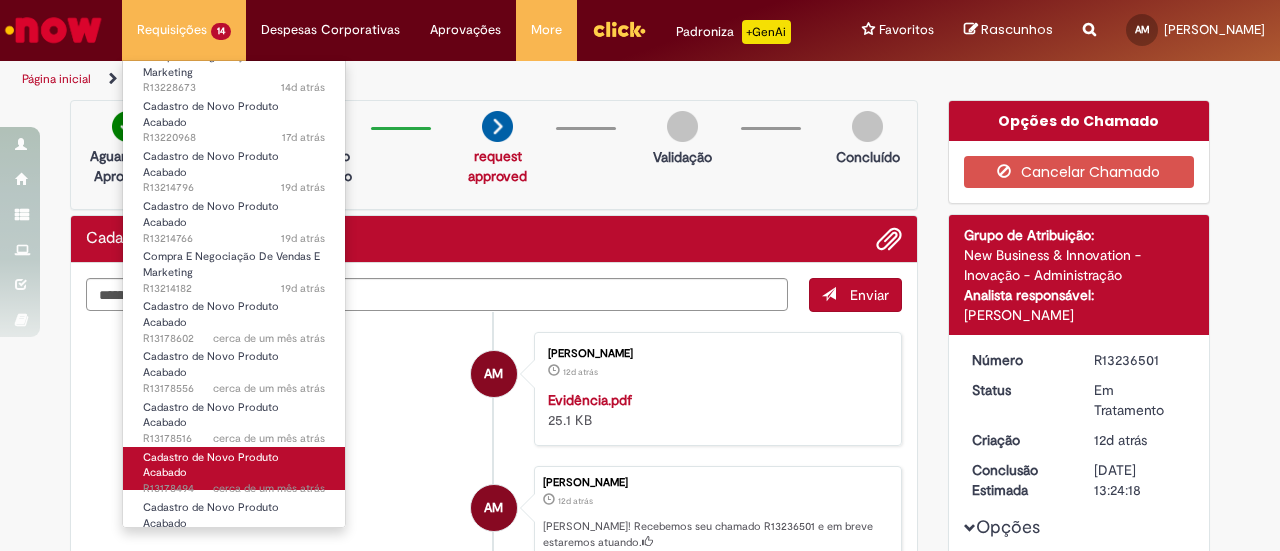 click on "Cadastro de Novo Produto Acabado" at bounding box center [211, 465] 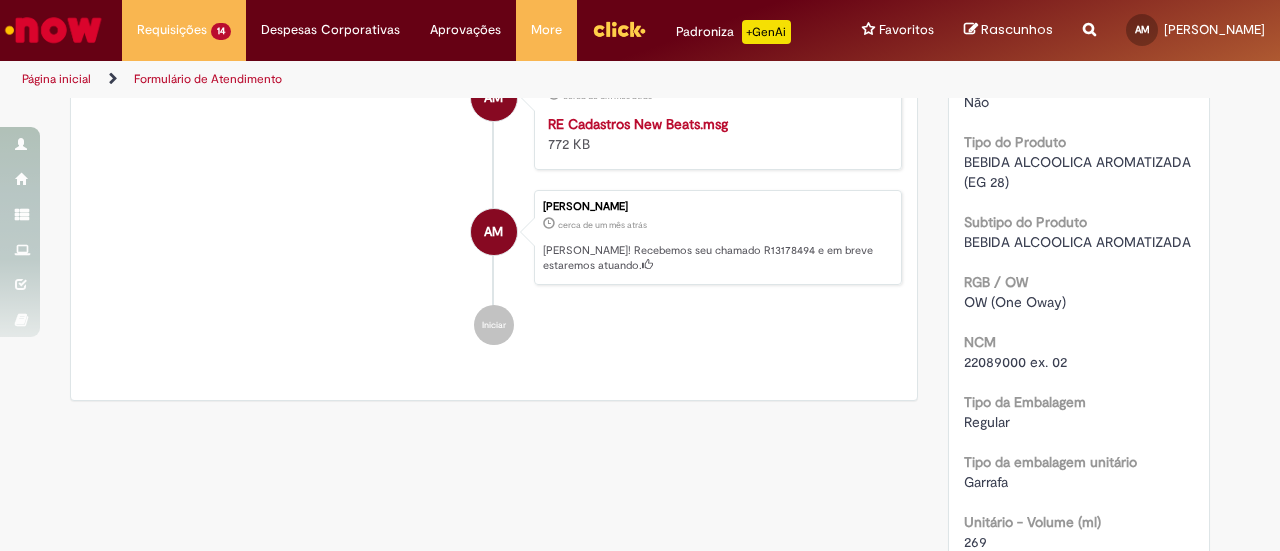 scroll, scrollTop: 1514, scrollLeft: 0, axis: vertical 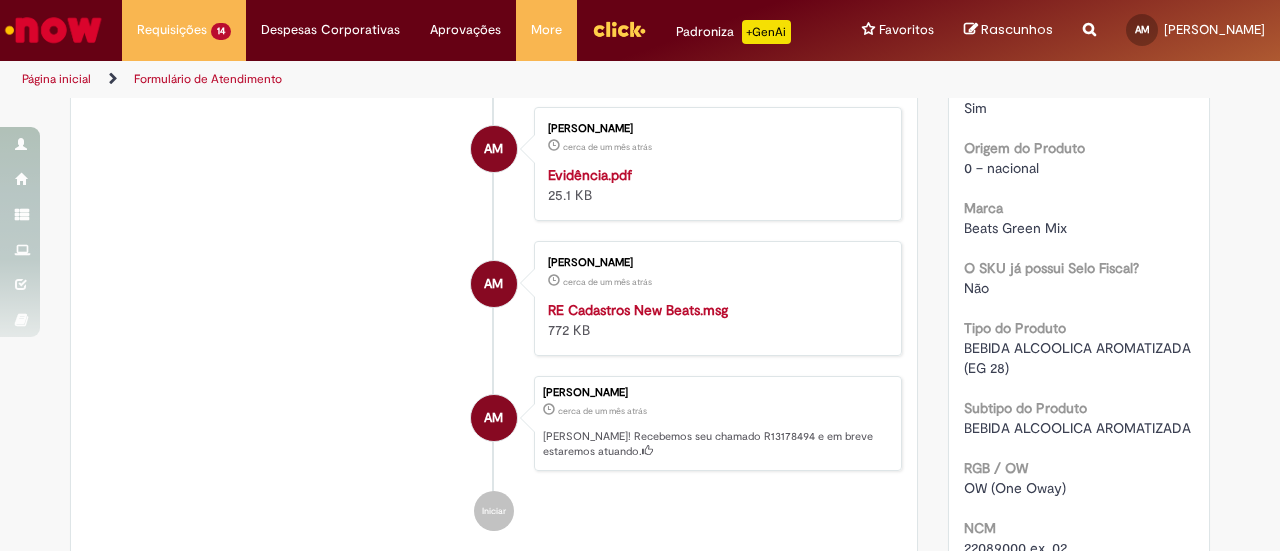 click on "Beats Green Mix" at bounding box center (1015, 228) 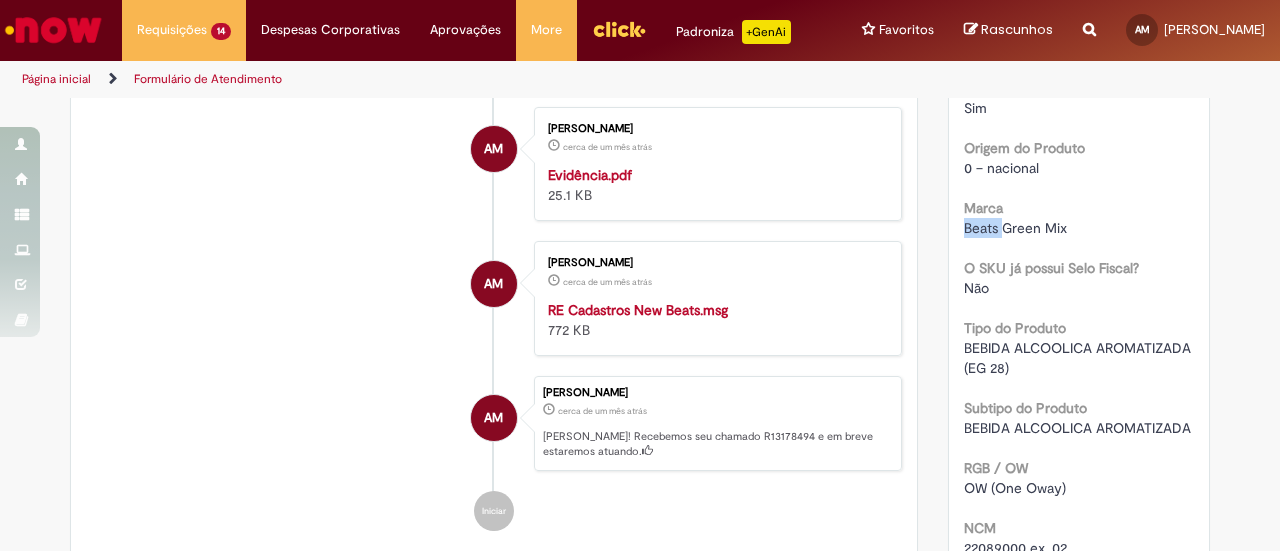 click on "Beats Green Mix" at bounding box center [1015, 228] 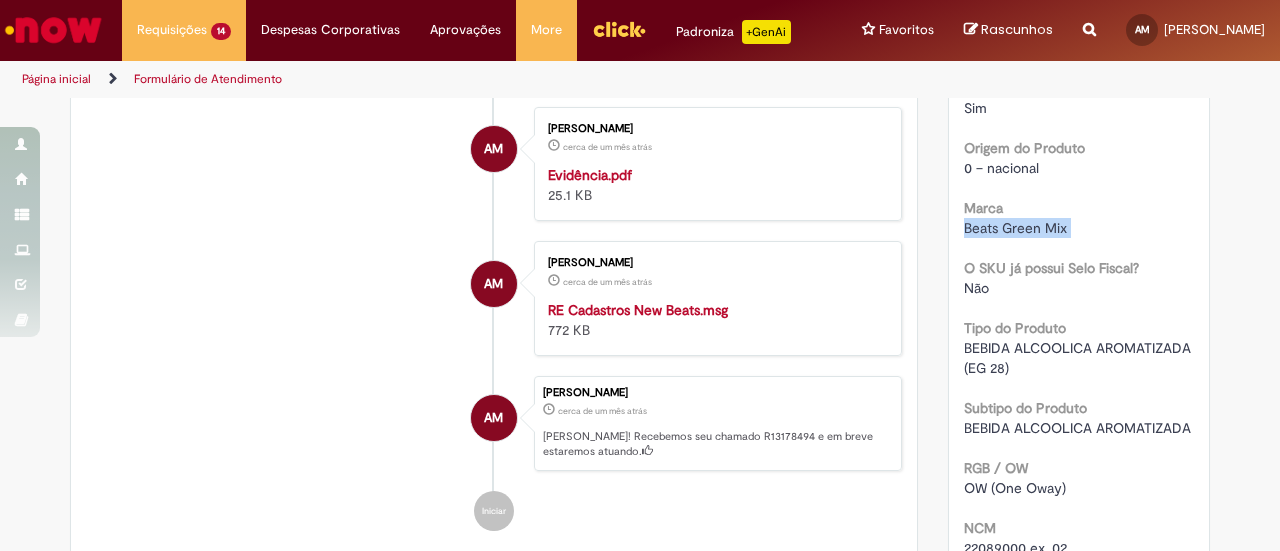 click on "Beats Green Mix" at bounding box center (1015, 228) 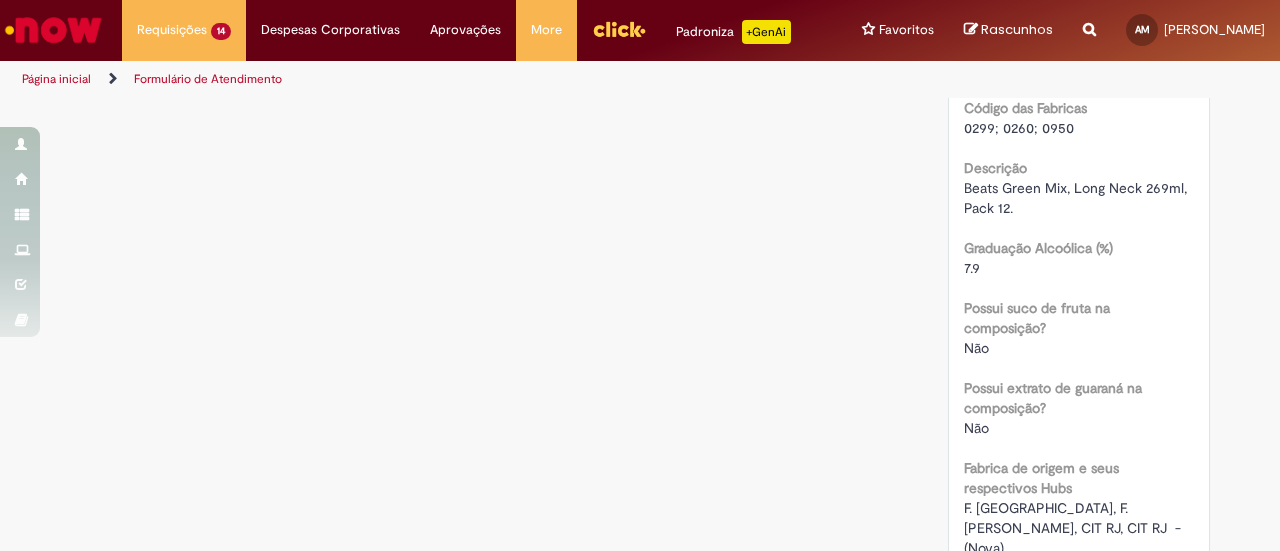 scroll, scrollTop: 2274, scrollLeft: 0, axis: vertical 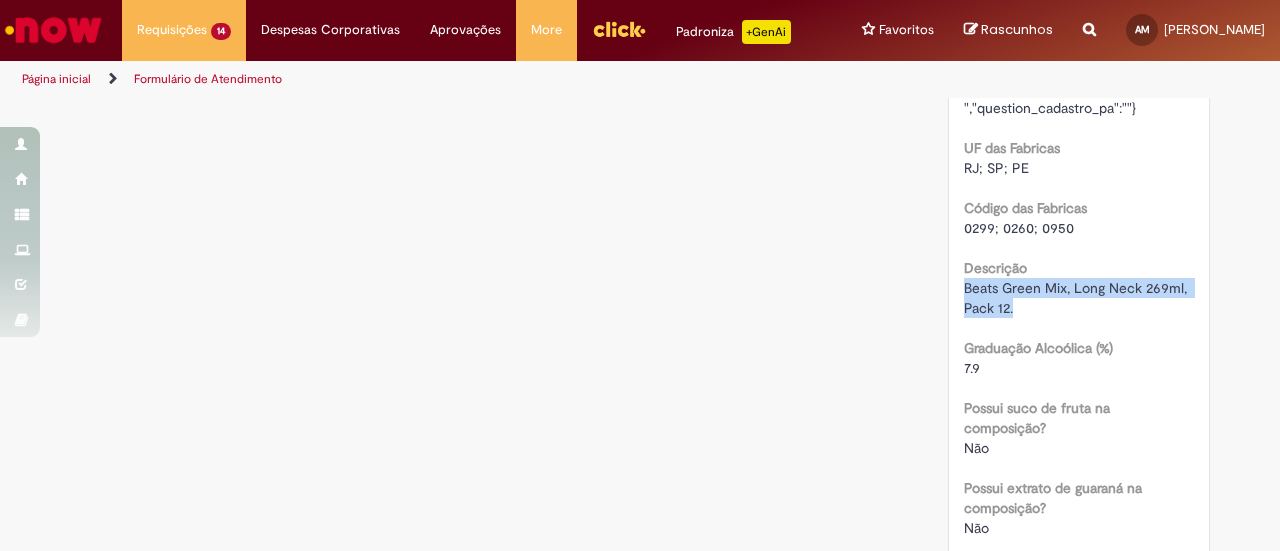 drag, startPoint x: 938, startPoint y: 291, endPoint x: 912, endPoint y: 283, distance: 27.202942 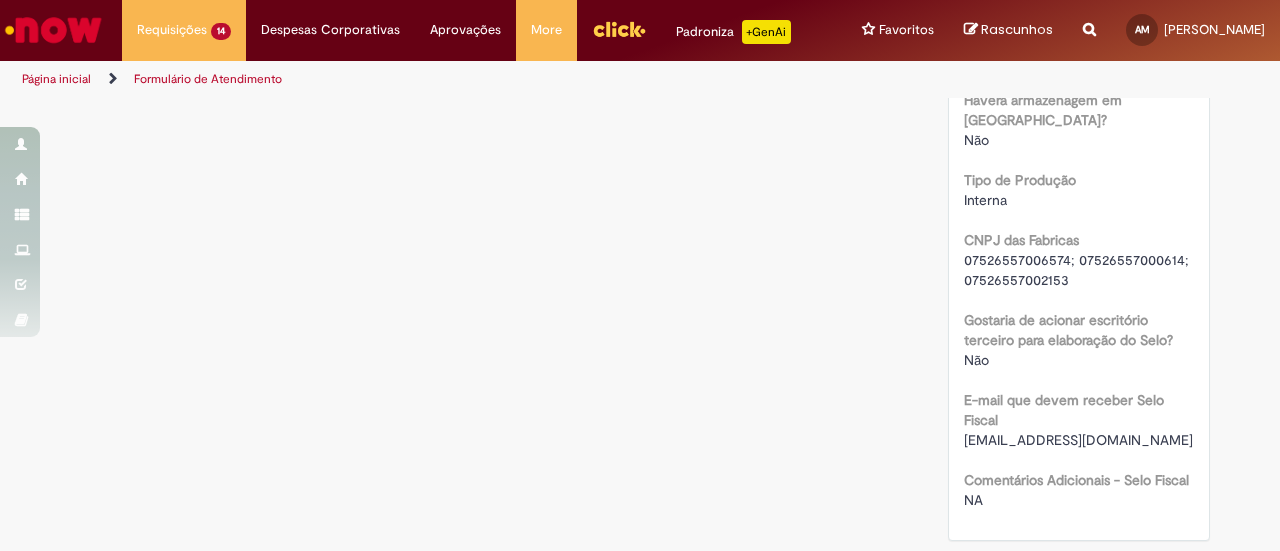 scroll, scrollTop: 3174, scrollLeft: 0, axis: vertical 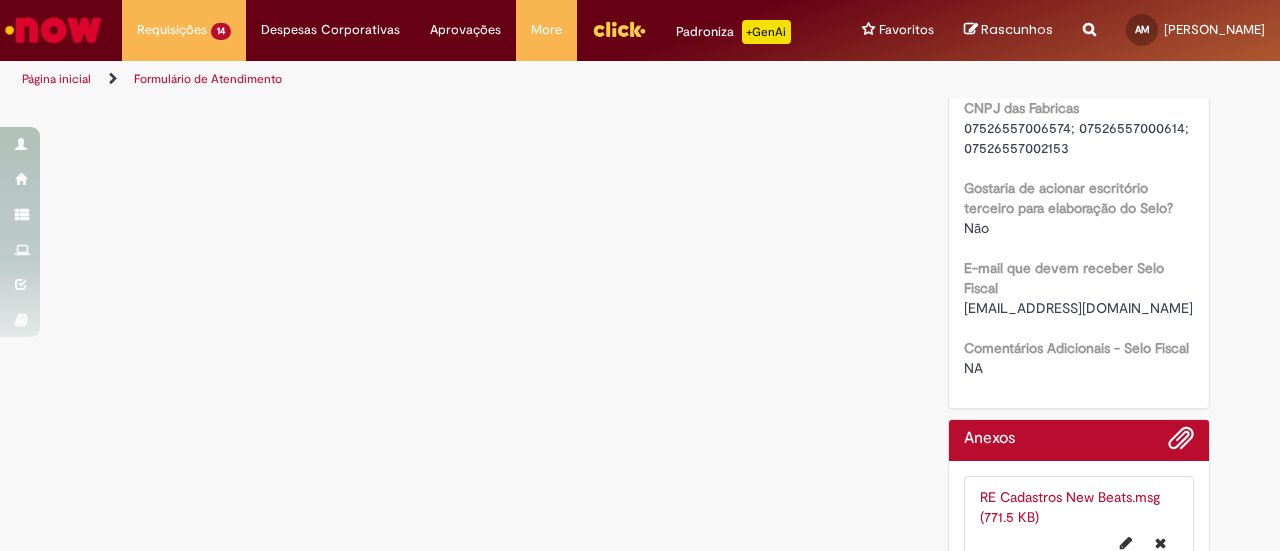 click on "RE Cadastros New Beats.msg (771.5 KB)" at bounding box center [1079, 507] 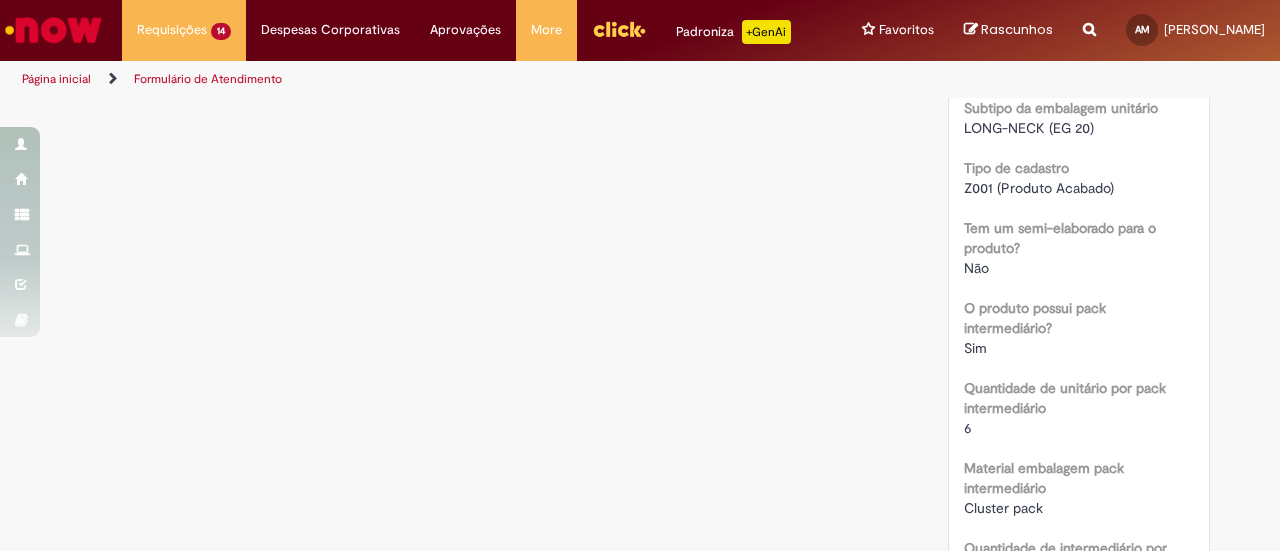 scroll, scrollTop: 1374, scrollLeft: 0, axis: vertical 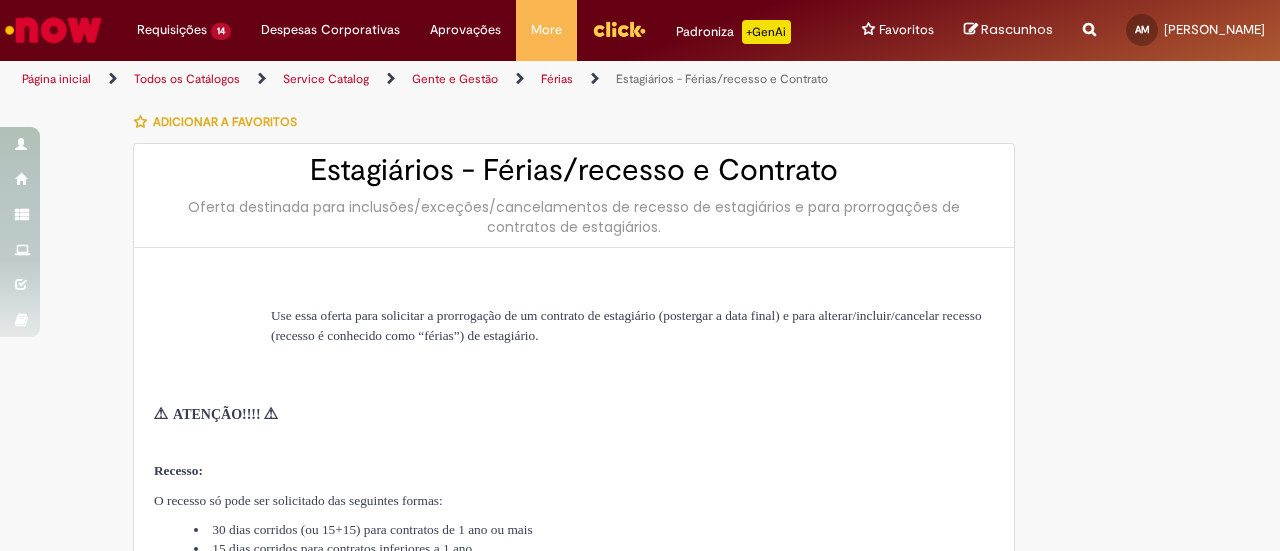 type on "********" 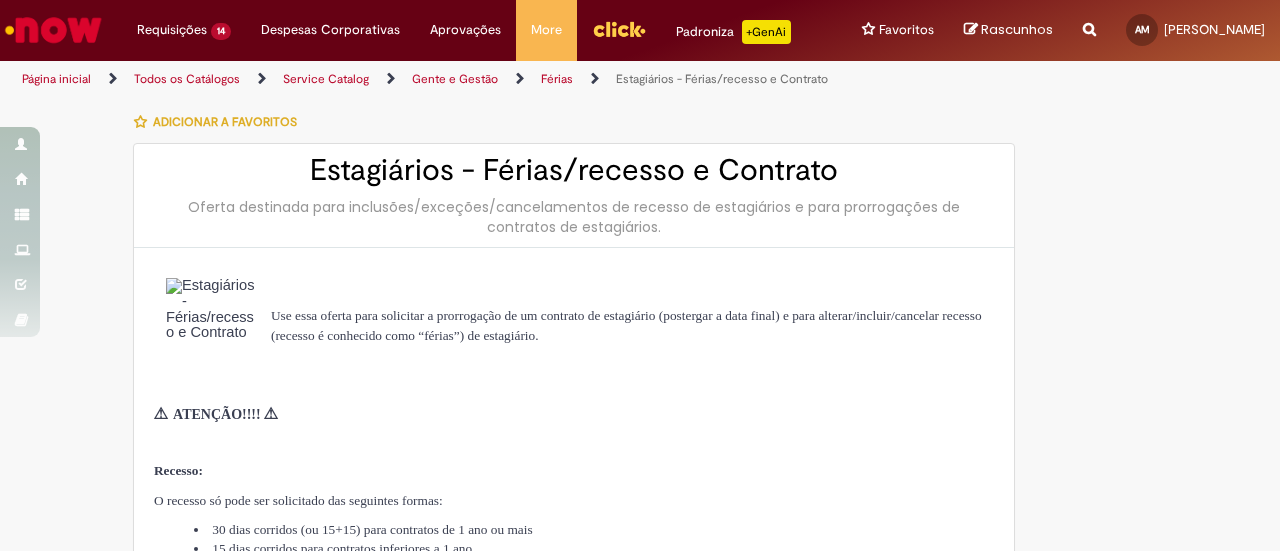 type on "**********" 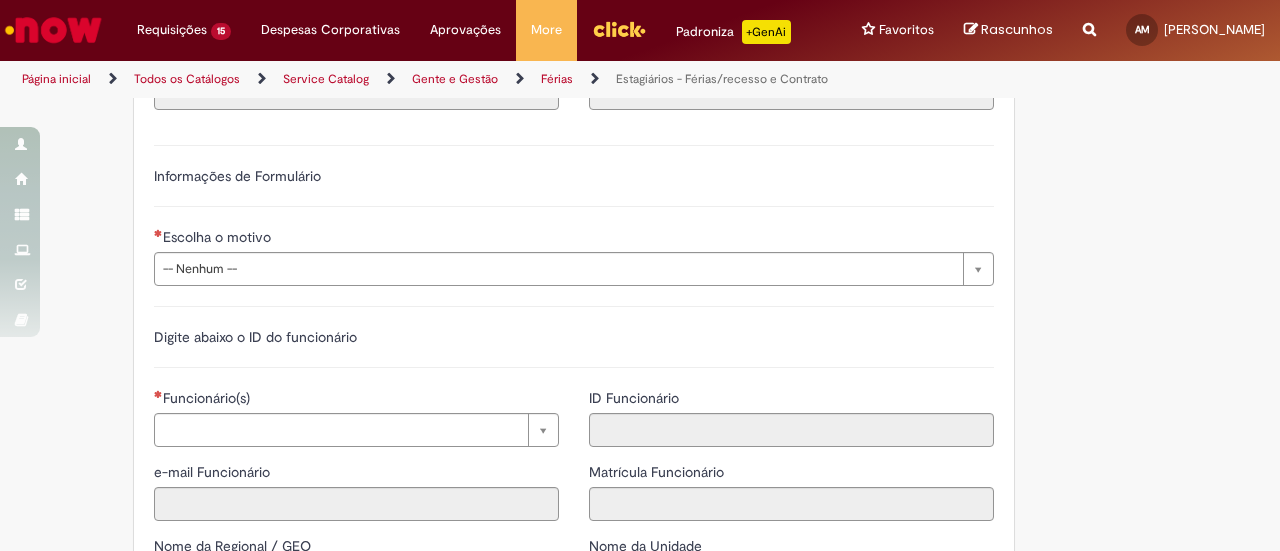 scroll, scrollTop: 1100, scrollLeft: 0, axis: vertical 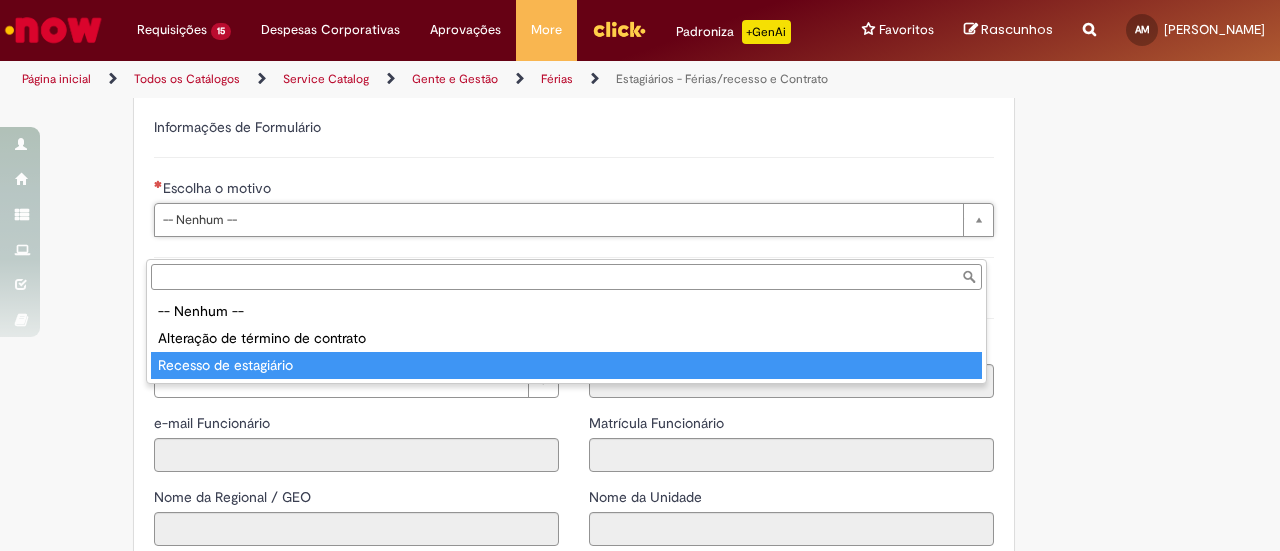 type on "**********" 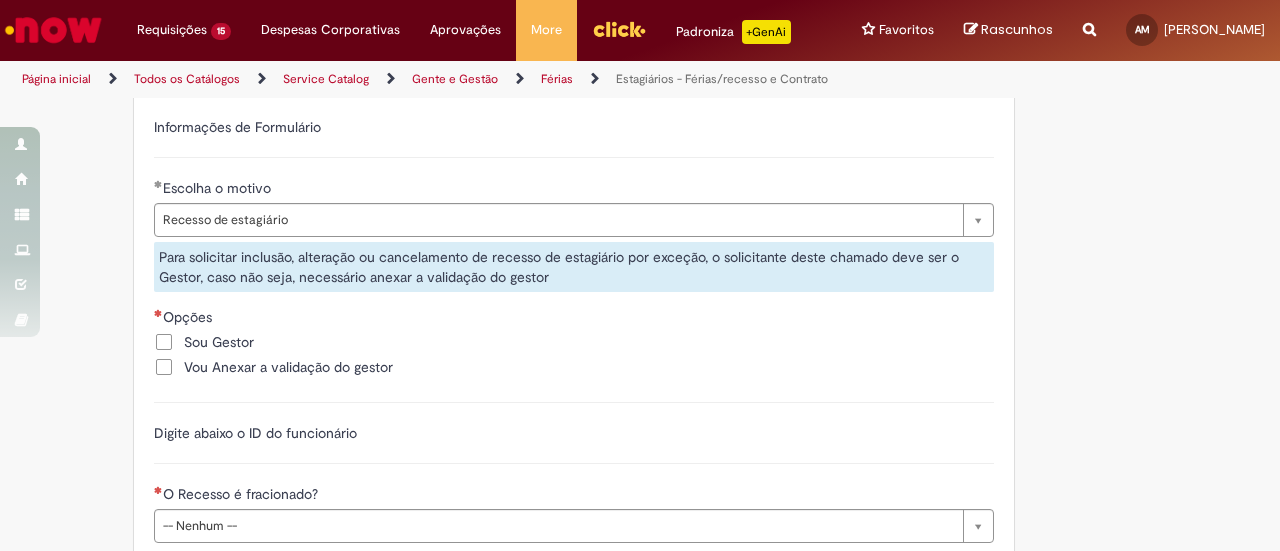 click on "Vou Anexar a validação do gestor" at bounding box center (574, 369) 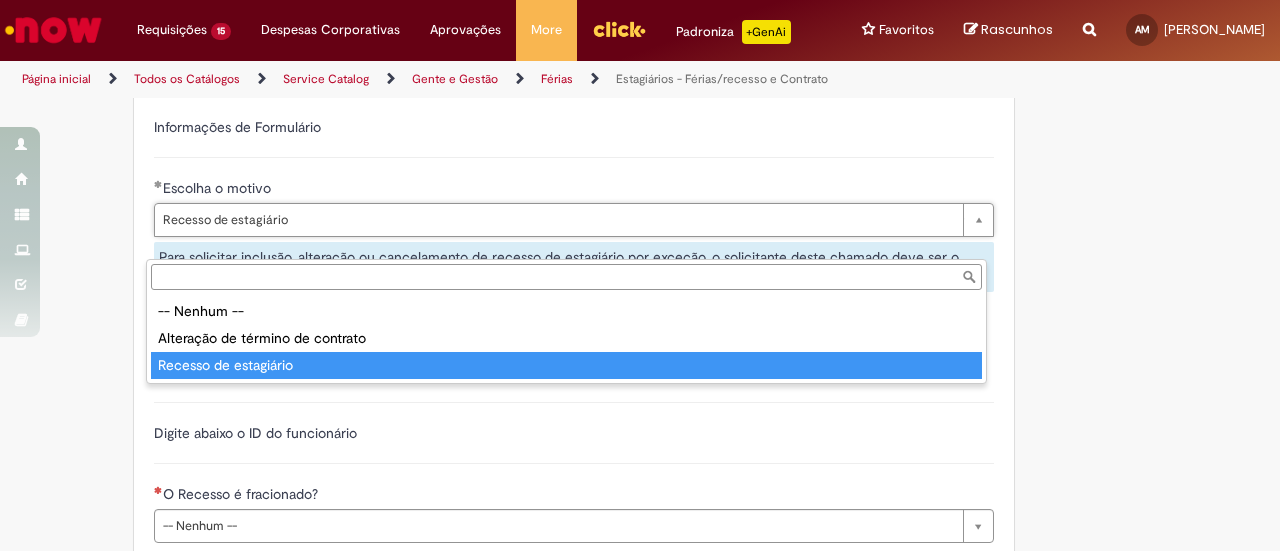 type on "**********" 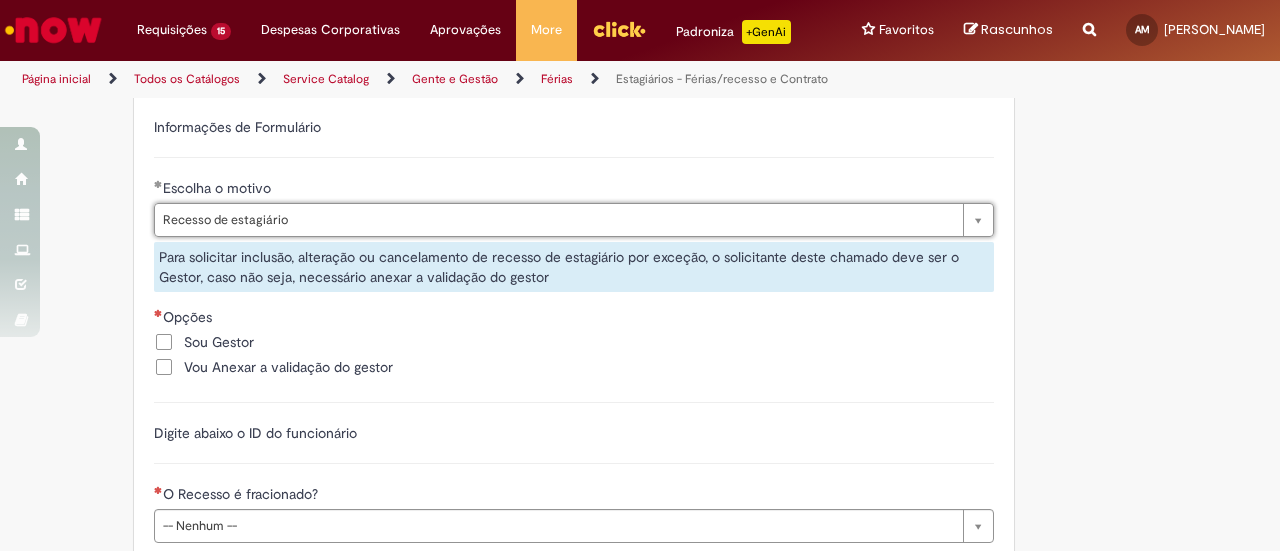 click on "Vou Anexar a validação do gestor" at bounding box center [288, 367] 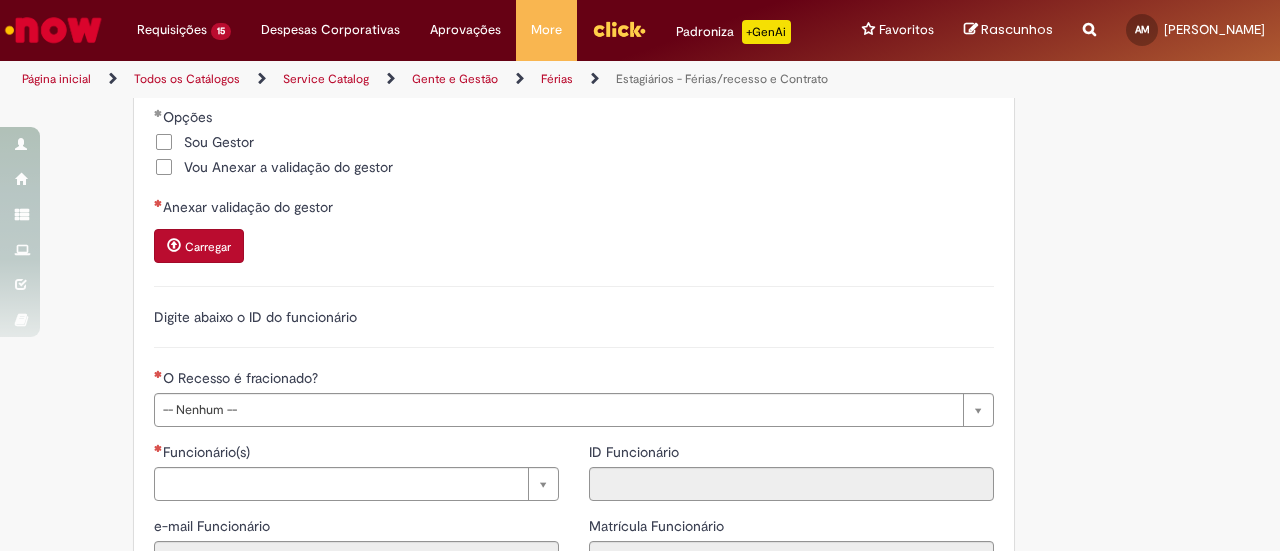 scroll, scrollTop: 1400, scrollLeft: 0, axis: vertical 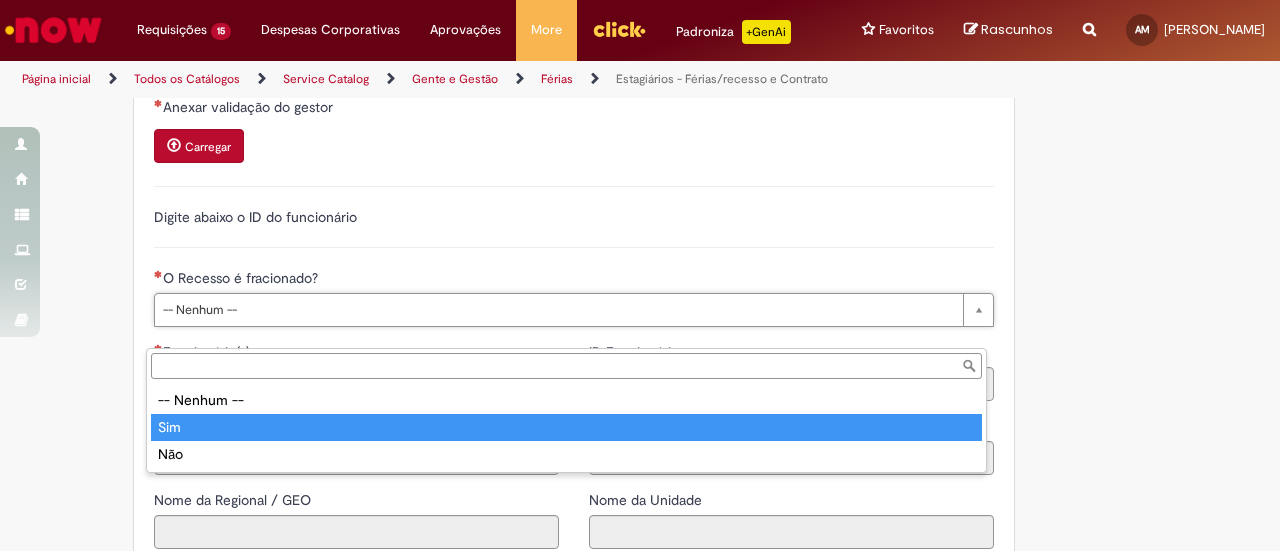 type on "***" 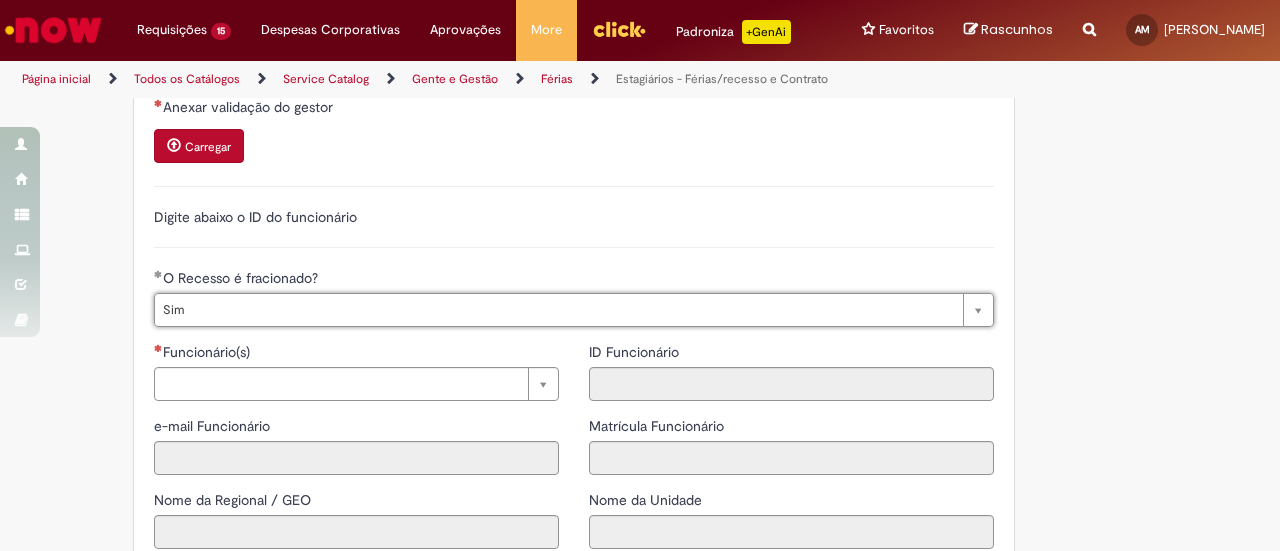 click on "Tire dúvidas com LupiAssist    +GenAI
Oi! Eu sou LupiAssist, uma Inteligência Artificial Generativa em constante aprendizado   Meu conteúdo é monitorado para trazer uma melhor experiência
Dúvidas comuns:
Só mais um instante, estou consultando nossas bases de conhecimento  e escrevendo a melhor resposta pra você!
Title
Lorem ipsum dolor sit amet    Fazer uma nova pergunta
Gerei esta resposta utilizando IA Generativa em conjunto com os nossos padrões. Em caso de divergência, os documentos oficiais prevalecerão.
Saiba mais em:
Ou ligue para:
E aí, te ajudei?
Sim, obrigado!" at bounding box center (640, 8) 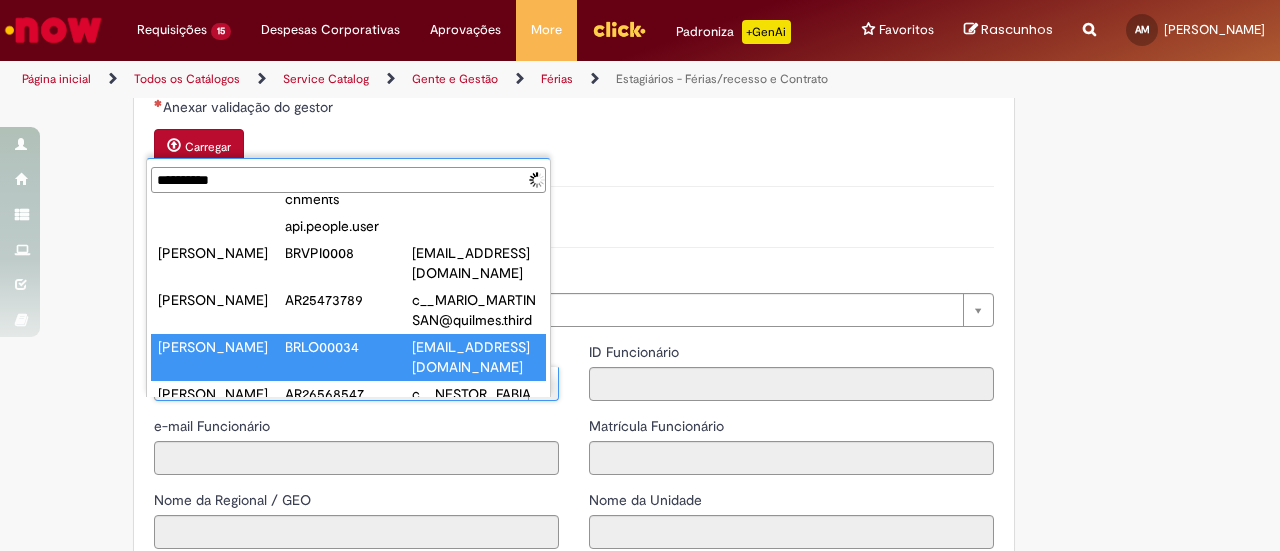 scroll, scrollTop: 0, scrollLeft: 0, axis: both 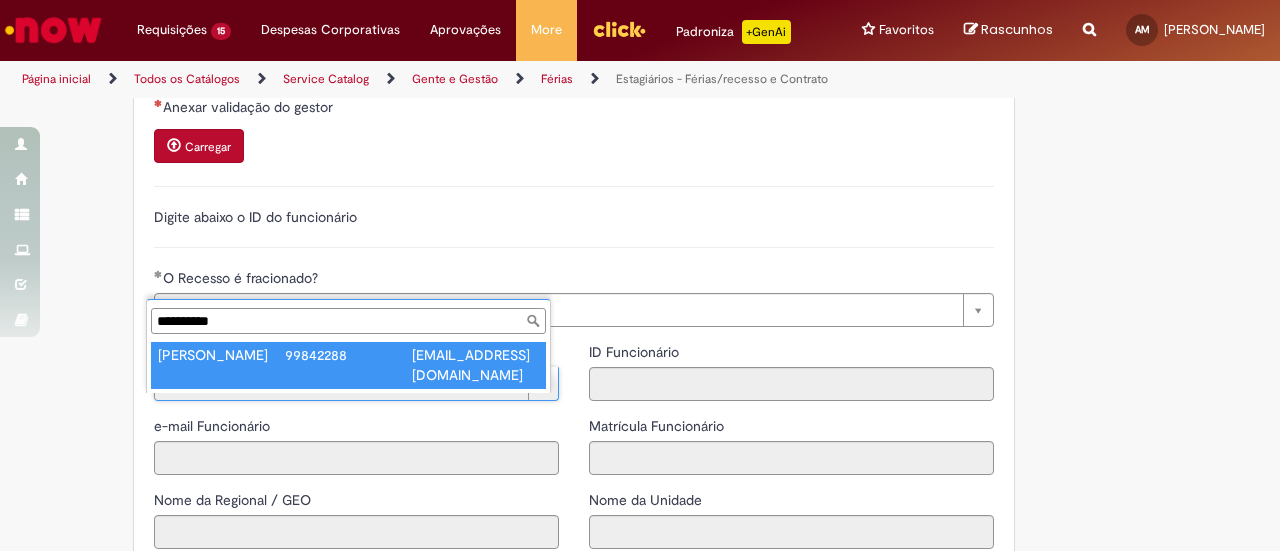 type on "**********" 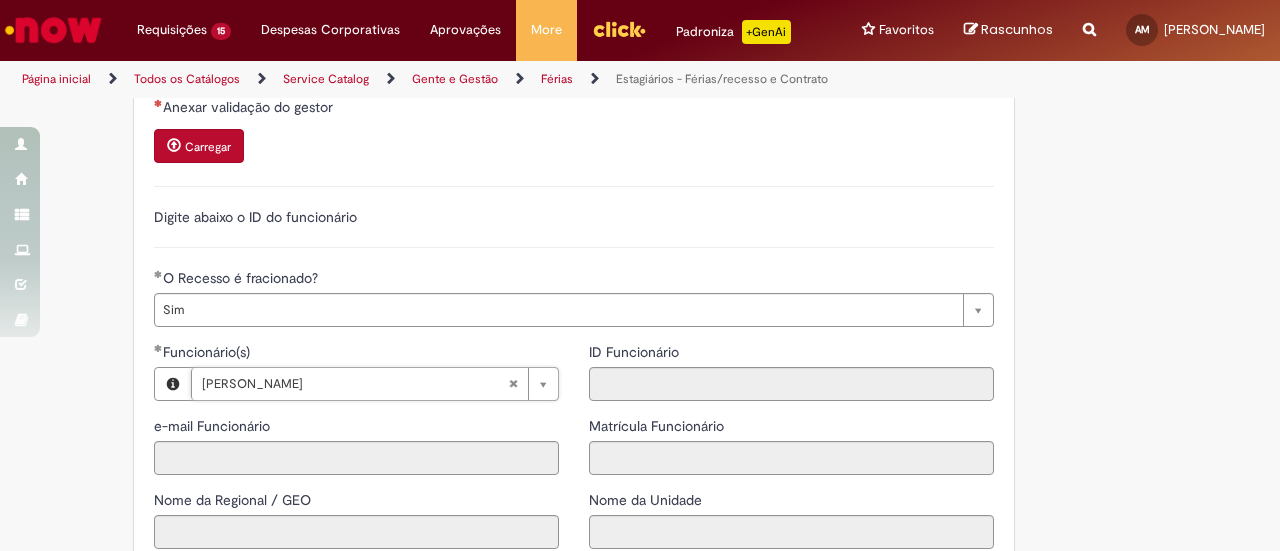 type on "**********" 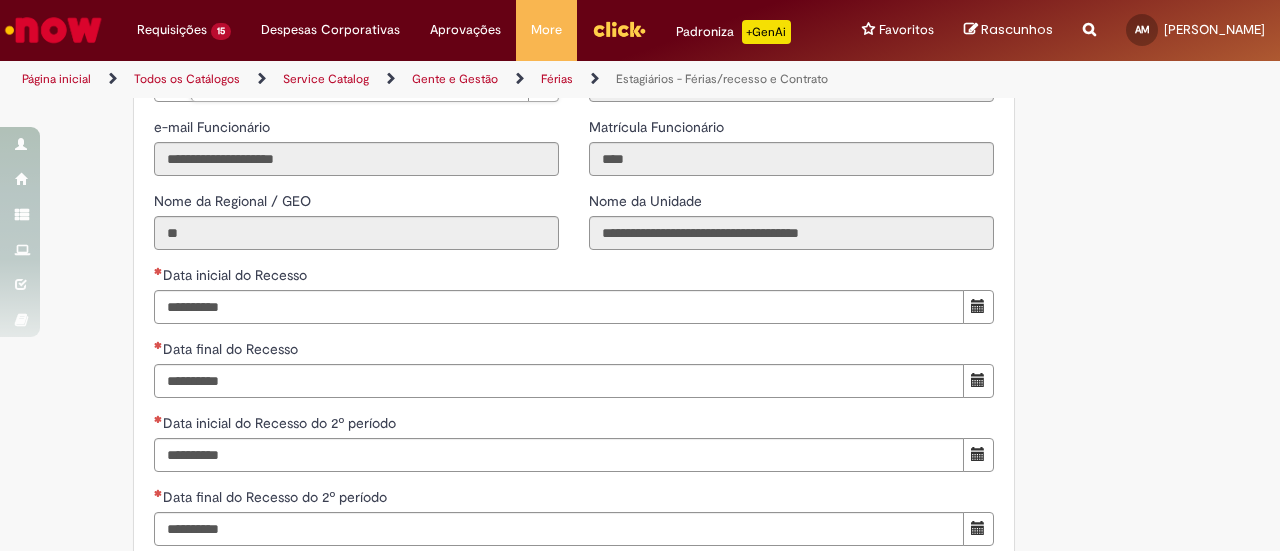 scroll, scrollTop: 1700, scrollLeft: 0, axis: vertical 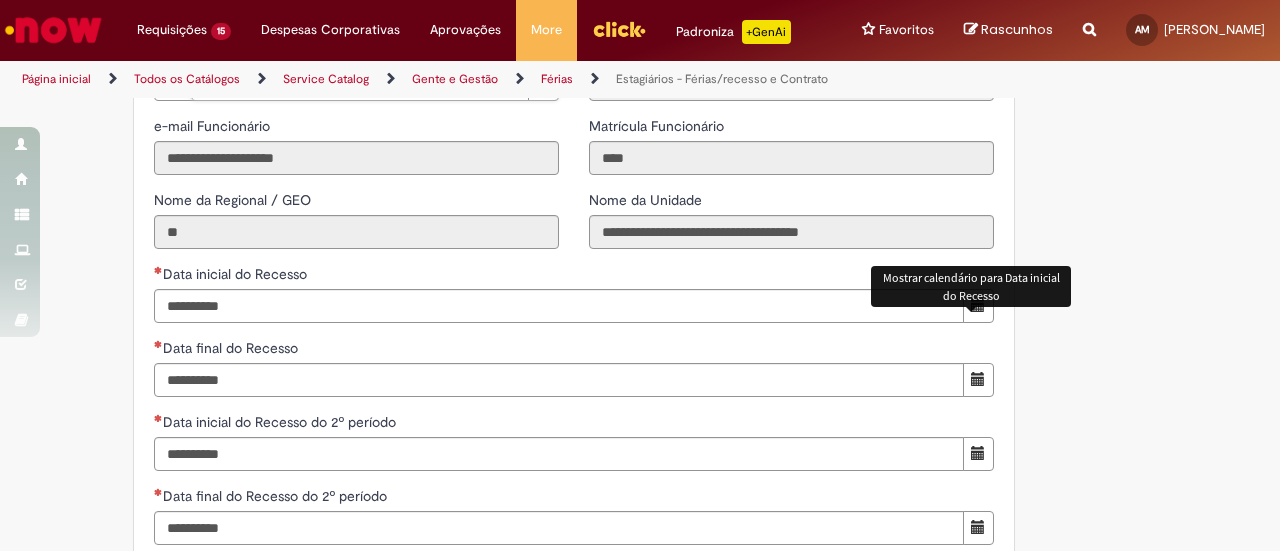 click at bounding box center (978, 305) 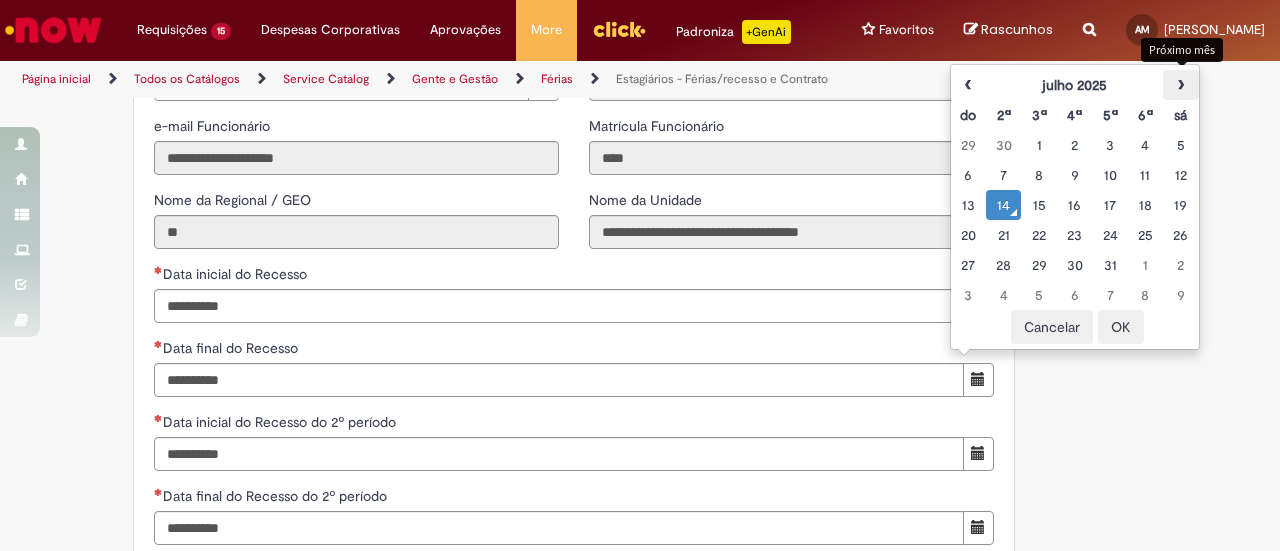 click on "›" at bounding box center [1180, 85] 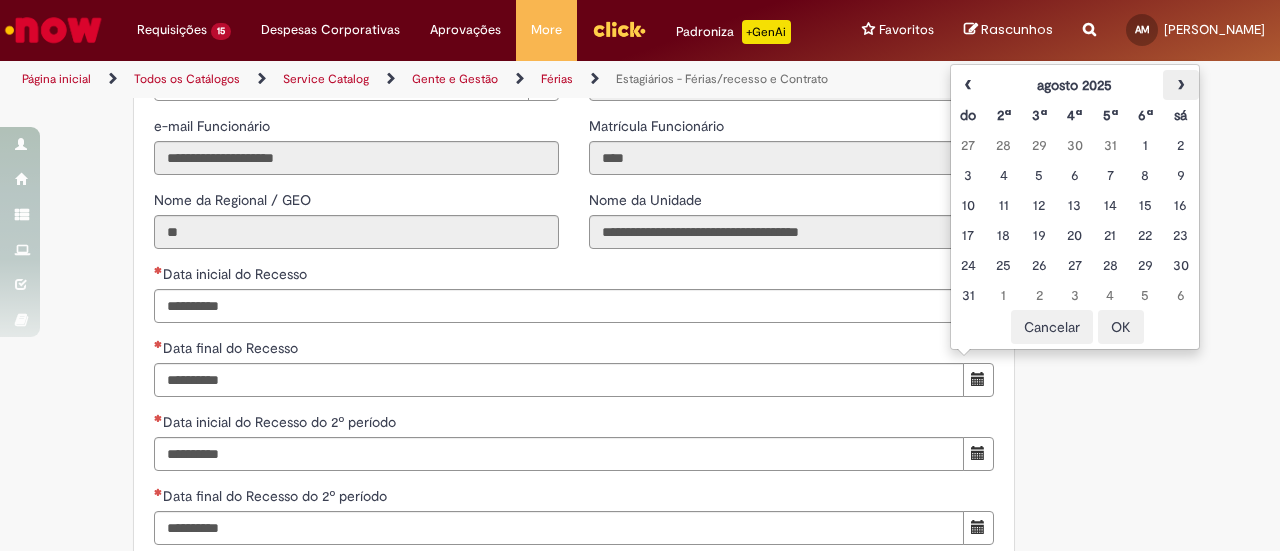 click on "›" at bounding box center (1180, 85) 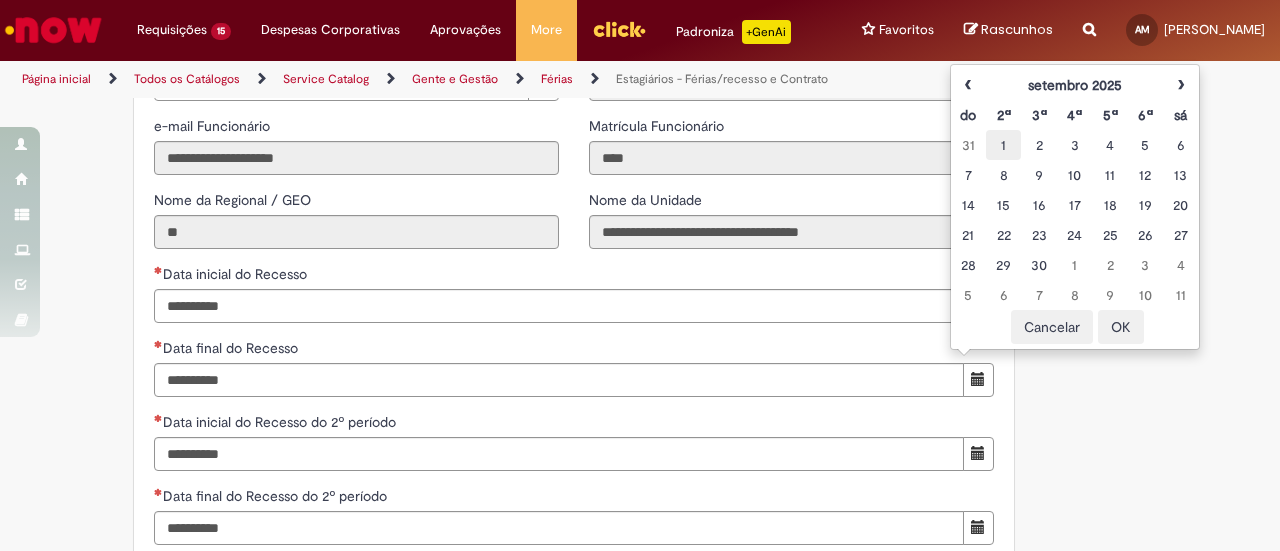 click on "1" at bounding box center [1003, 145] 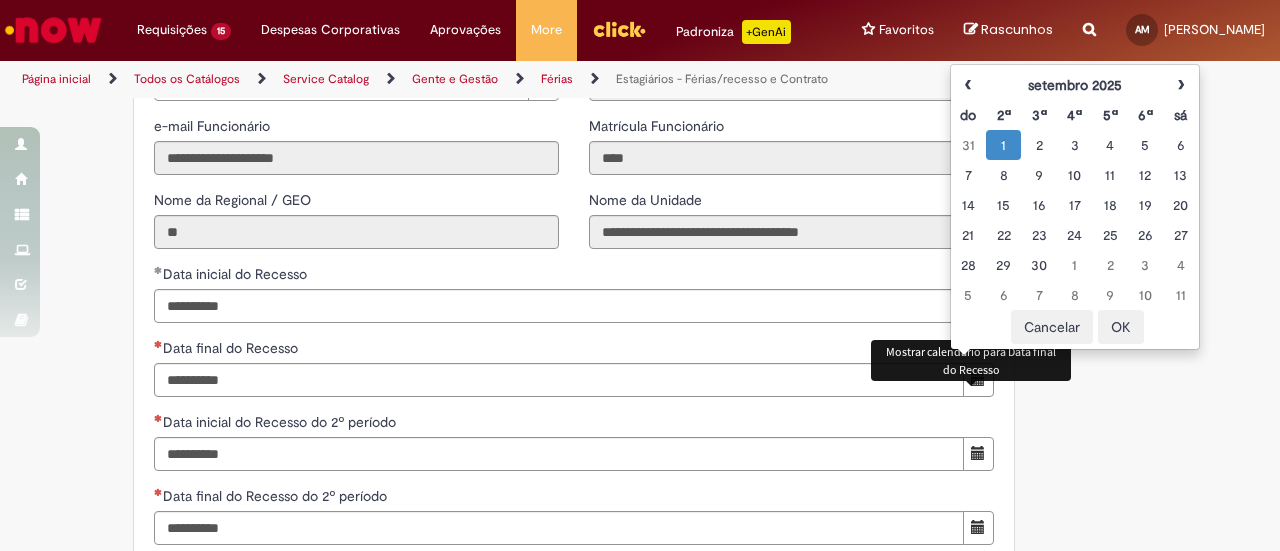click at bounding box center (978, 379) 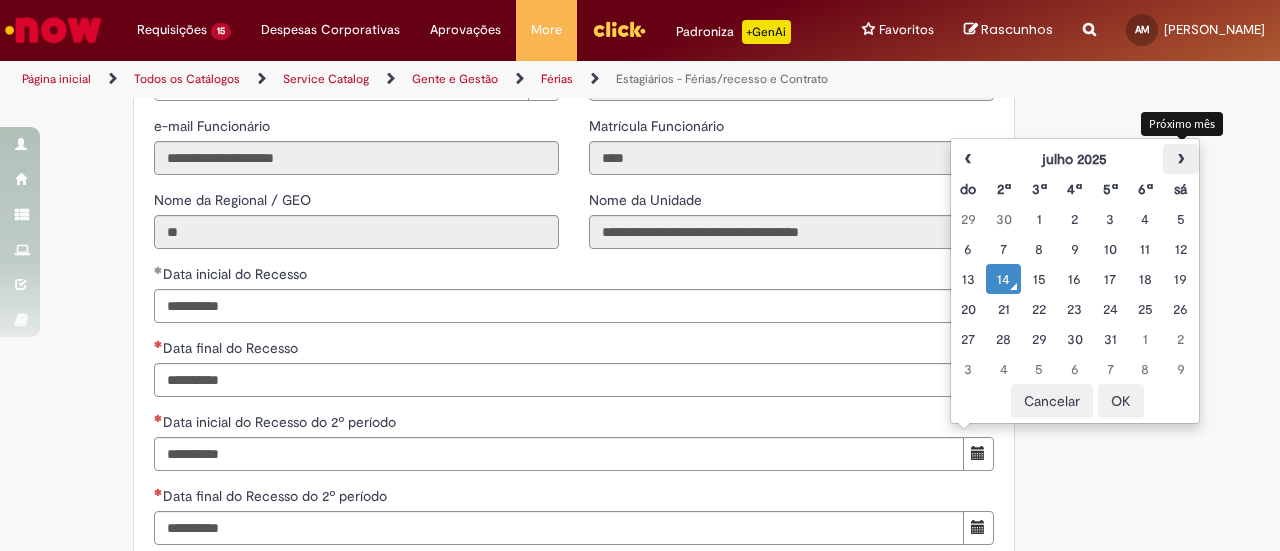 click on "›" at bounding box center (1180, 159) 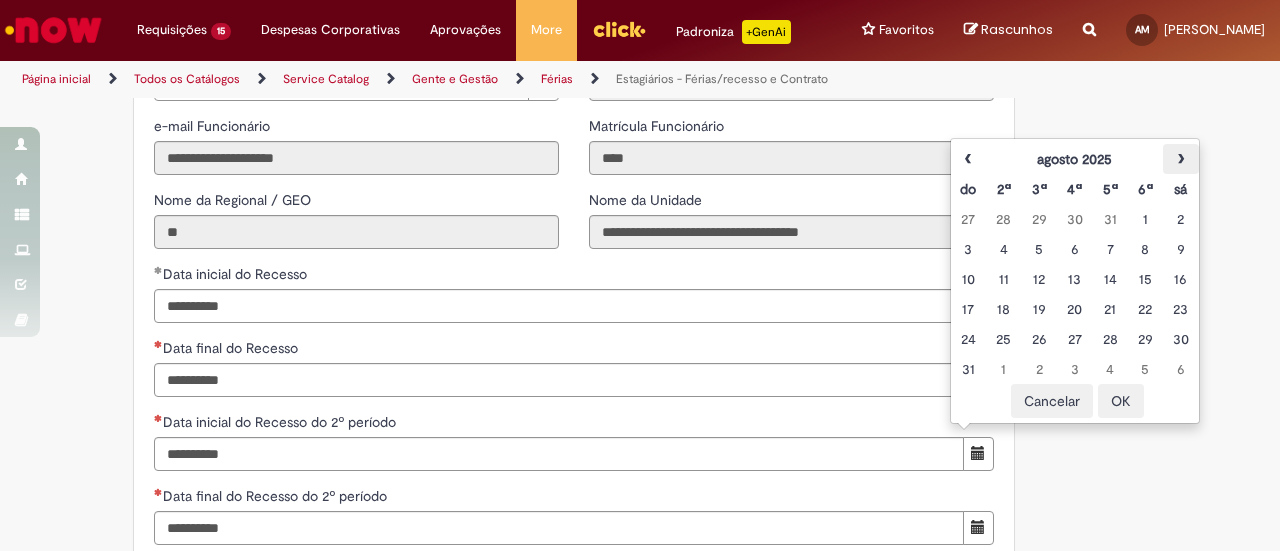 click on "›" at bounding box center (1180, 159) 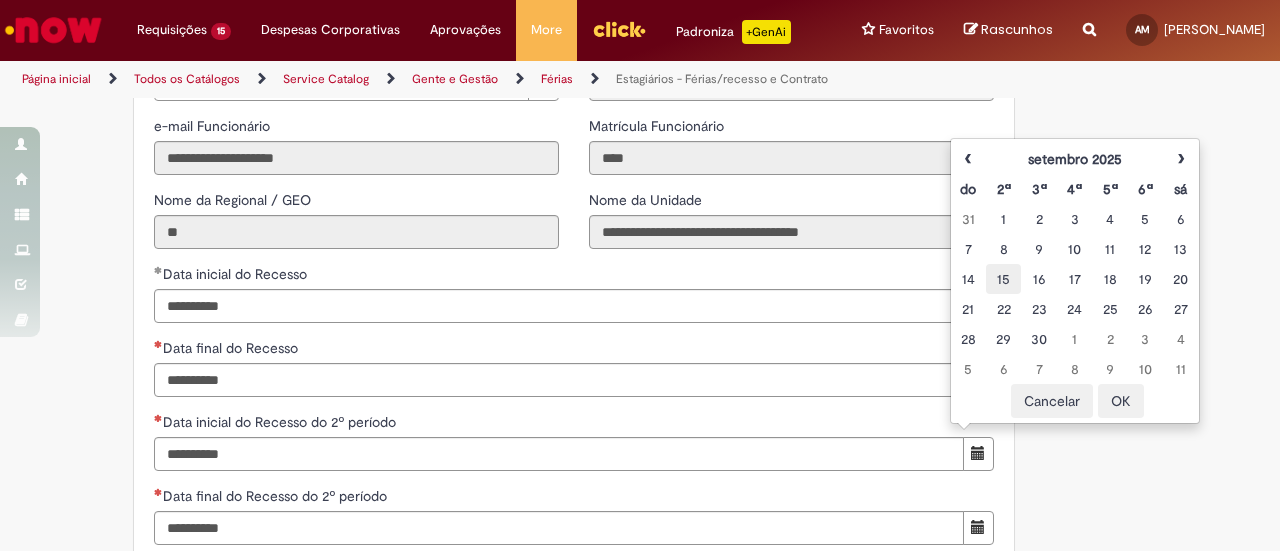 click on "15" at bounding box center (1003, 279) 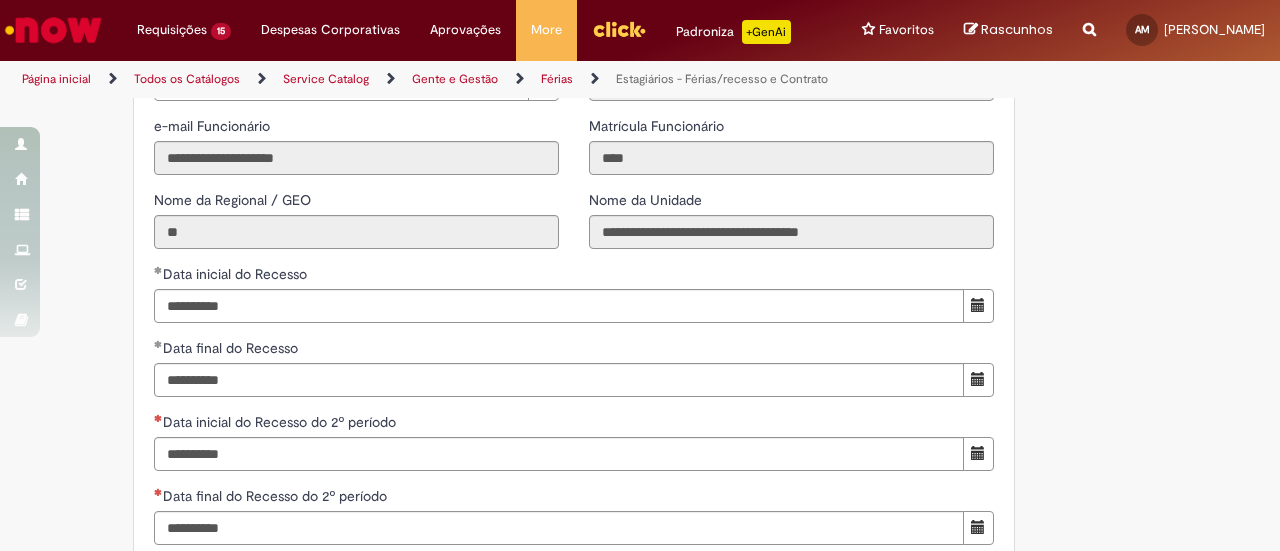 click on "Tire dúvidas com LupiAssist    +GenAI
Oi! Eu sou LupiAssist, uma Inteligência Artificial Generativa em constante aprendizado   Meu conteúdo é monitorado para trazer uma melhor experiência
Dúvidas comuns:
Só mais um instante, estou consultando nossas bases de conhecimento  e escrevendo a melhor resposta pra você!
Title
Lorem ipsum dolor sit amet    Fazer uma nova pergunta
Gerei esta resposta utilizando IA Generativa em conjunto com os nossos padrões. Em caso de divergência, os documentos oficiais prevalecerão.
Saiba mais em:
Ou ligue para:
E aí, te ajudei?
Sim, obrigado!" at bounding box center (640, -292) 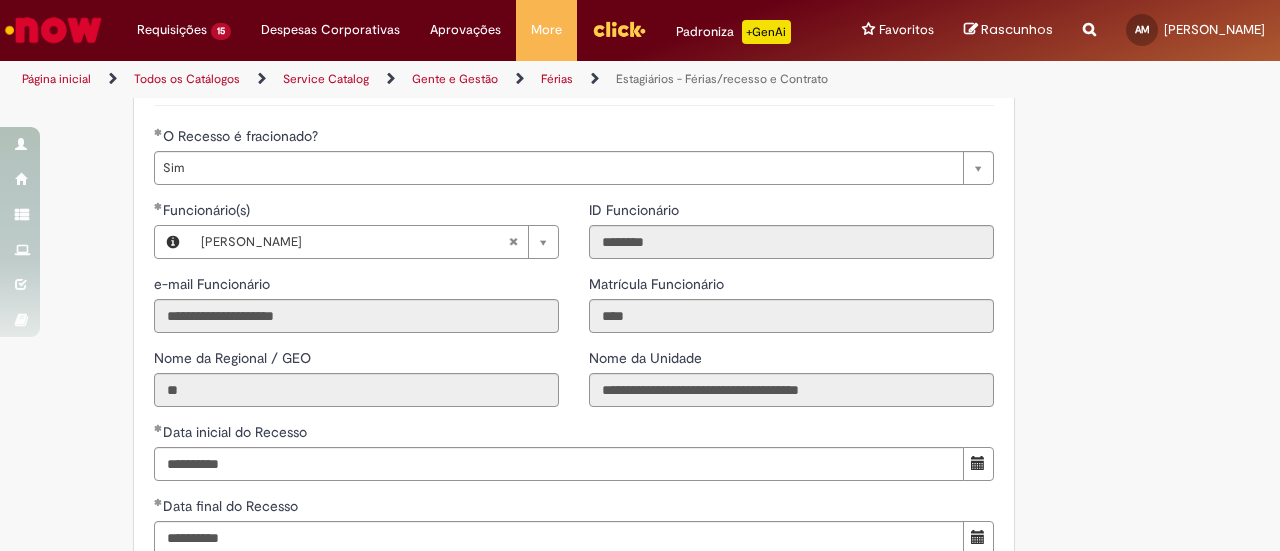 scroll, scrollTop: 1500, scrollLeft: 0, axis: vertical 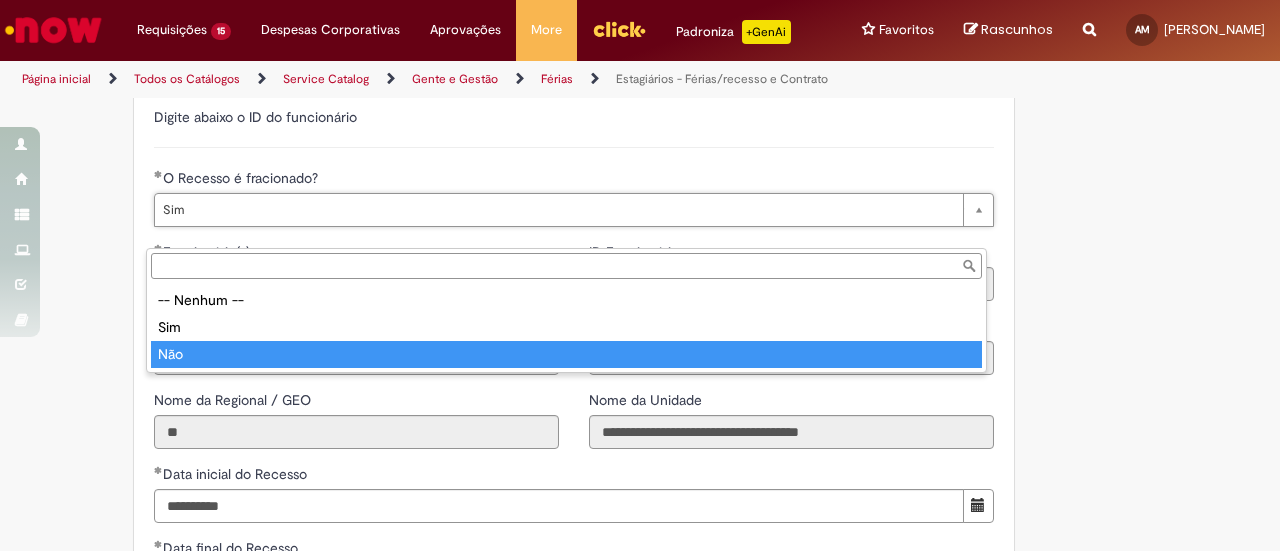 type on "***" 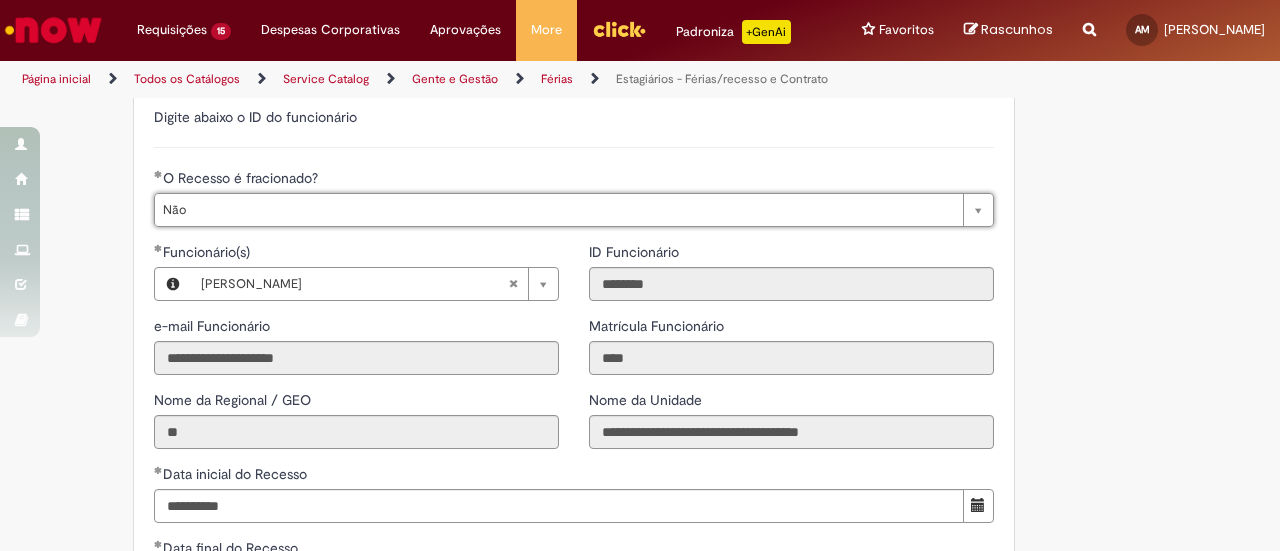 scroll, scrollTop: 0, scrollLeft: 22, axis: horizontal 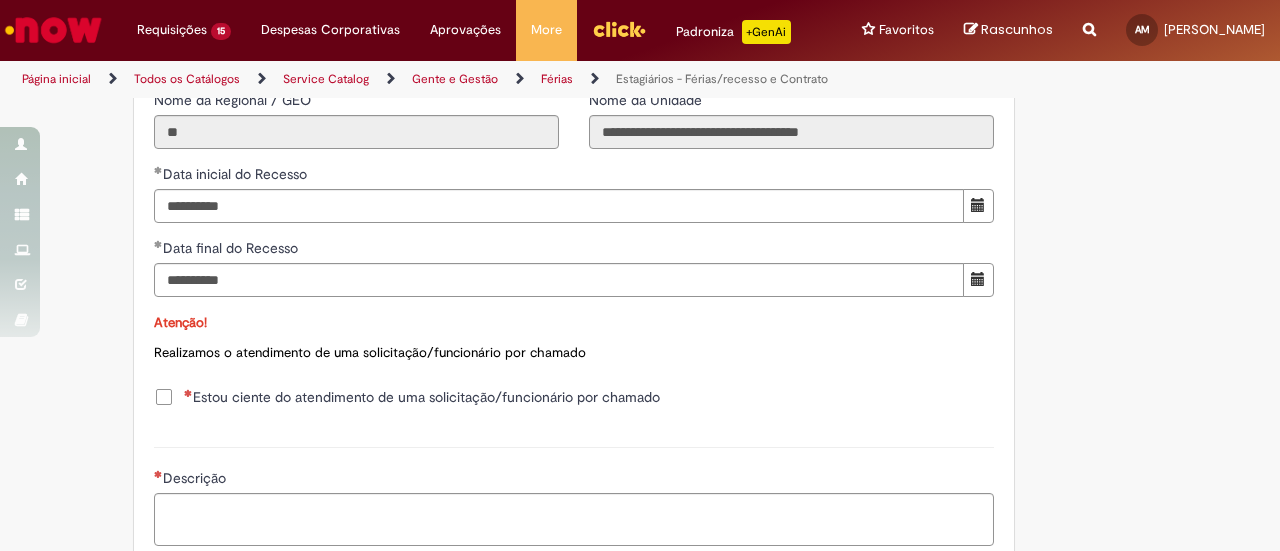 click on "Estou ciente do atendimento de uma solicitação/funcionário por chamado" at bounding box center [422, 397] 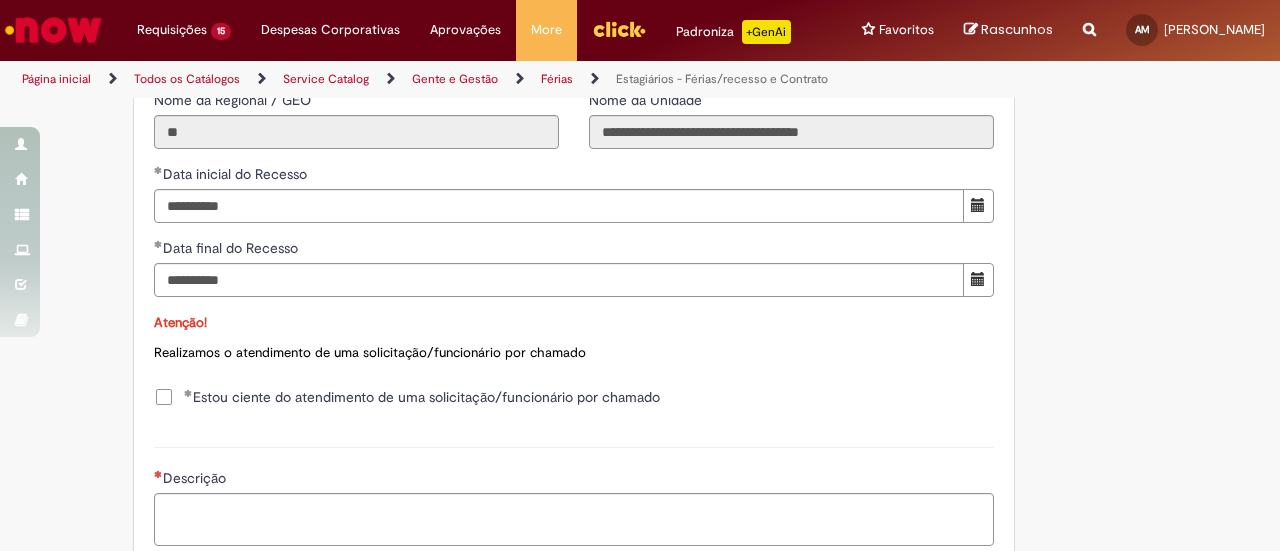 scroll, scrollTop: 2000, scrollLeft: 0, axis: vertical 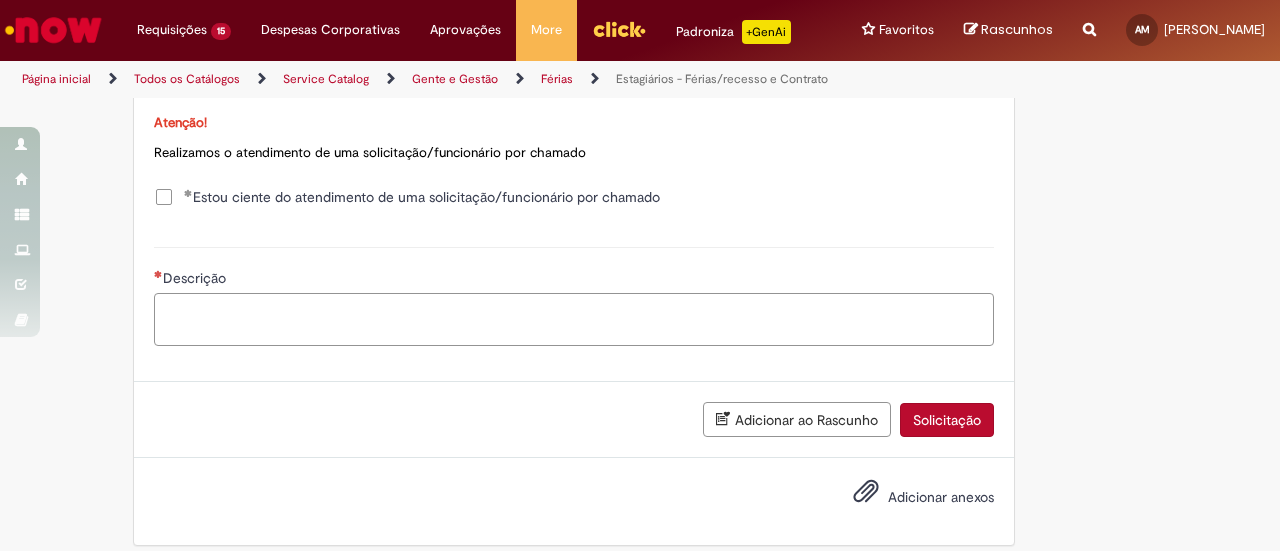 click on "Descrição" at bounding box center (574, 319) 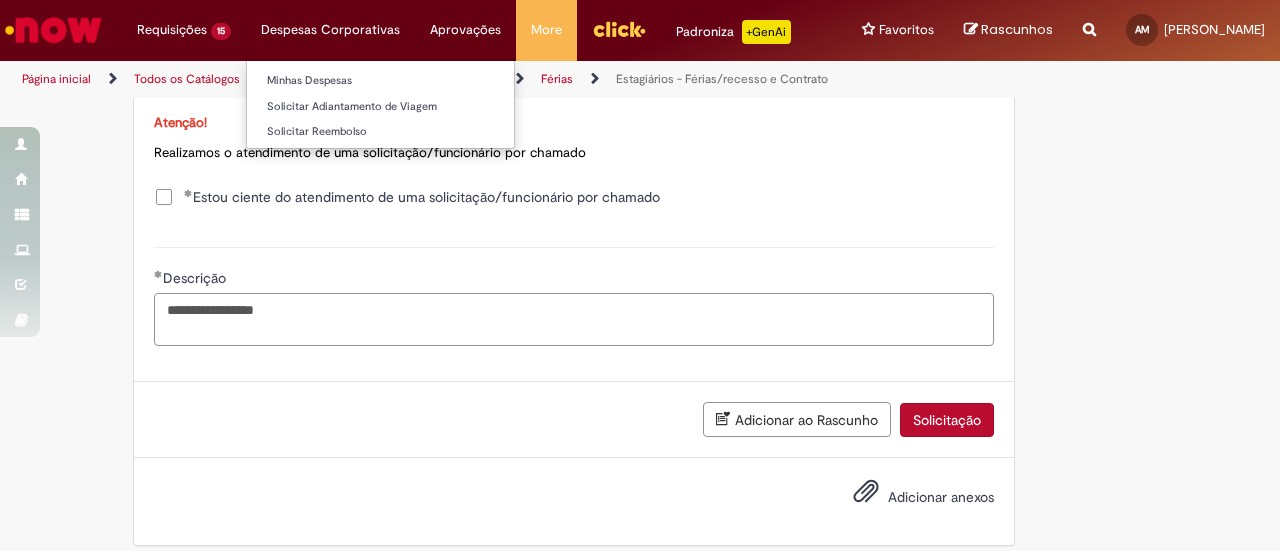 type on "**********" 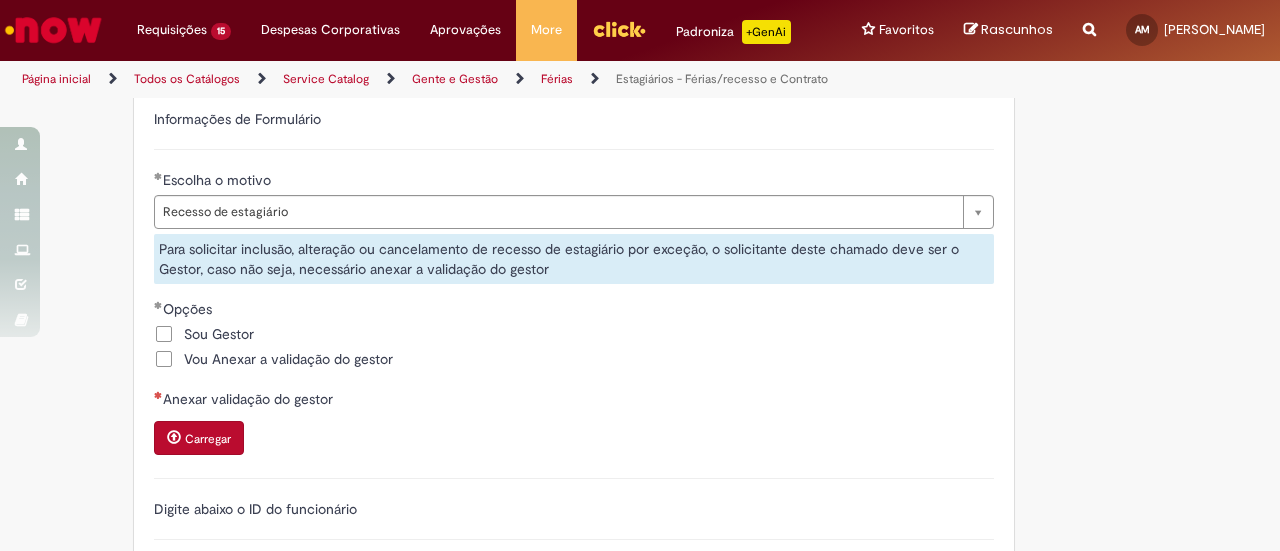 scroll, scrollTop: 1100, scrollLeft: 0, axis: vertical 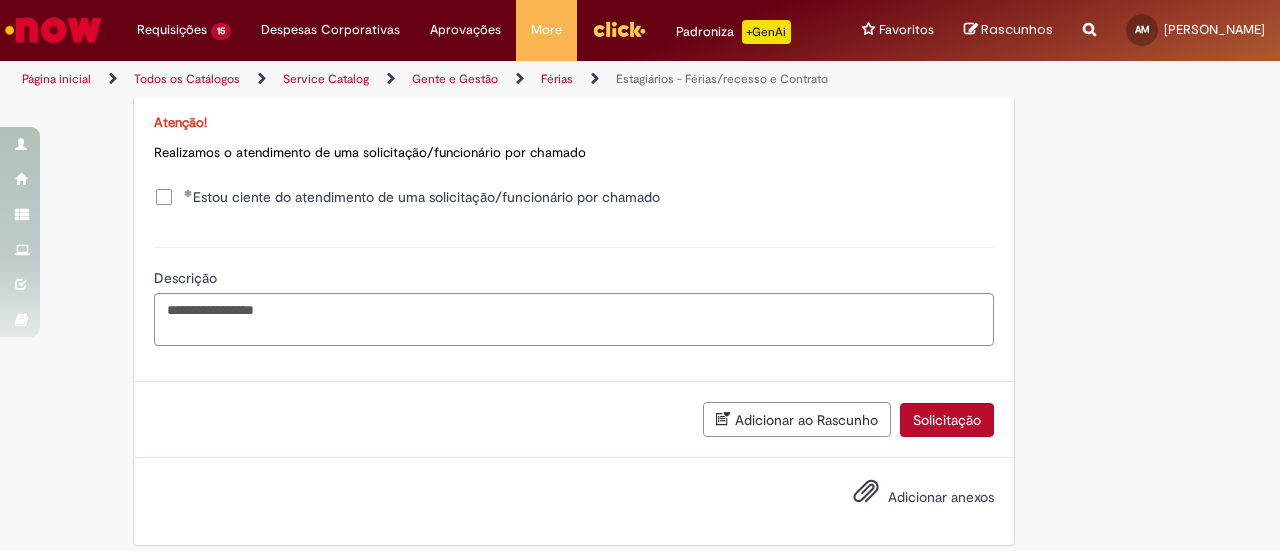 click on "Adicionar ao Rascunho        Solicitação" at bounding box center (574, 420) 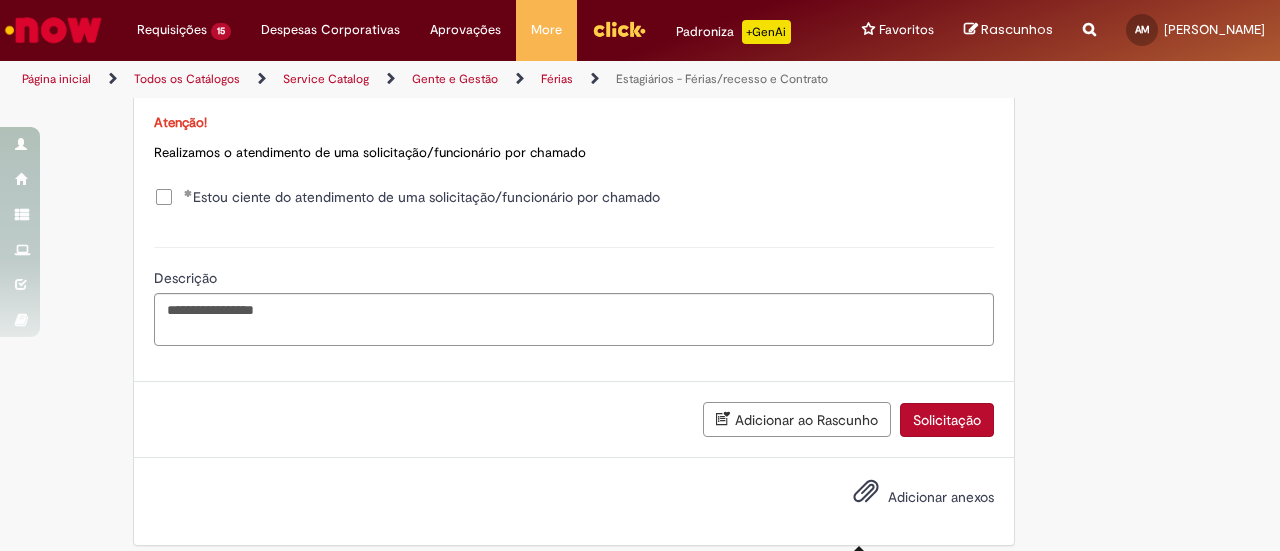 click at bounding box center (866, 492) 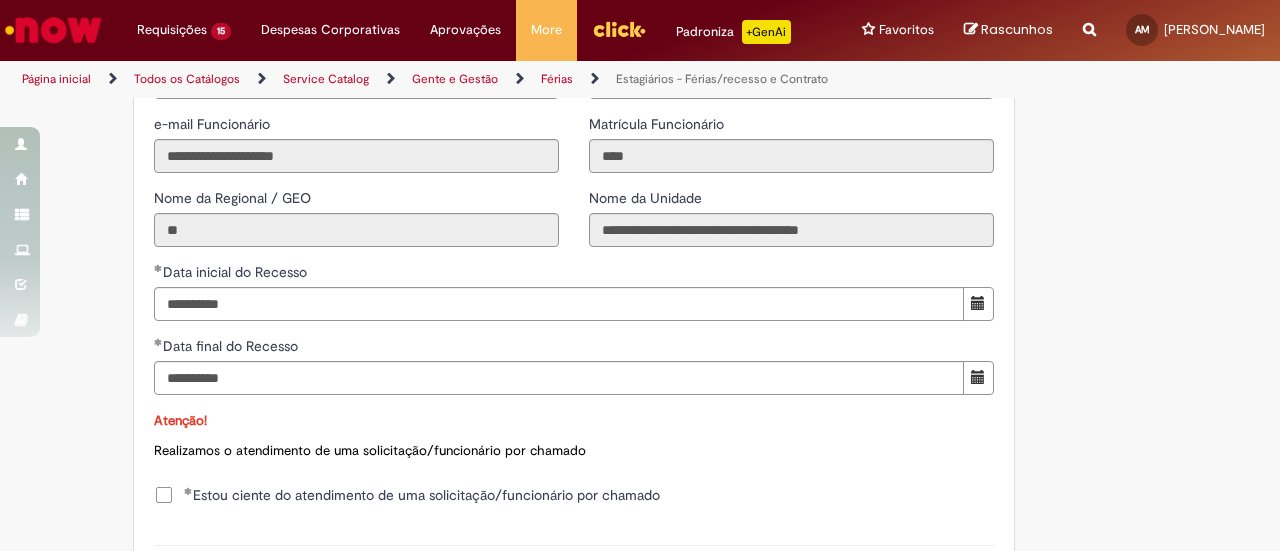 scroll, scrollTop: 2000, scrollLeft: 0, axis: vertical 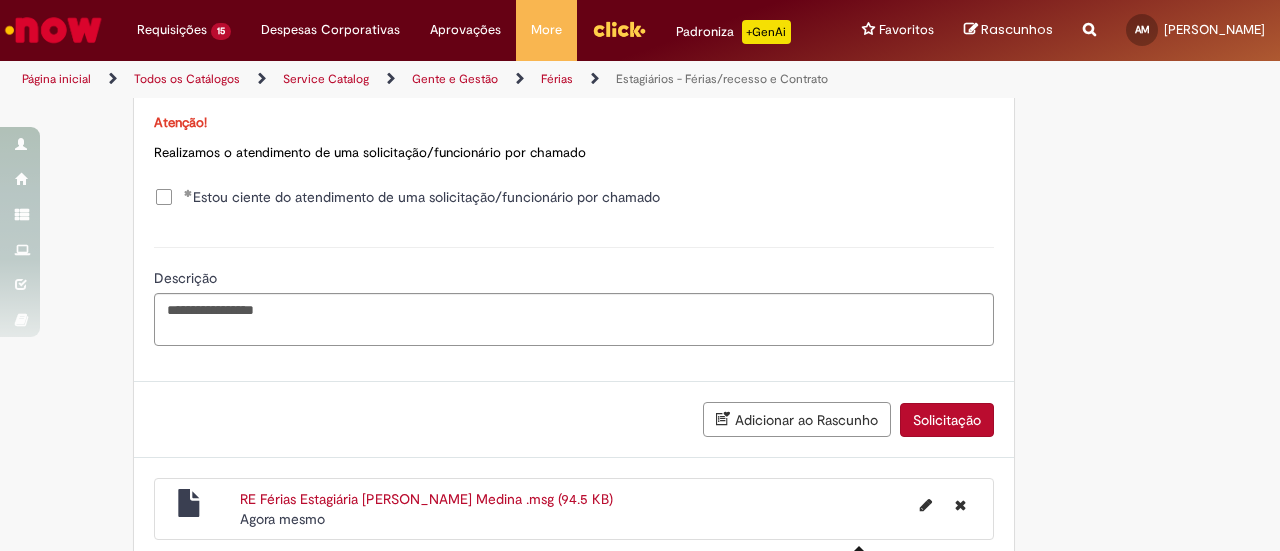 click on "Solicitação" at bounding box center [947, 420] 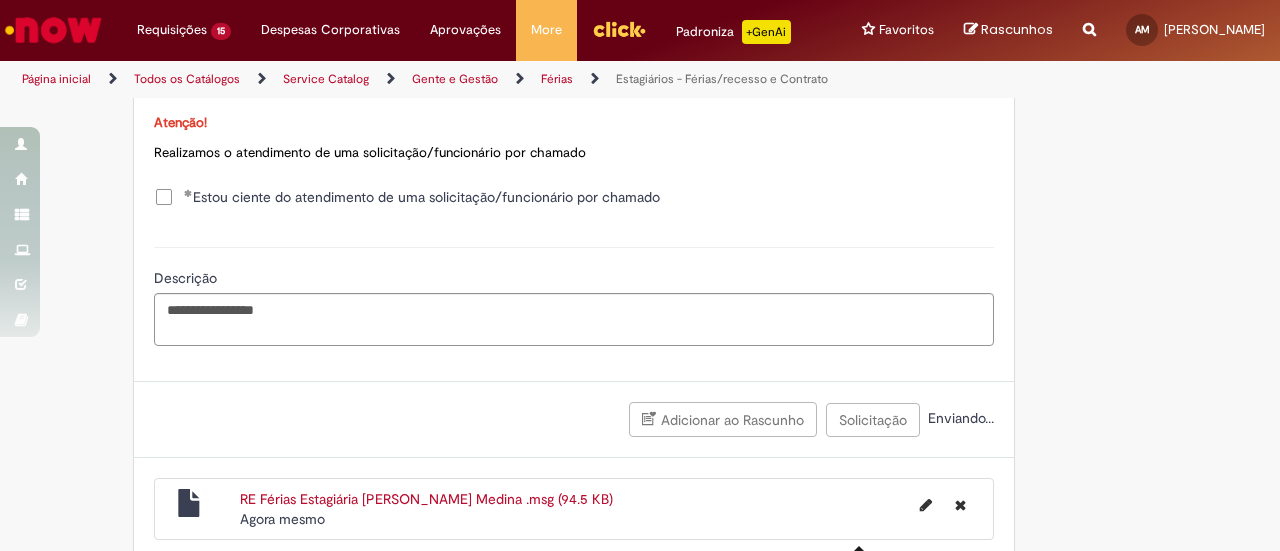 scroll, scrollTop: 1247, scrollLeft: 0, axis: vertical 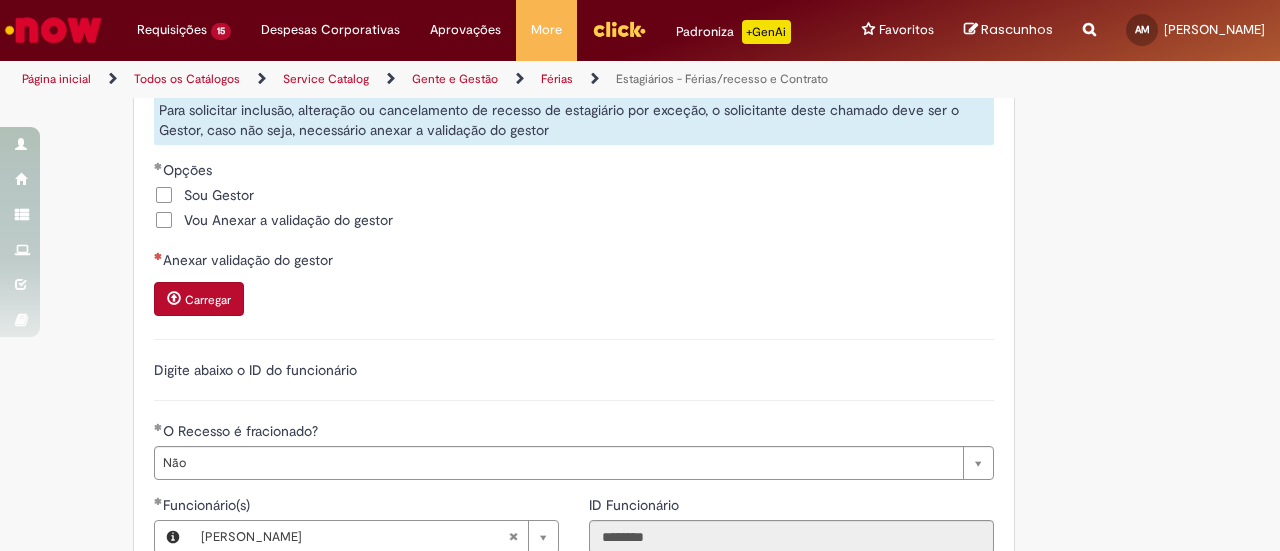 click on "Carregar" at bounding box center (208, 300) 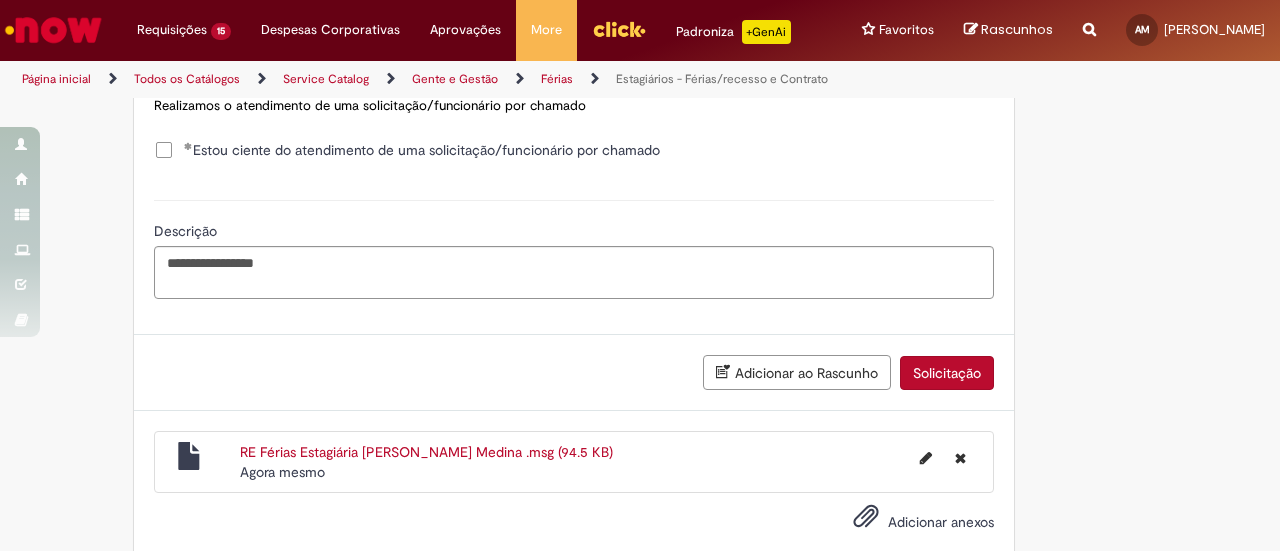 scroll, scrollTop: 2130, scrollLeft: 0, axis: vertical 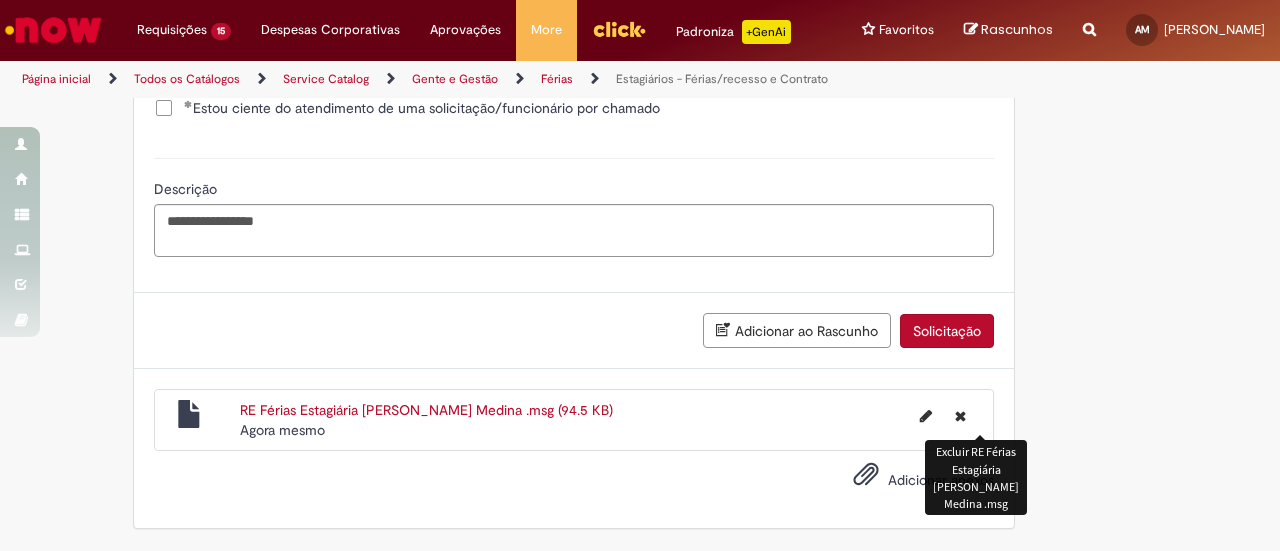 click at bounding box center (960, 416) 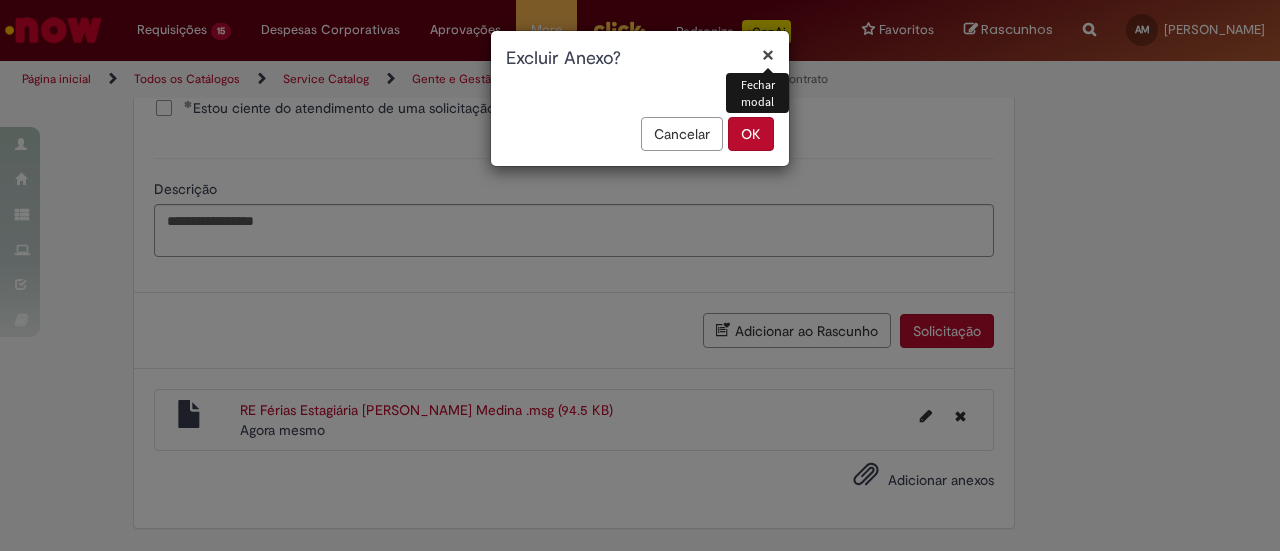 click on "OK" at bounding box center (751, 134) 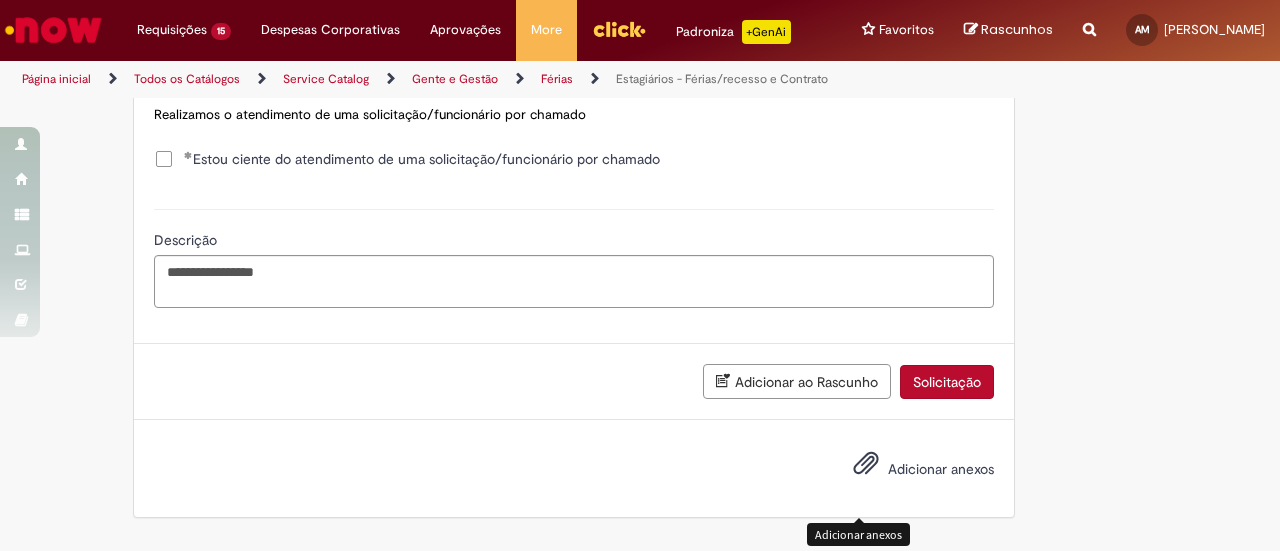 scroll, scrollTop: 2060, scrollLeft: 0, axis: vertical 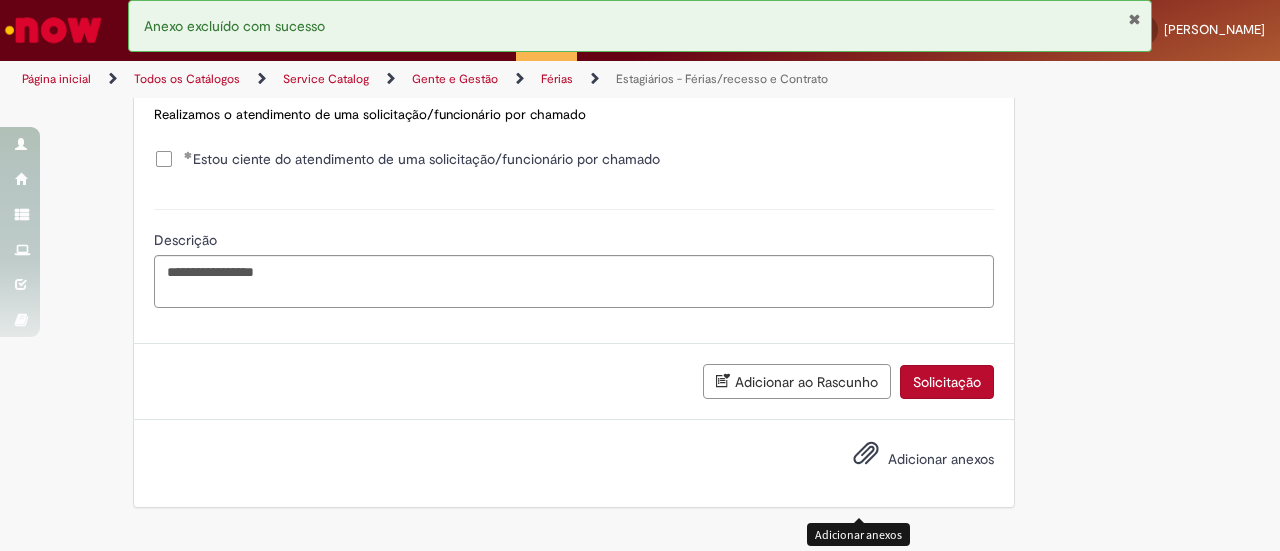 click on "Adicionar ao Rascunho        Solicitação" at bounding box center [574, 381] 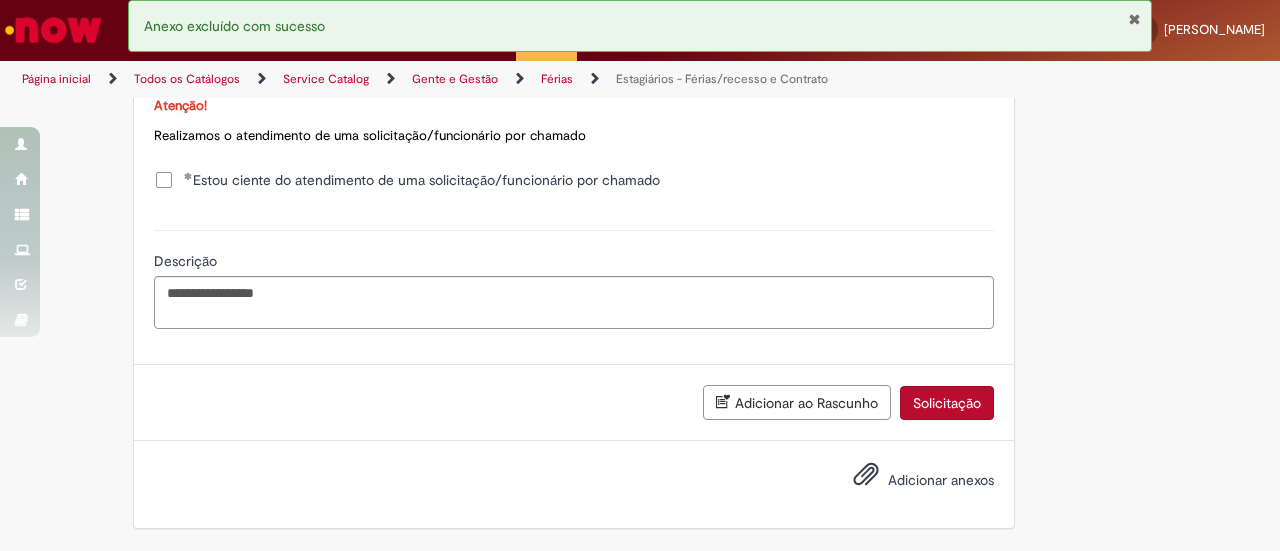 click on "Solicitação" at bounding box center [947, 403] 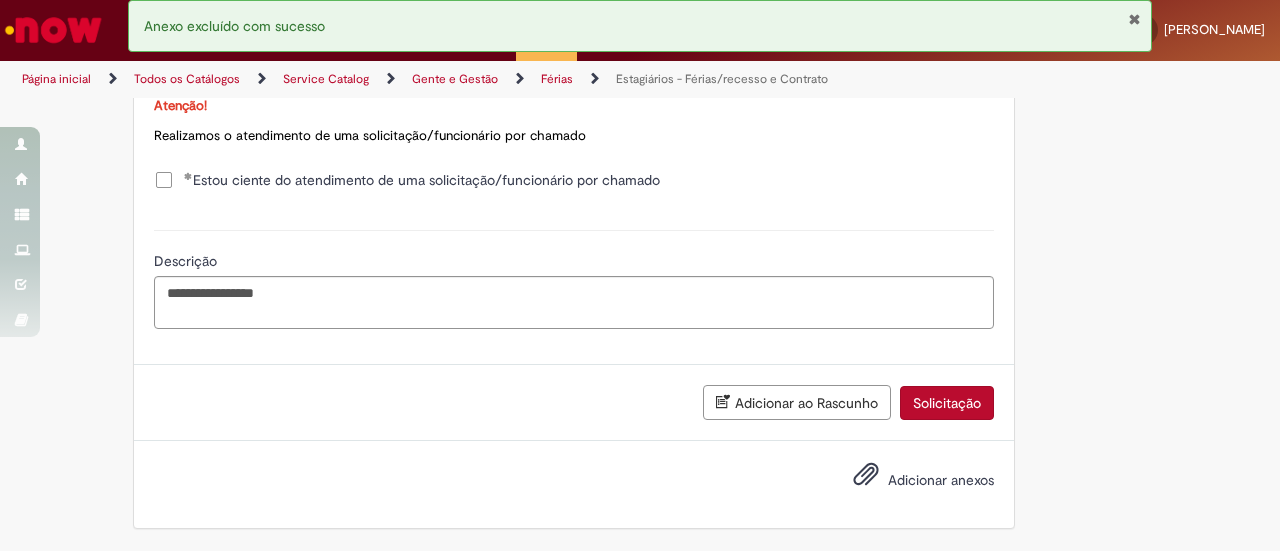 scroll, scrollTop: 2014, scrollLeft: 0, axis: vertical 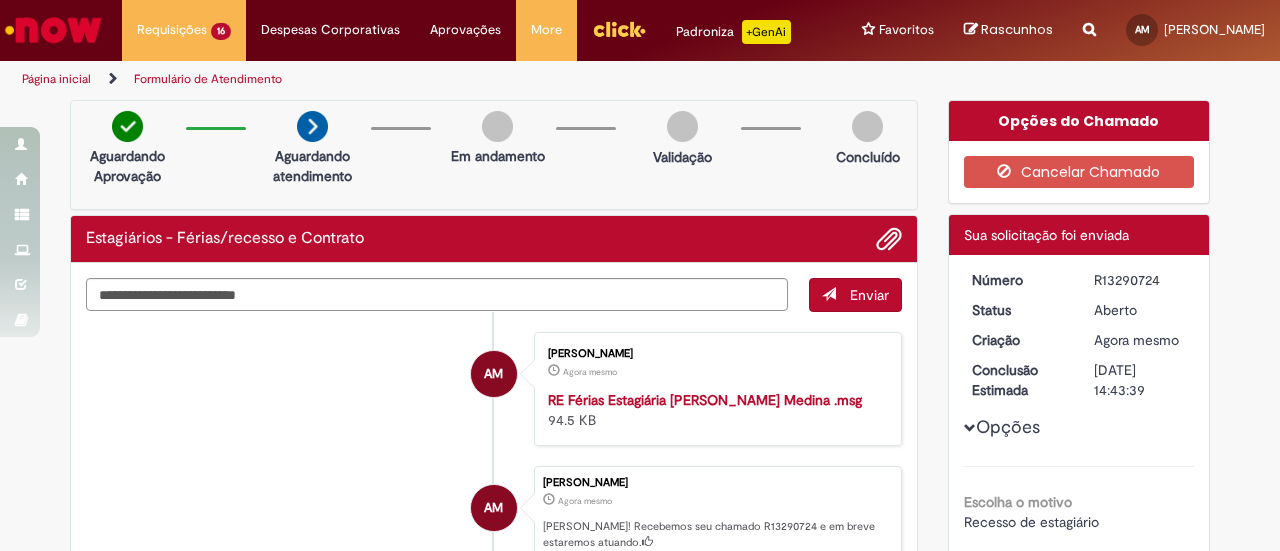 click on "AM
Ana Medina
Agora mesmo Agora mesmo
RE Férias Estagiária  Ana Beatriz G. Medina .msg  94.5 KB" at bounding box center (494, 389) 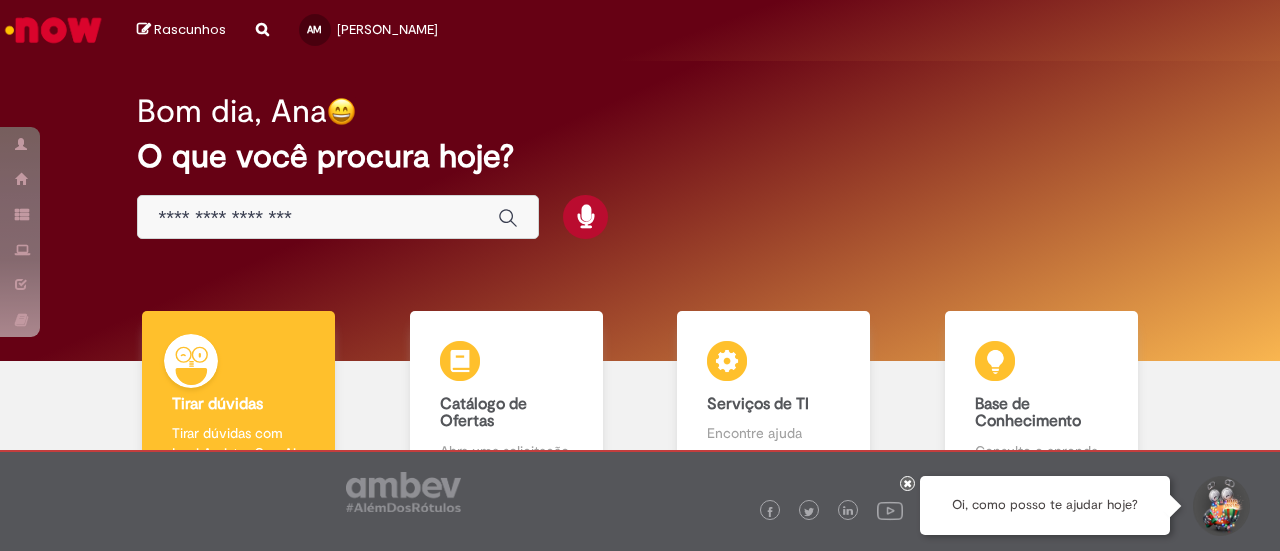 scroll, scrollTop: 0, scrollLeft: 0, axis: both 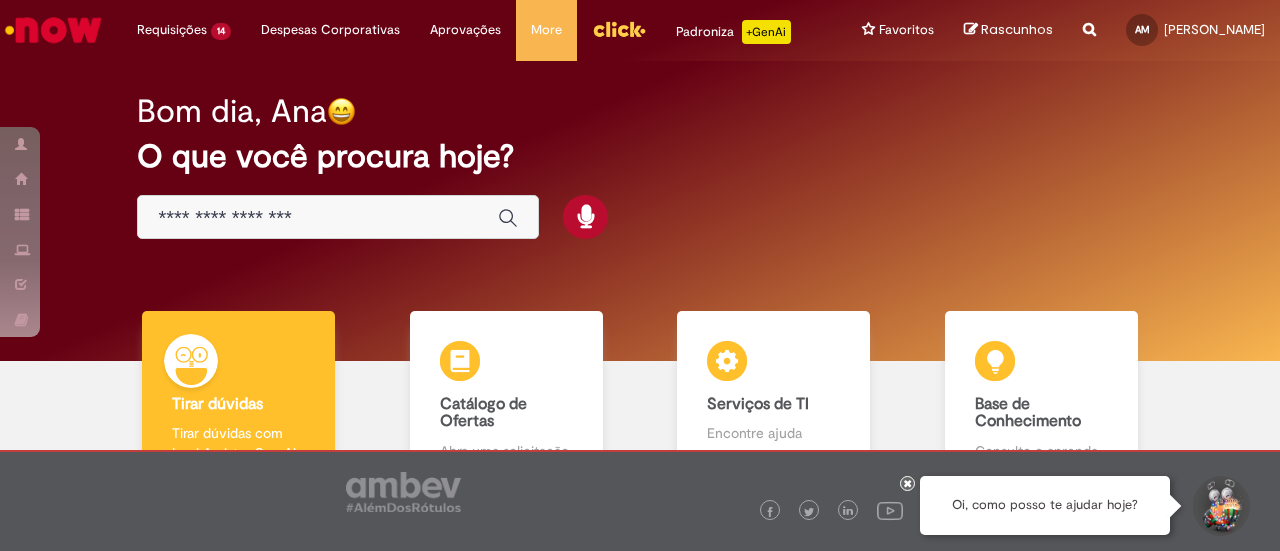 click at bounding box center [318, 218] 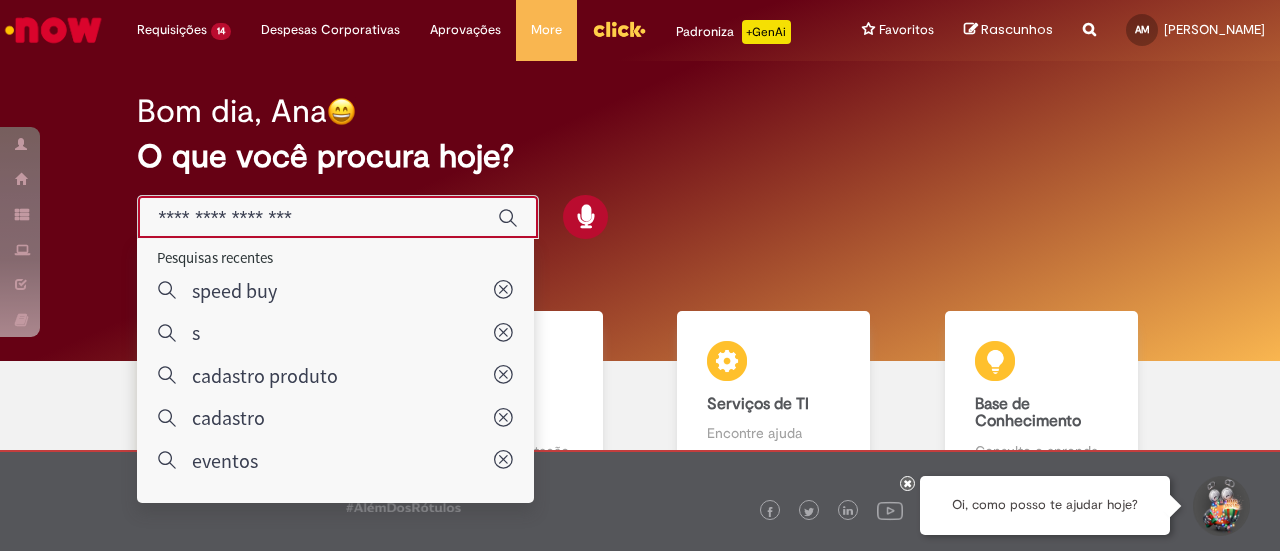 type on "**********" 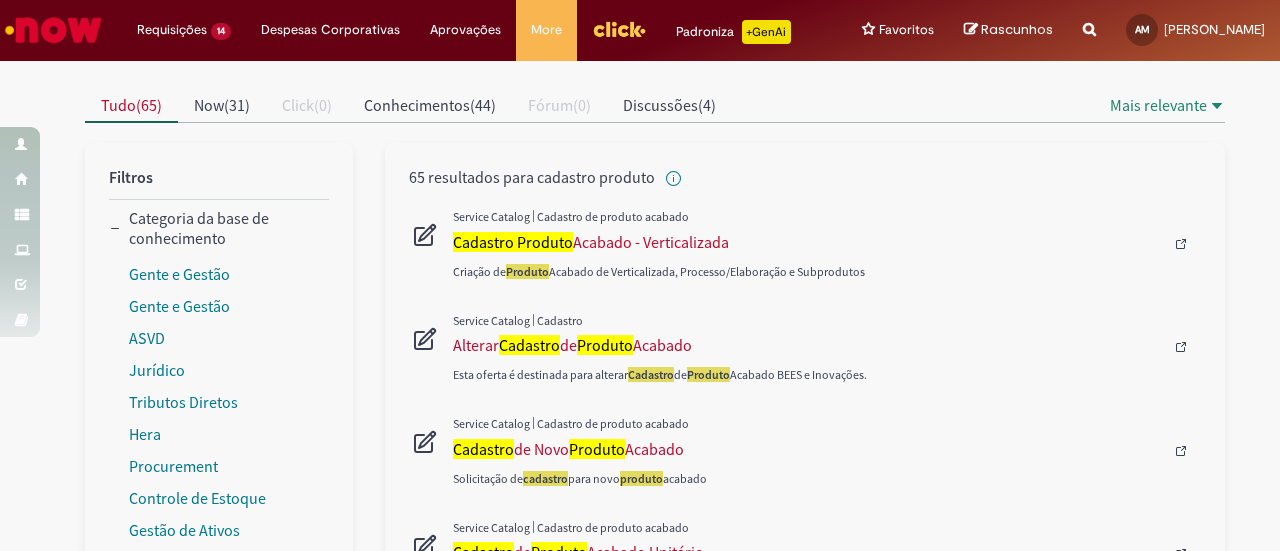 scroll, scrollTop: 200, scrollLeft: 0, axis: vertical 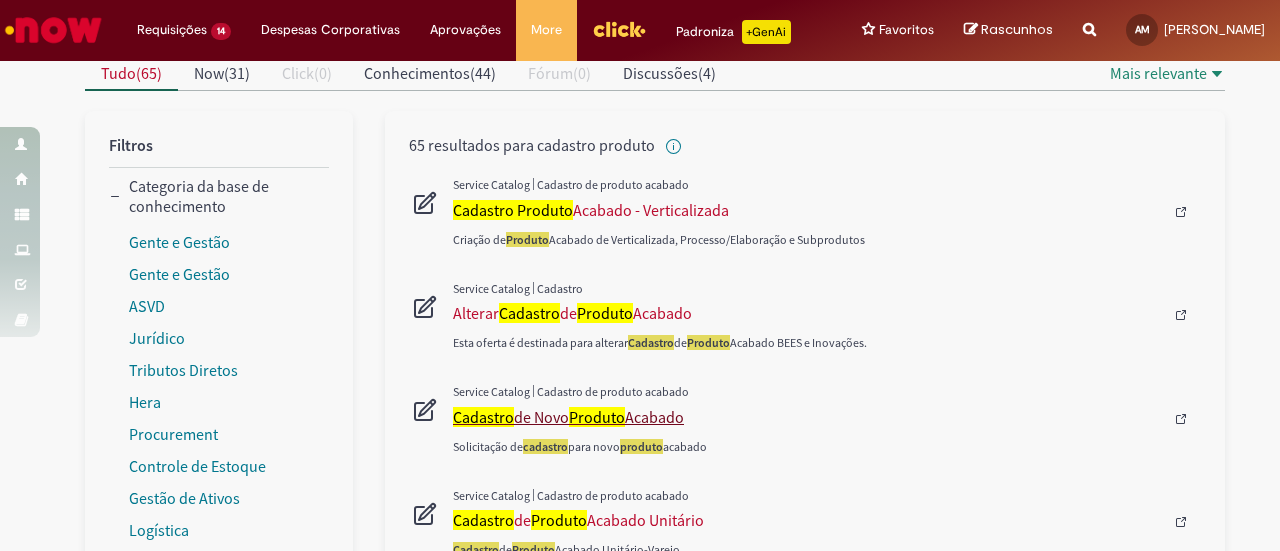 click on "Cadastro" at bounding box center (483, 417) 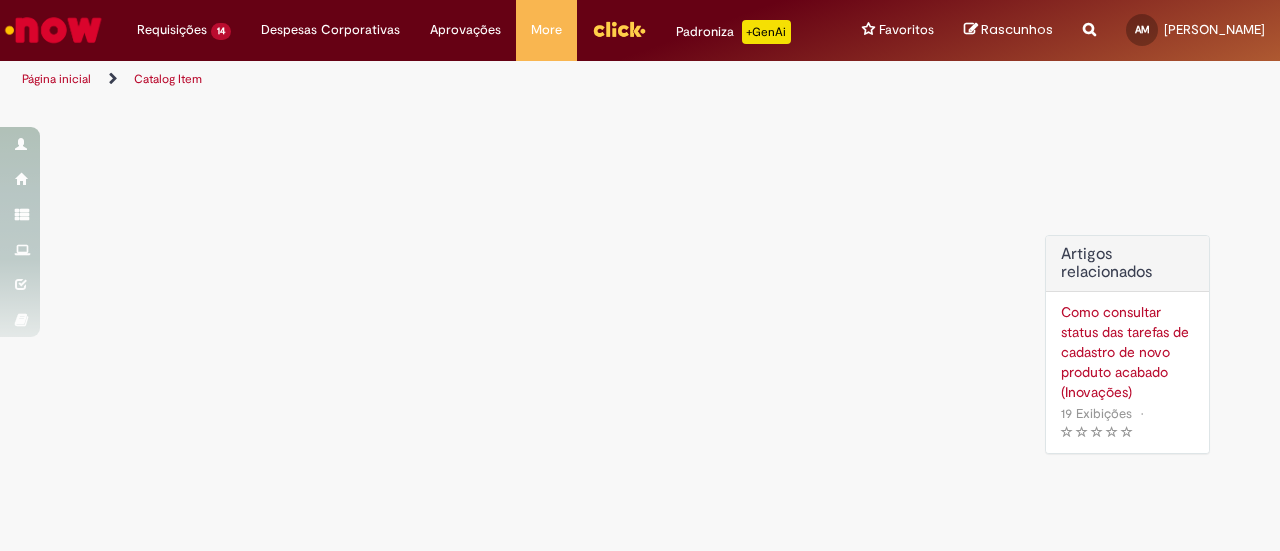 scroll, scrollTop: 0, scrollLeft: 0, axis: both 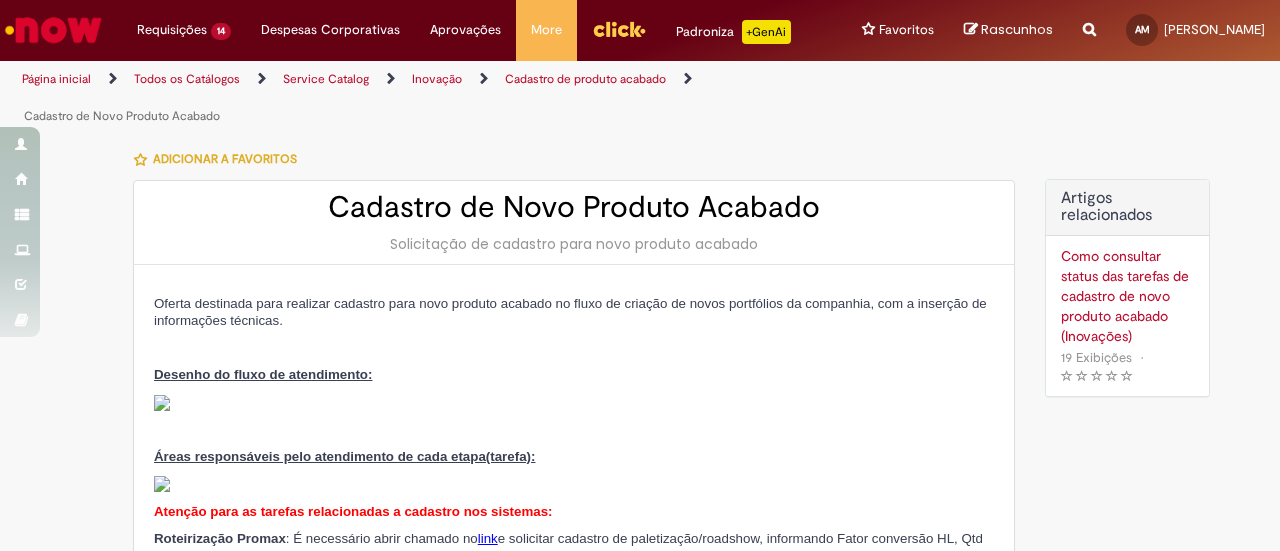 type on "********" 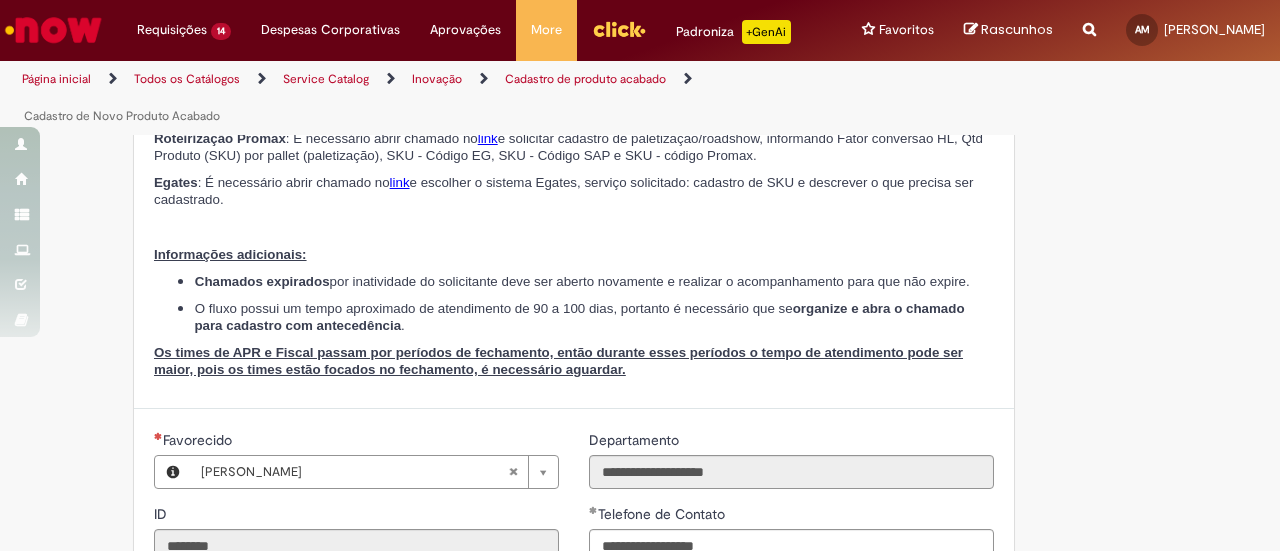 type on "**********" 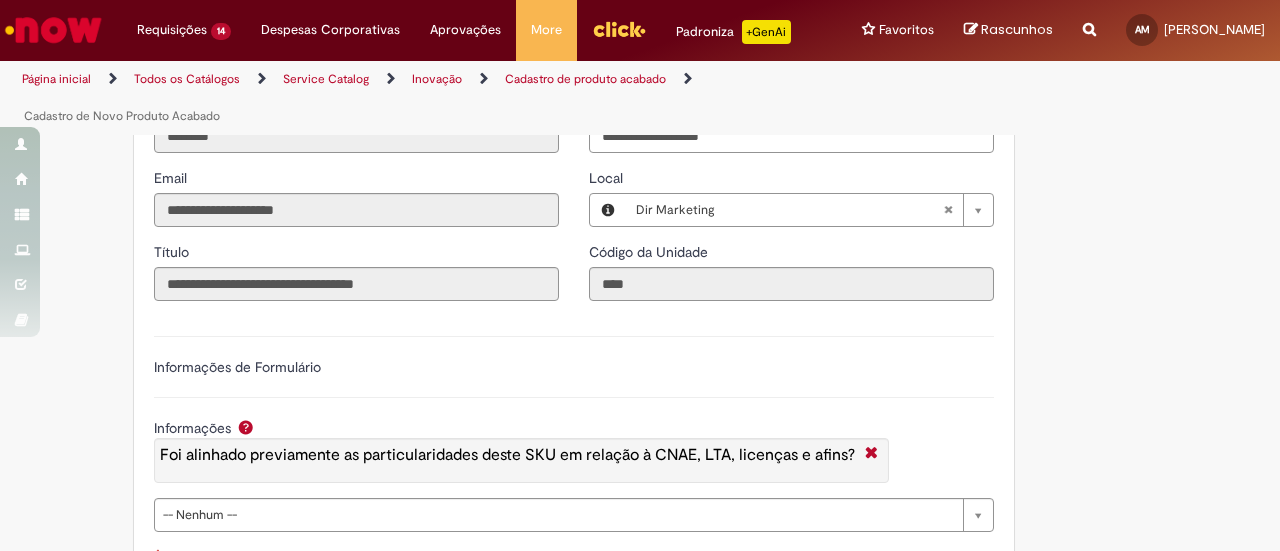 scroll, scrollTop: 900, scrollLeft: 0, axis: vertical 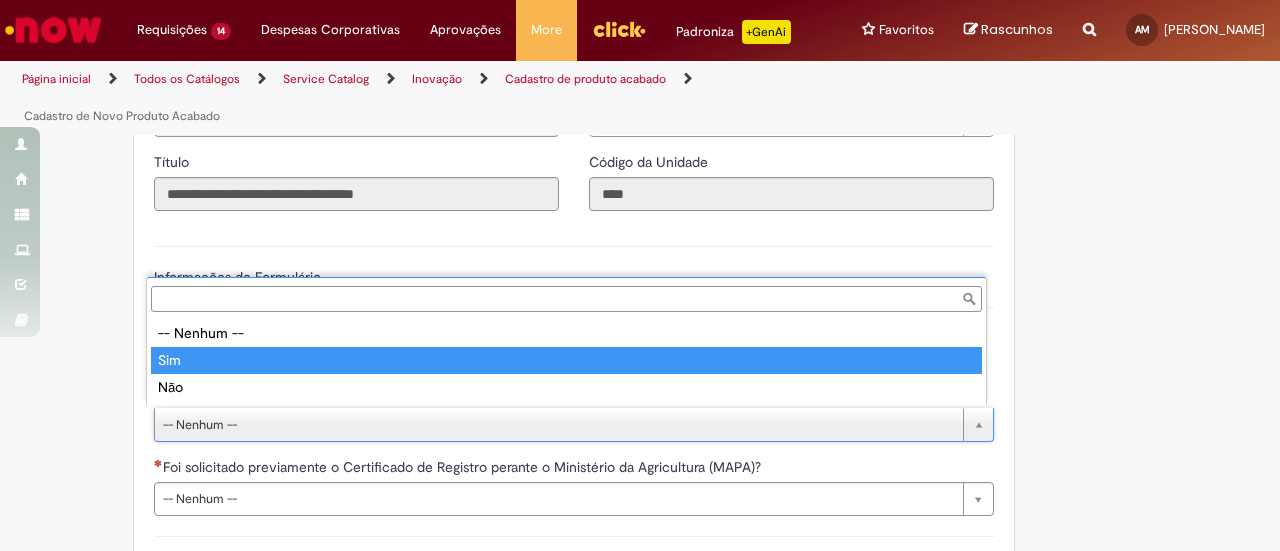 type on "***" 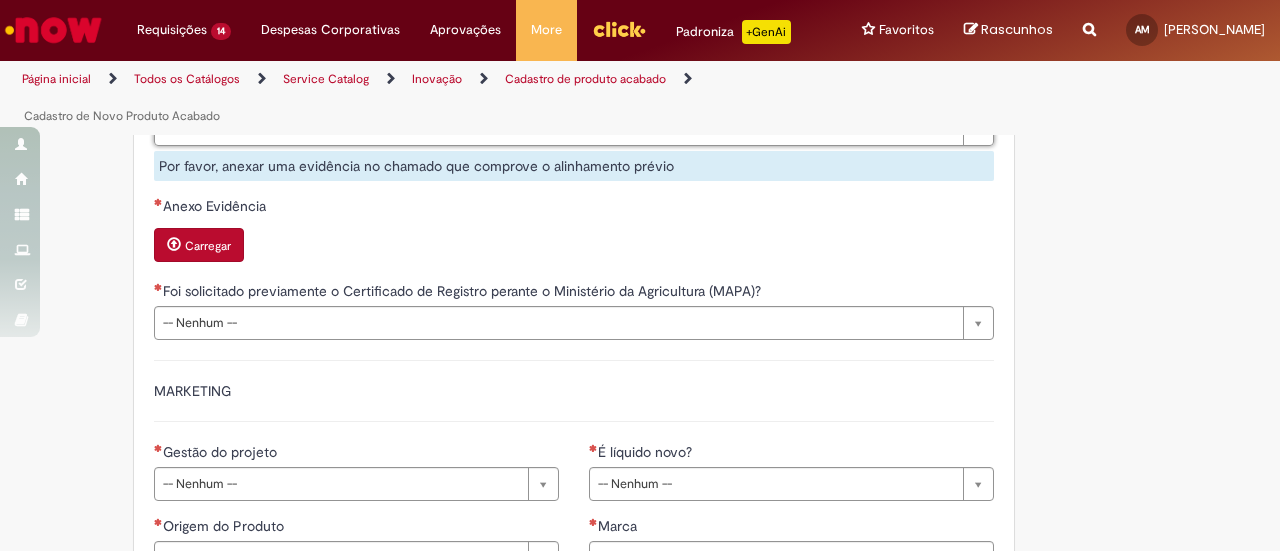 scroll, scrollTop: 1200, scrollLeft: 0, axis: vertical 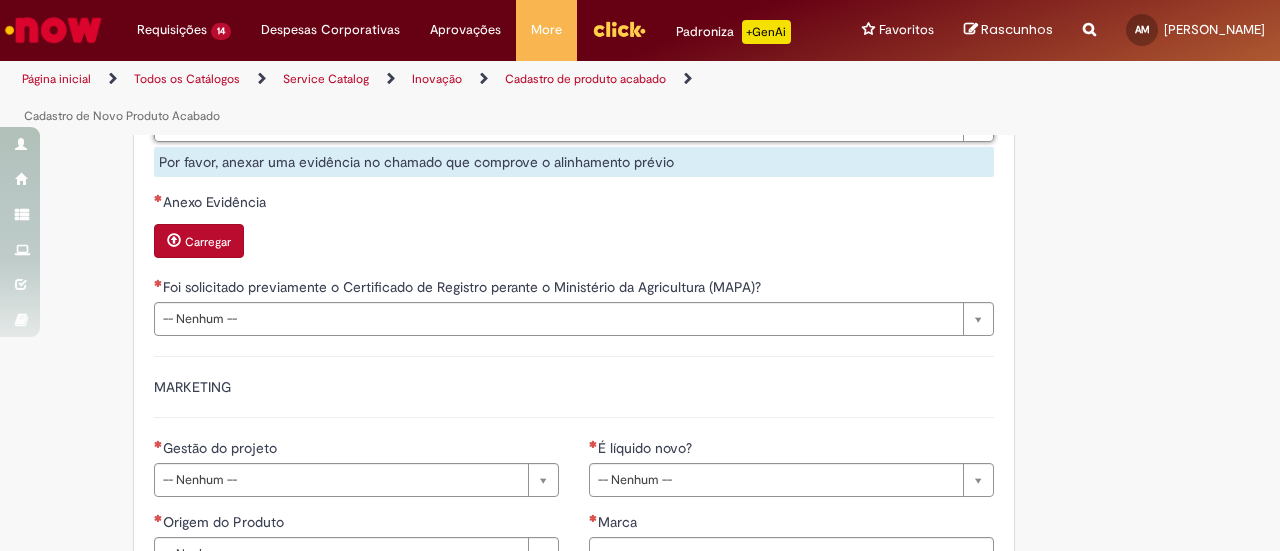 click on "Carregar" at bounding box center (199, 241) 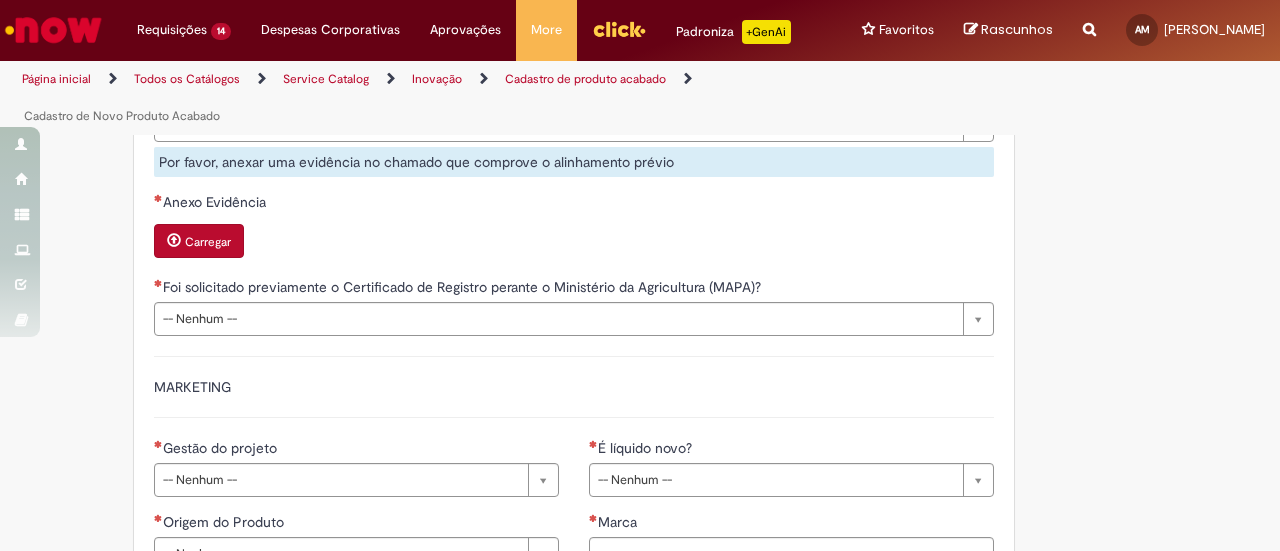 click on "Carregar" at bounding box center (199, 241) 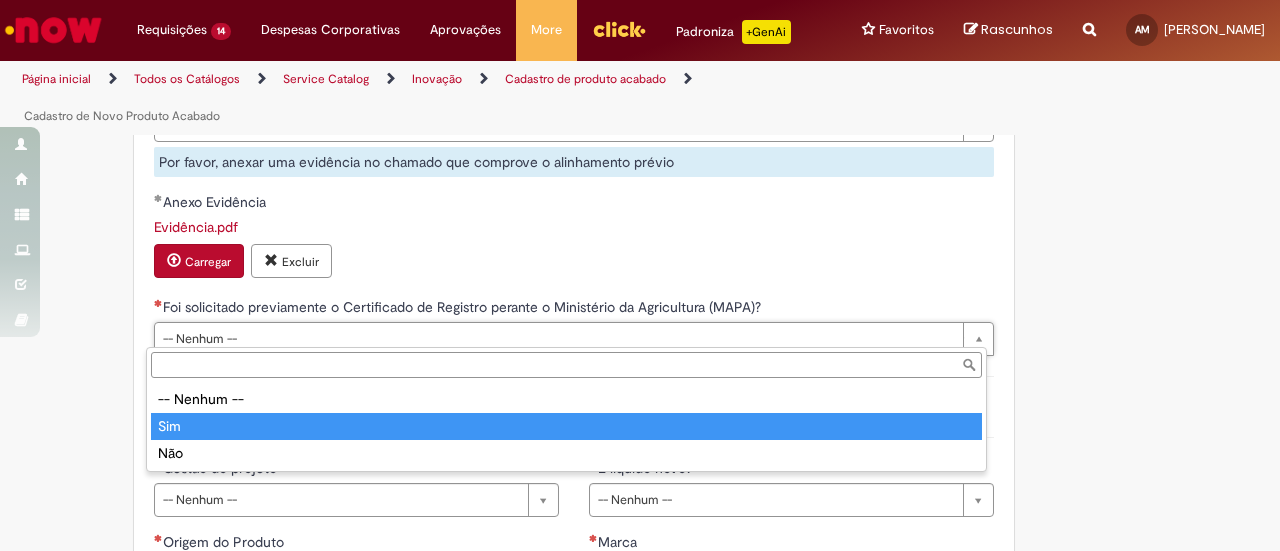 type on "***" 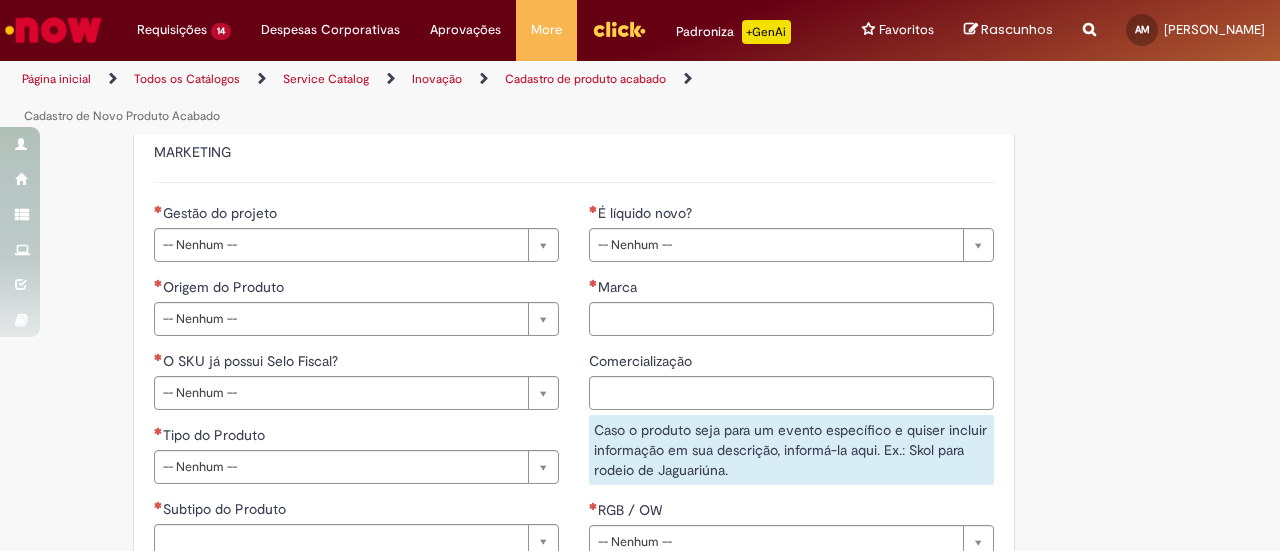 scroll, scrollTop: 1500, scrollLeft: 0, axis: vertical 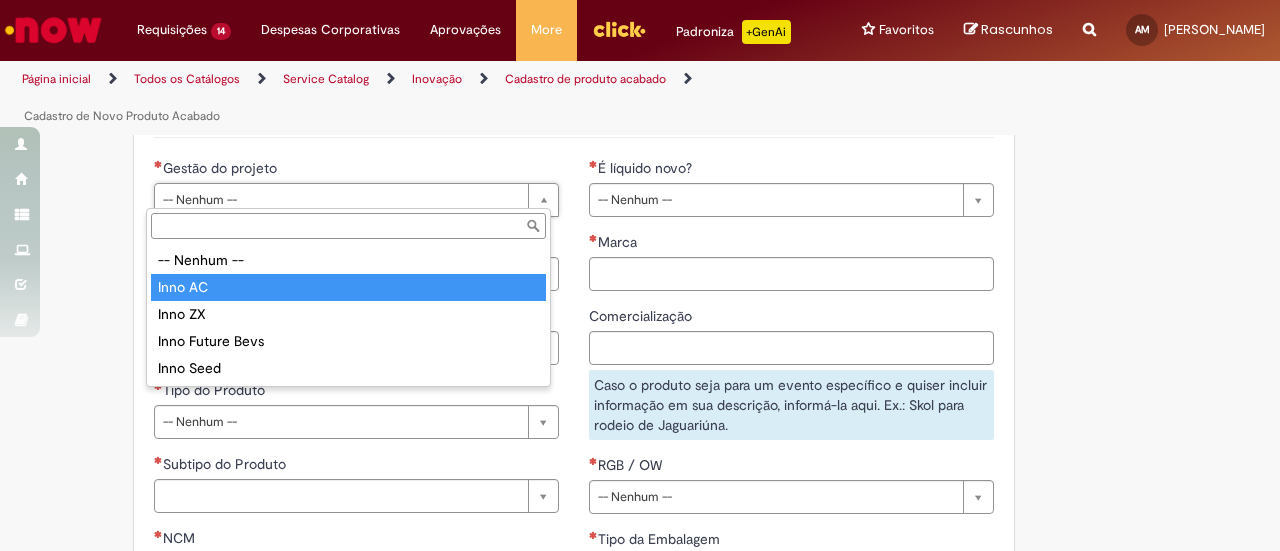 type on "*******" 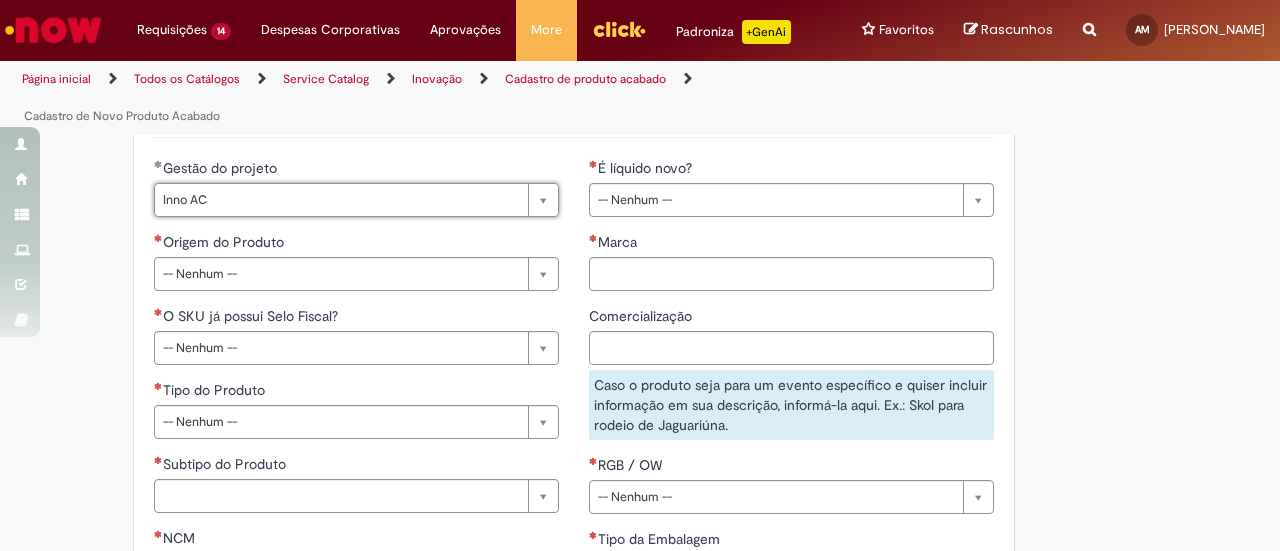 click on "É líquido novo?" at bounding box center [647, 168] 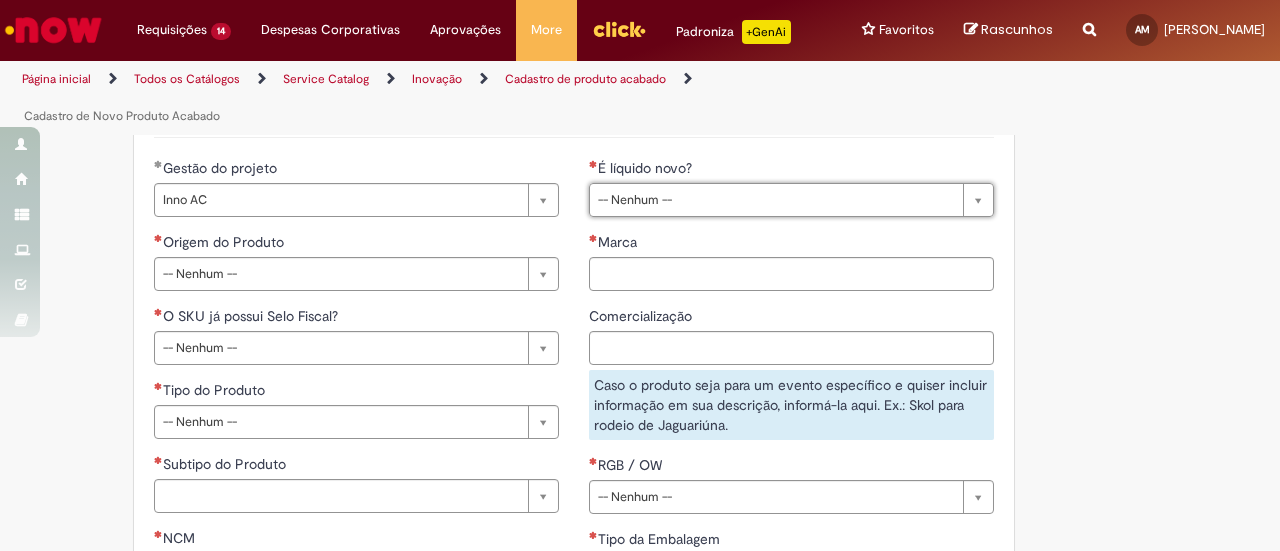 click on "Página inicial
Todos os Catálogos     Service Catalog     Inovação     Cadastro de produto acabado        Cadastro de Novo Produto Acabado" at bounding box center (426, 98) 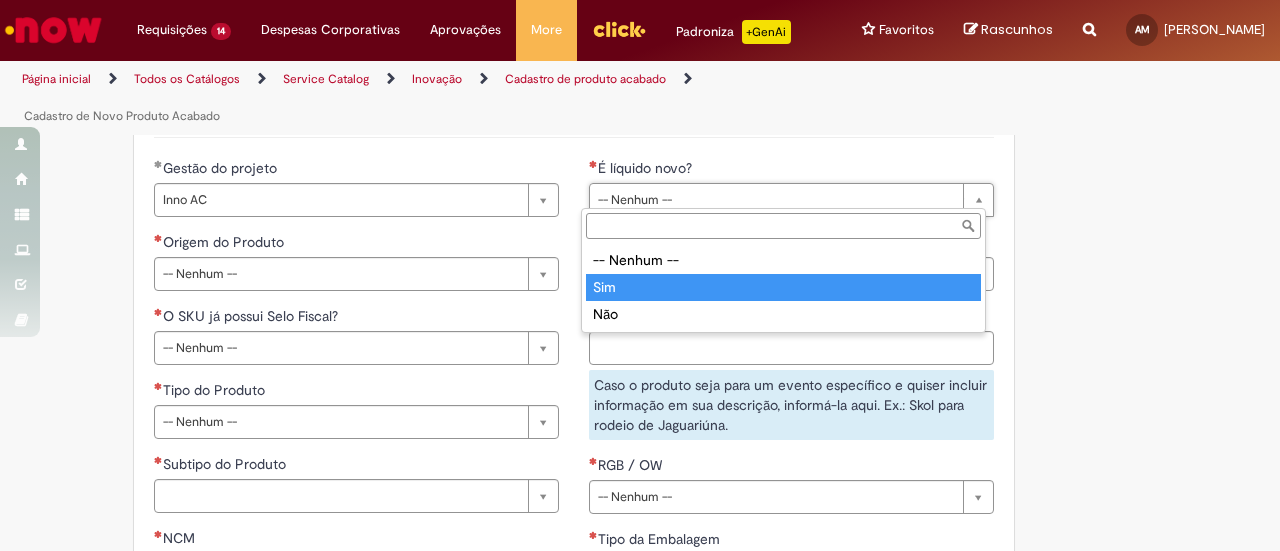 type on "***" 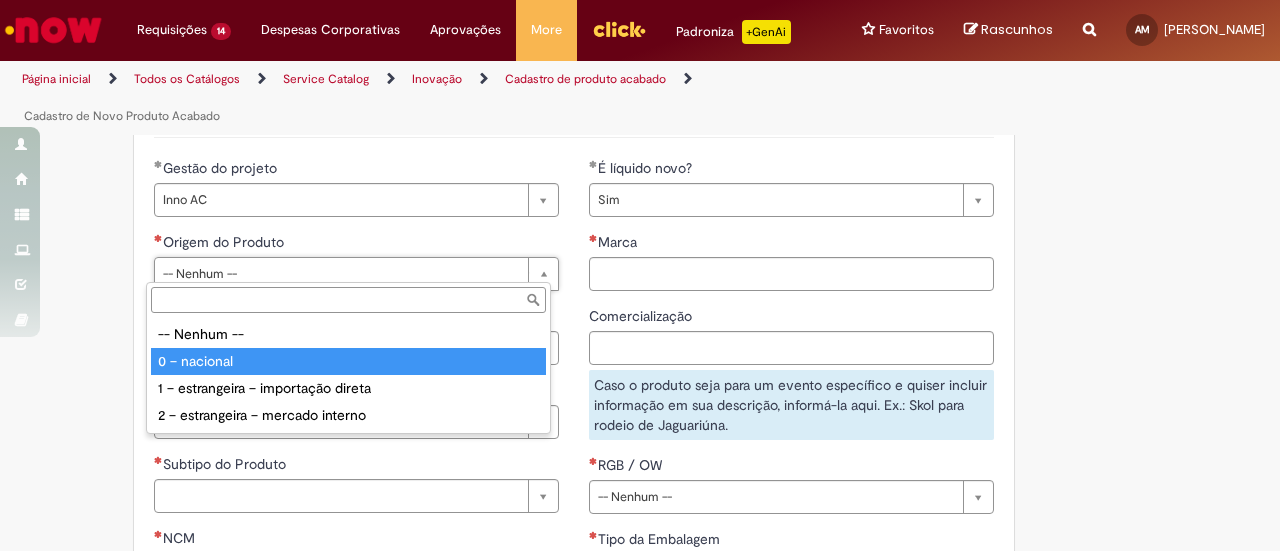 type on "**********" 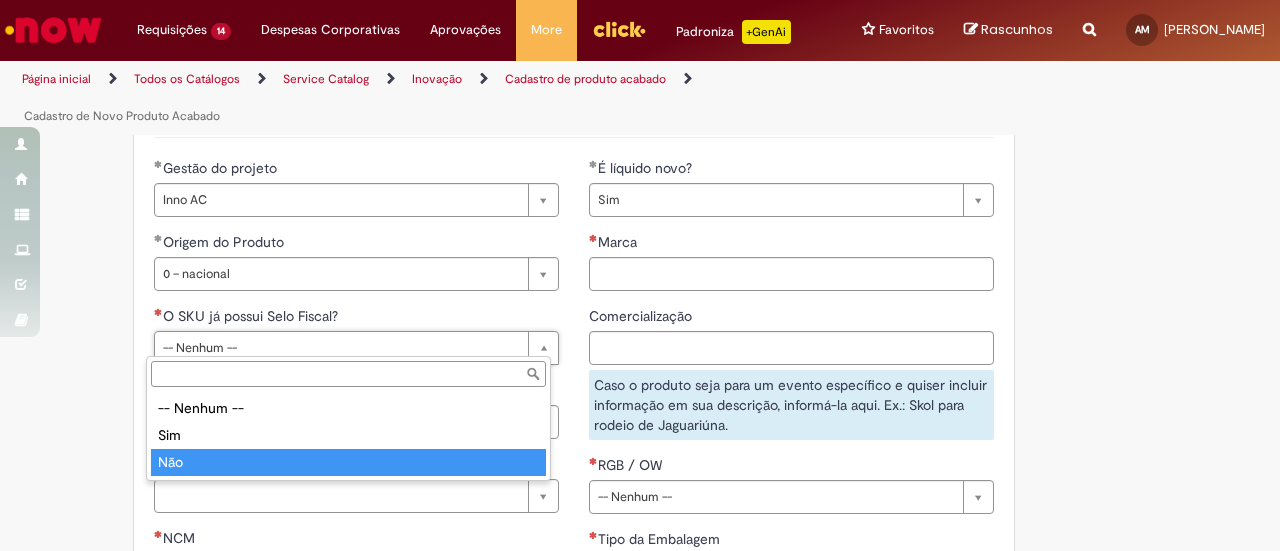 type on "***" 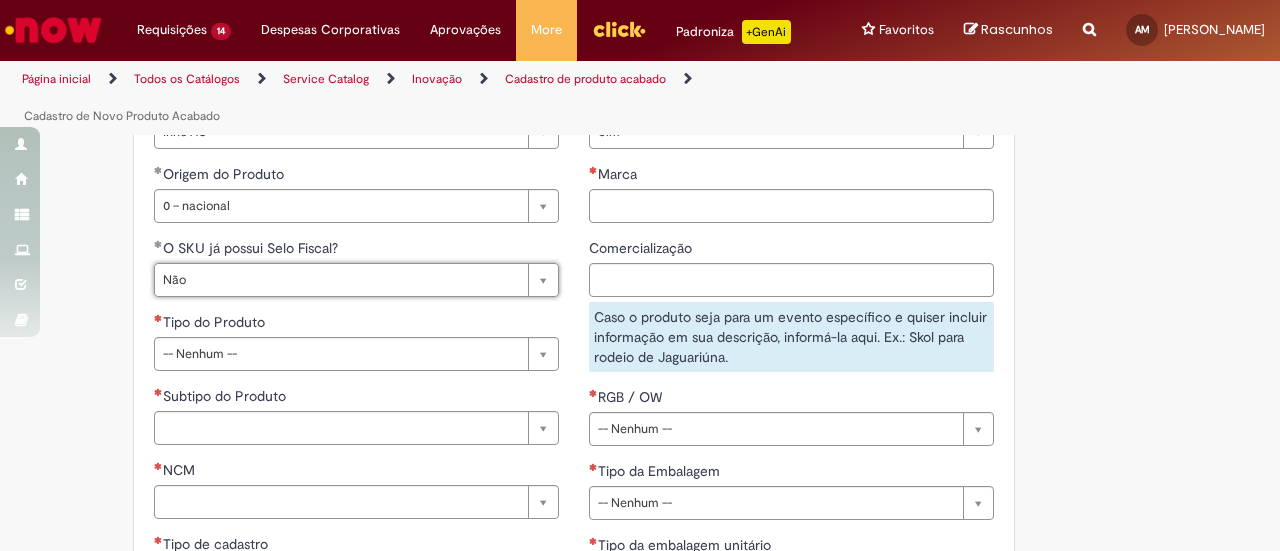 scroll, scrollTop: 1600, scrollLeft: 0, axis: vertical 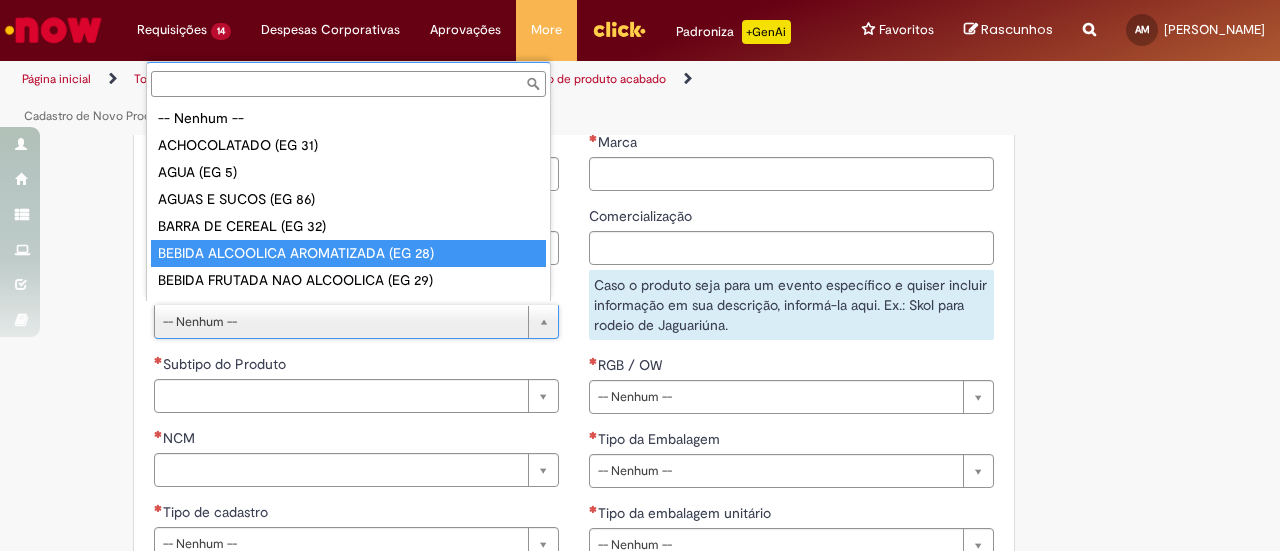 type on "**********" 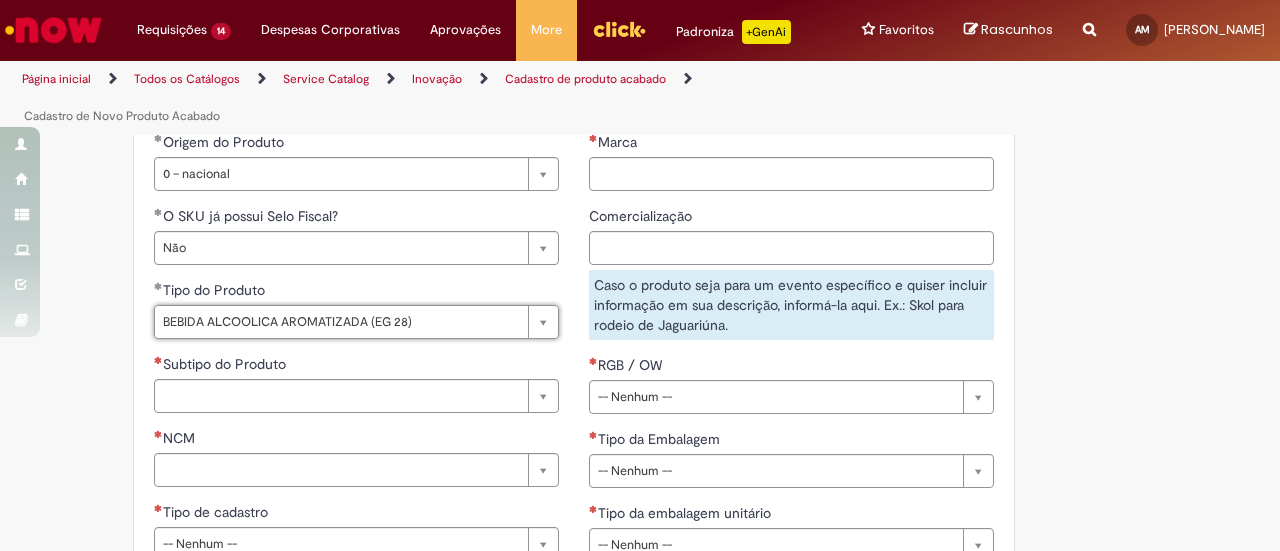 scroll, scrollTop: 1700, scrollLeft: 0, axis: vertical 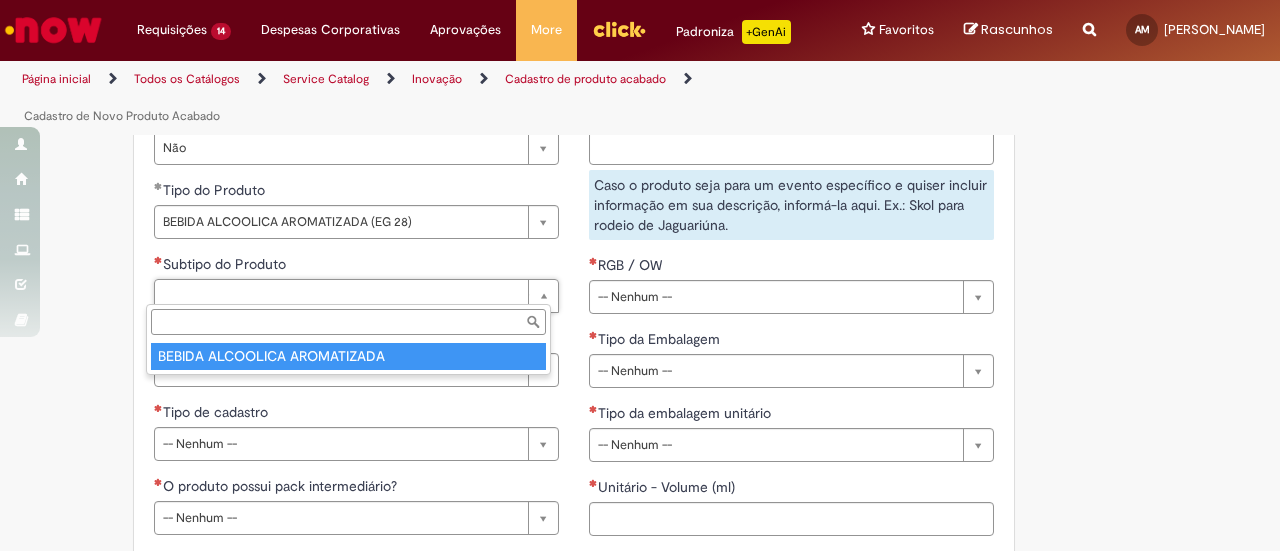 type on "**********" 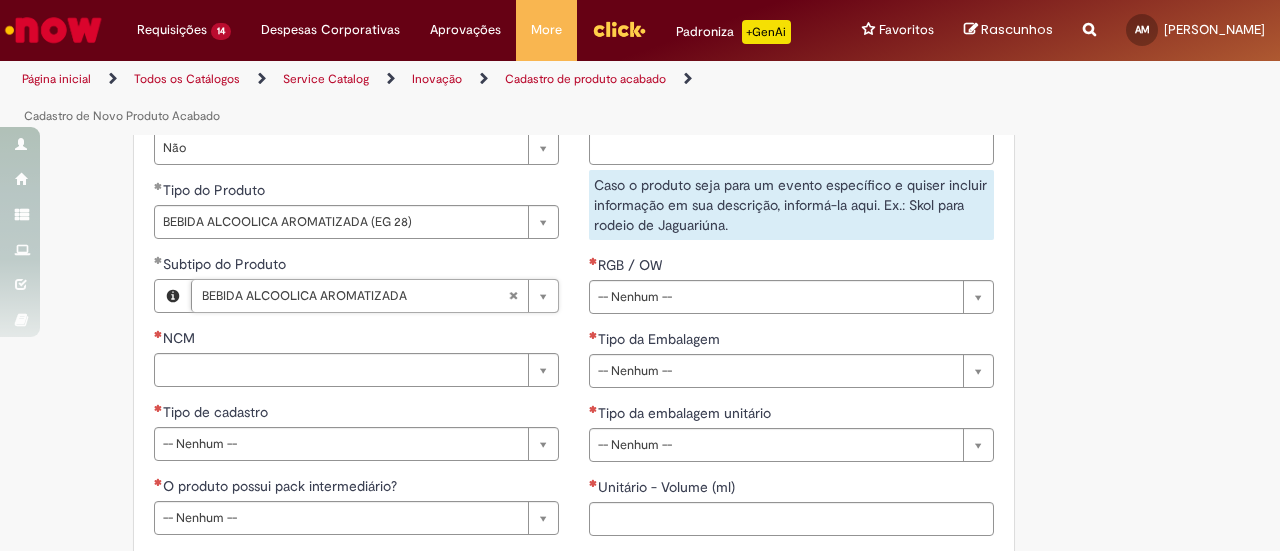 click on "Adicionar a Favoritos
Cadastro de Novo Produto Acabado
Solicitação de cadastro para novo produto acabado
Oferta destinada para realizar cadastro para novo produto acabado no fluxo de criação de novos portfólios da companhia, com a inserção de informações técnicas.
Desenho do fluxo de atendimento:
Áreas responsáveis pelo atendimento de cada etapa(tarefa):
Atenção para as tarefas relacionadas a cadastro nos sistemas:
Roteirização Promax : É necessário abrir chamado no  link  e solicitar cadastro de paletização/roadshow, informando Fator conversão HL, Qtd Produto (SKU) por pallet (paletização), SKU - Código EG, SKU - Código SAP e SKU - código Promax.
Egates : É necessário abrir chamado no  link  e escolher o sistema Egates, serviço solicitado: cadastro de SKU e descrever o que precisa ser cadastrado.
Informações adicionais:
." at bounding box center [542, -82] 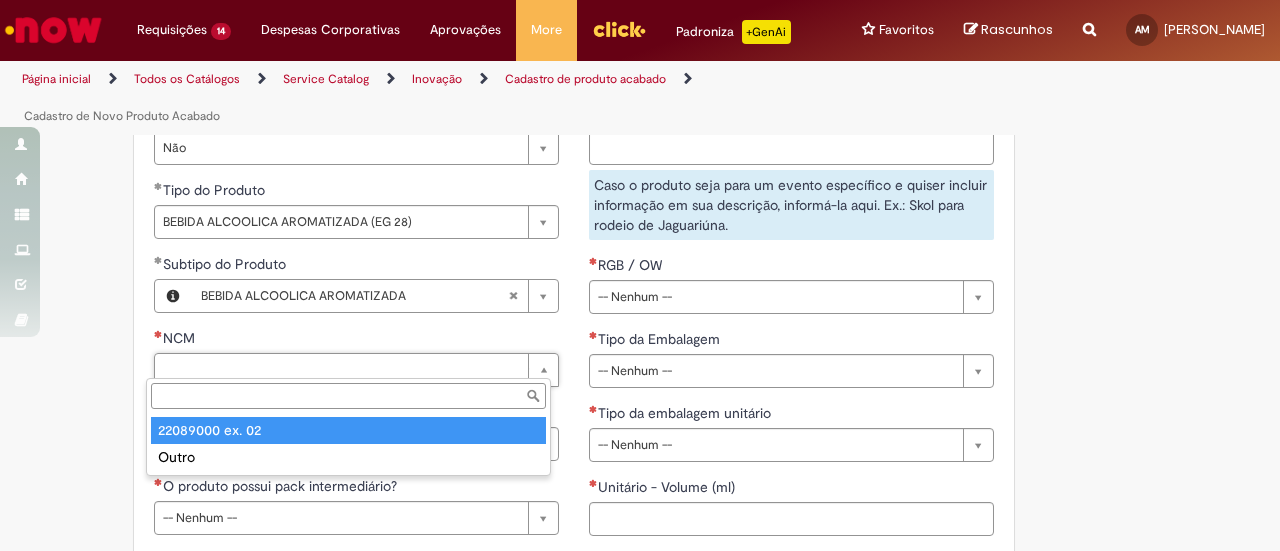 type on "**********" 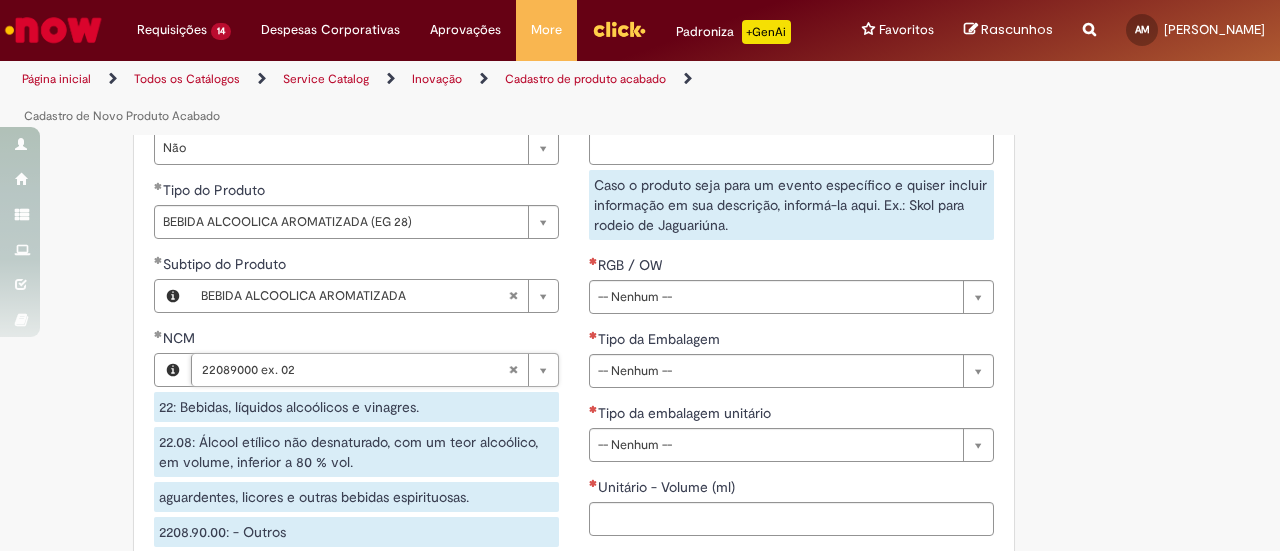 click on "Adicionar a Favoritos
Cadastro de Novo Produto Acabado
Solicitação de cadastro para novo produto acabado
Oferta destinada para realizar cadastro para novo produto acabado no fluxo de criação de novos portfólios da companhia, com a inserção de informações técnicas.
Desenho do fluxo de atendimento:
Áreas responsáveis pelo atendimento de cada etapa(tarefa):
Atenção para as tarefas relacionadas a cadastro nos sistemas:
Roteirização Promax : É necessário abrir chamado no  link  e solicitar cadastro de paletização/roadshow, informando Fator conversão HL, Qtd Produto (SKU) por pallet (paletização), SKU - Código EG, SKU - Código SAP e SKU - código Promax.
Egates : É necessário abrir chamado no  link  e escolher o sistema Egates, serviço solicitado: cadastro de SKU e descrever o que precisa ser cadastrado.
Informações adicionais:
." at bounding box center (542, -76) 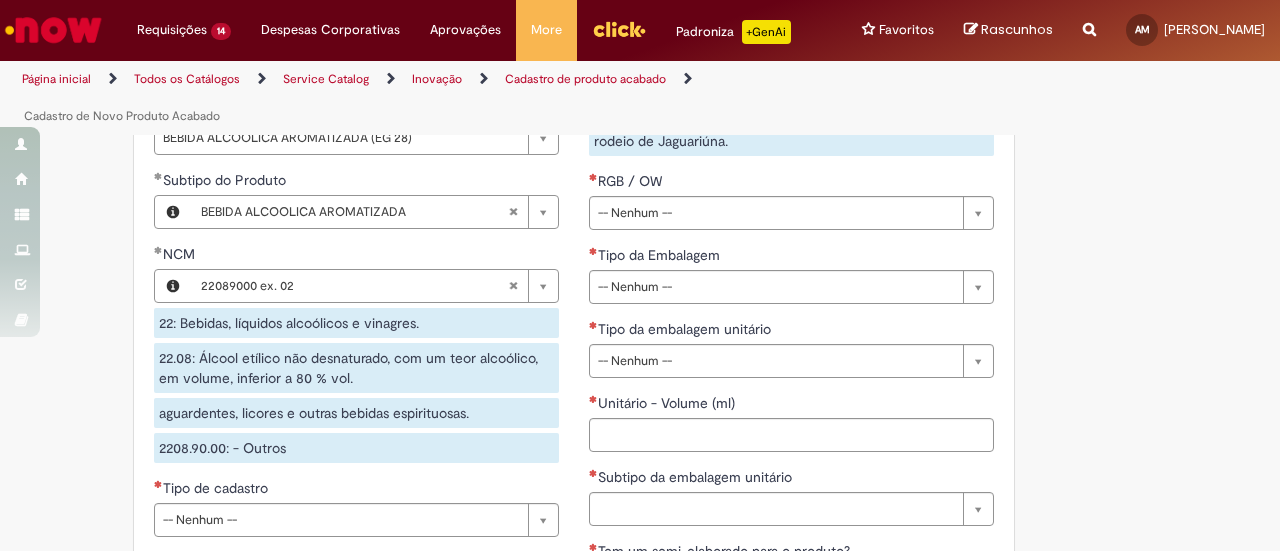 scroll, scrollTop: 1900, scrollLeft: 0, axis: vertical 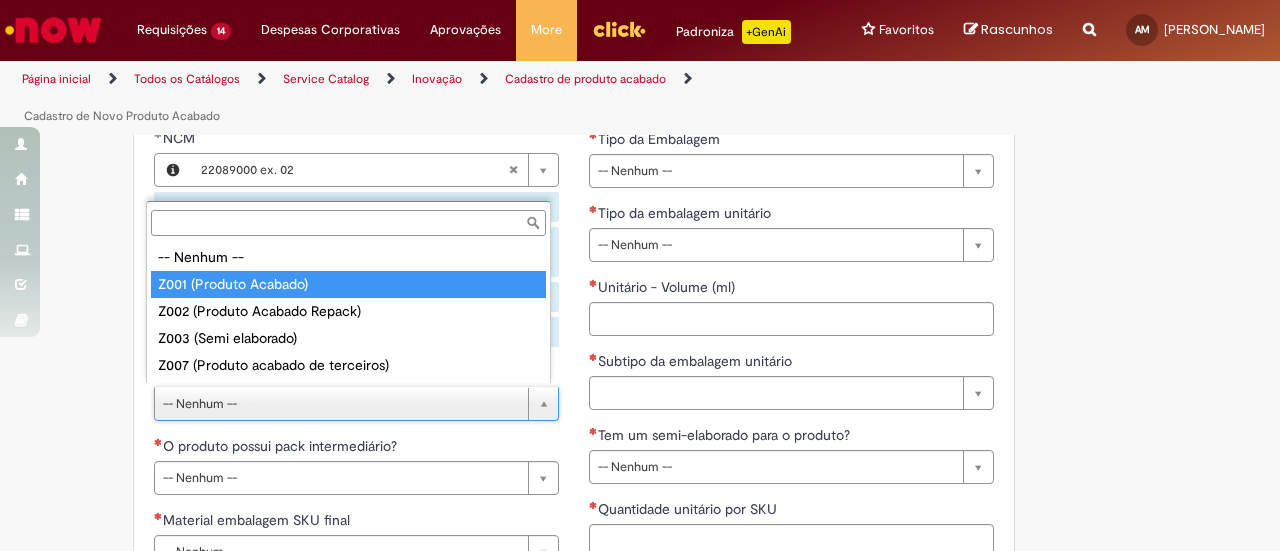 type on "**********" 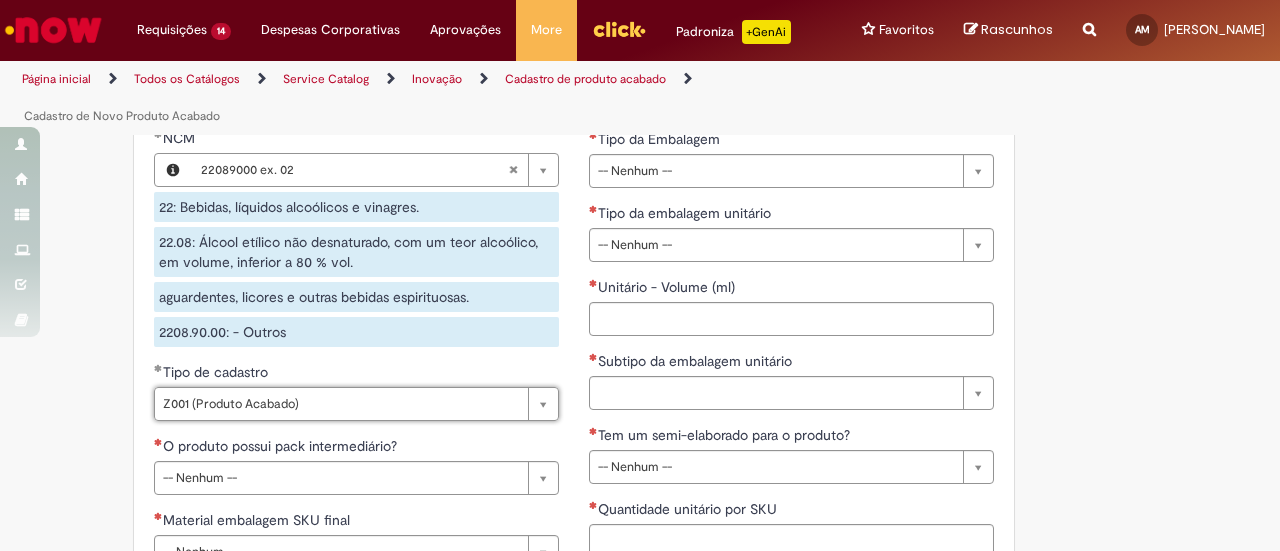scroll, scrollTop: 2000, scrollLeft: 0, axis: vertical 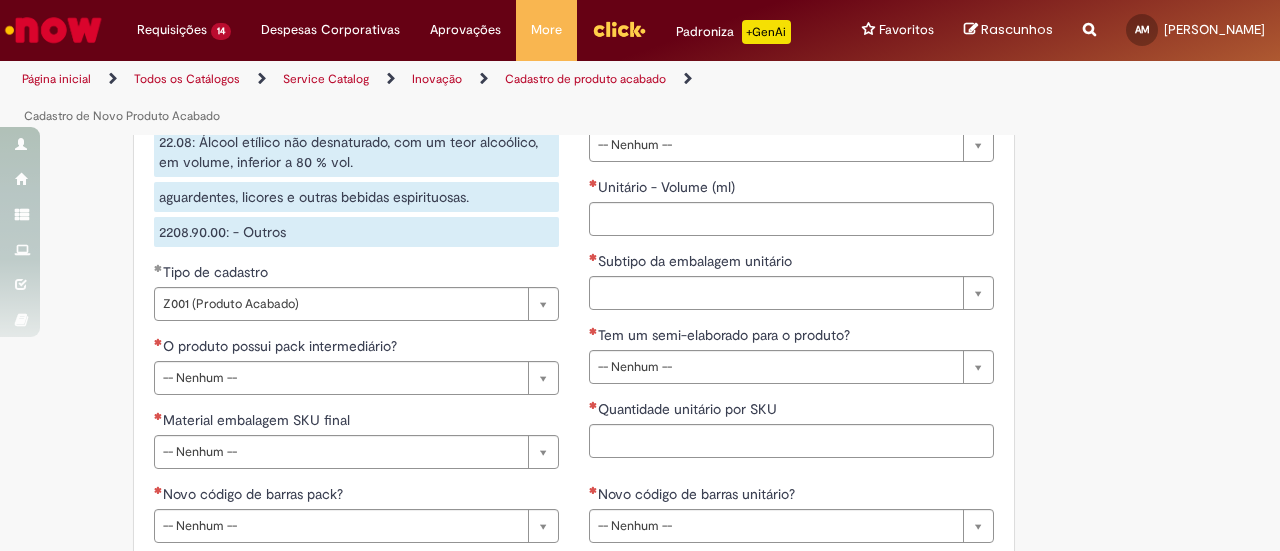 click on "Adicionar a Favoritos
Cadastro de Novo Produto Acabado
Solicitação de cadastro para novo produto acabado
Oferta destinada para realizar cadastro para novo produto acabado no fluxo de criação de novos portfólios da companhia, com a inserção de informações técnicas.
Desenho do fluxo de atendimento:
Áreas responsáveis pelo atendimento de cada etapa(tarefa):
Atenção para as tarefas relacionadas a cadastro nos sistemas:
Roteirização Promax : É necessário abrir chamado no  link  e solicitar cadastro de paletização/roadshow, informando Fator conversão HL, Qtd Produto (SKU) por pallet (paletização), SKU - Código EG, SKU - Código SAP e SKU - código Promax.
Egates : É necessário abrir chamado no  link  e escolher o sistema Egates, serviço solicitado: cadastro de SKU e descrever o que precisa ser cadastrado.
Informações adicionais:
." at bounding box center [542, -376] 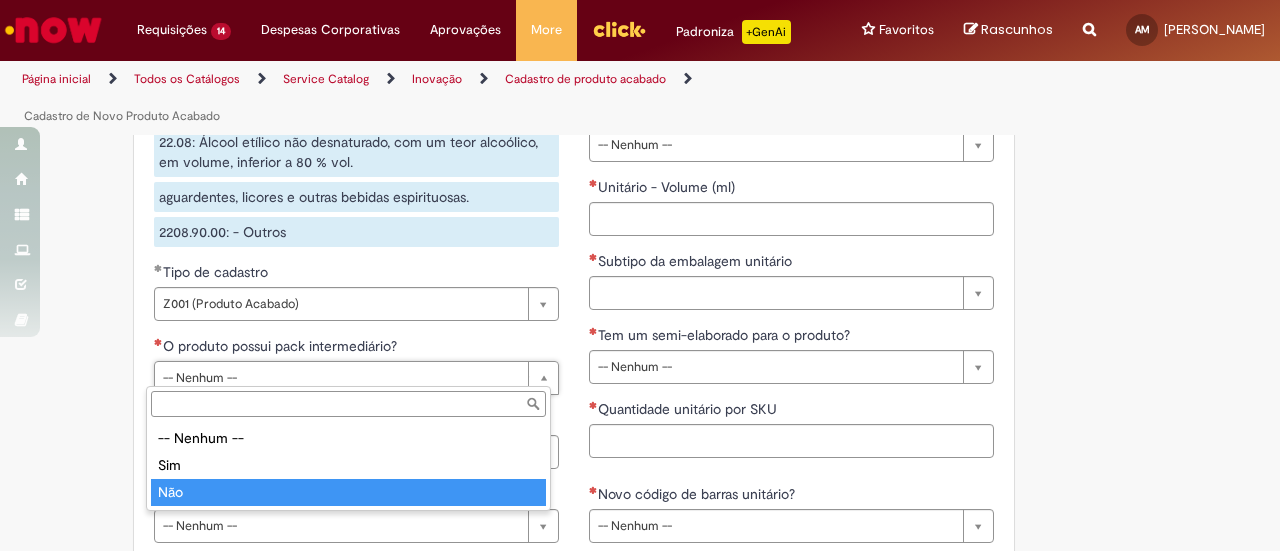 type on "***" 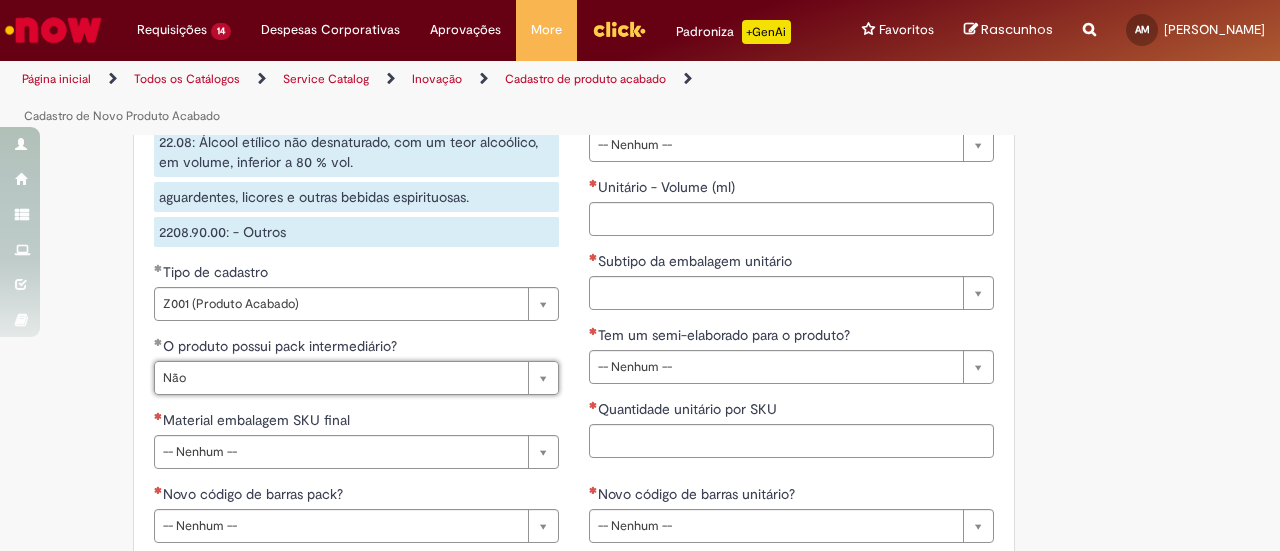 click on "Adicionar a Favoritos
Cadastro de Novo Produto Acabado
Solicitação de cadastro para novo produto acabado
Oferta destinada para realizar cadastro para novo produto acabado no fluxo de criação de novos portfólios da companhia, com a inserção de informações técnicas.
Desenho do fluxo de atendimento:
Áreas responsáveis pelo atendimento de cada etapa(tarefa):
Atenção para as tarefas relacionadas a cadastro nos sistemas:
Roteirização Promax : É necessário abrir chamado no  link  e solicitar cadastro de paletização/roadshow, informando Fator conversão HL, Qtd Produto (SKU) por pallet (paletização), SKU - Código EG, SKU - Código SAP e SKU - código Promax.
Egates : É necessário abrir chamado no  link  e escolher o sistema Egates, serviço solicitado: cadastro de SKU e descrever o que precisa ser cadastrado.
Informações adicionais:
." at bounding box center (542, -376) 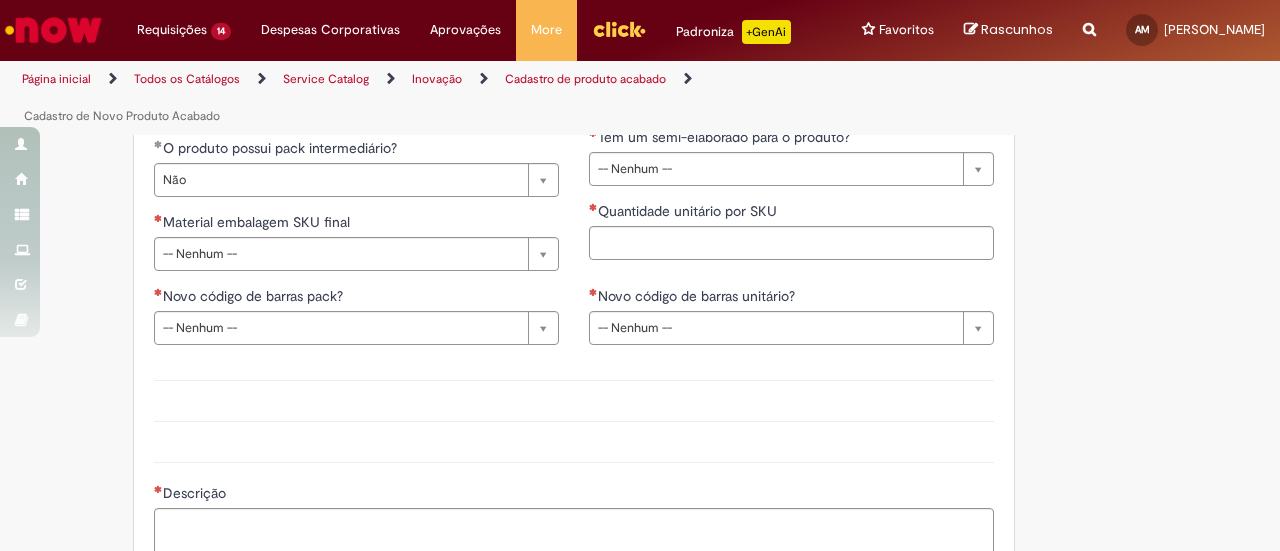 scroll, scrollTop: 2200, scrollLeft: 0, axis: vertical 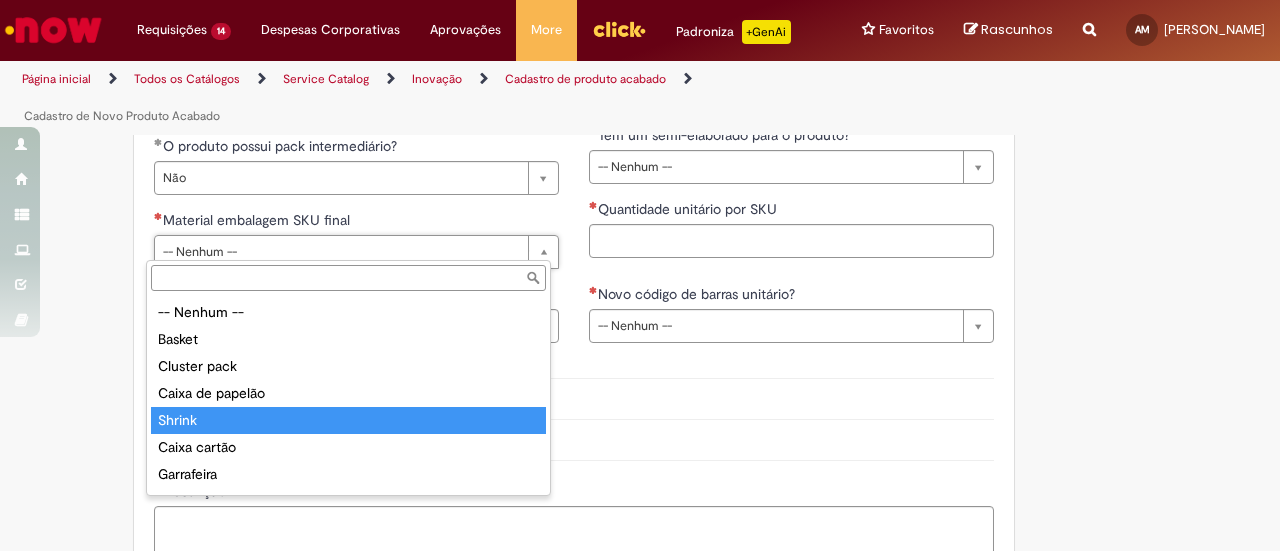 type on "******" 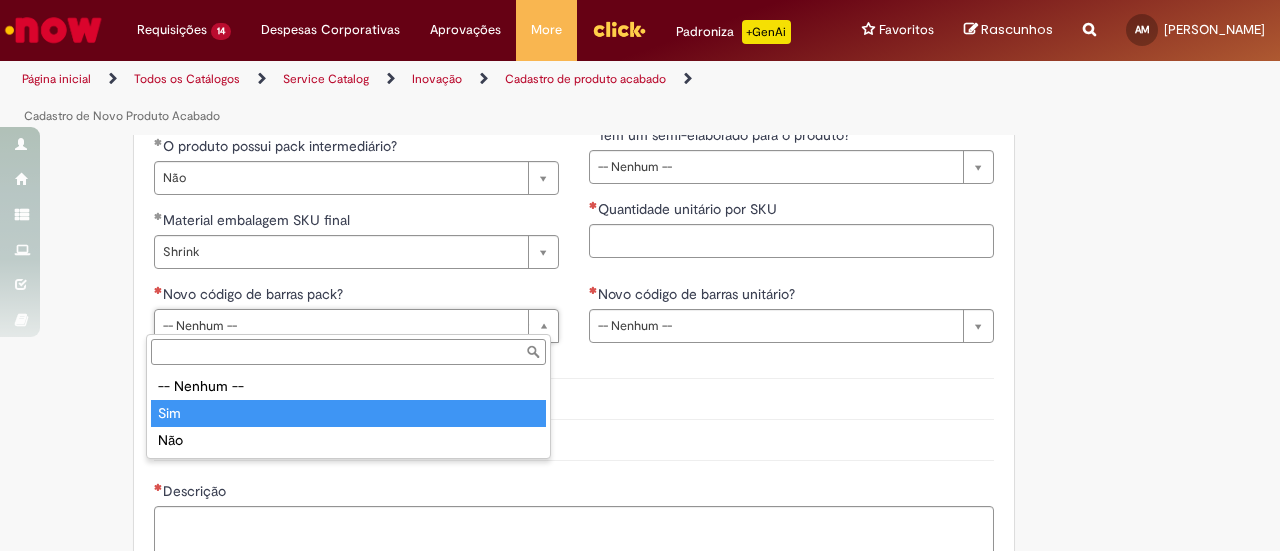 type on "***" 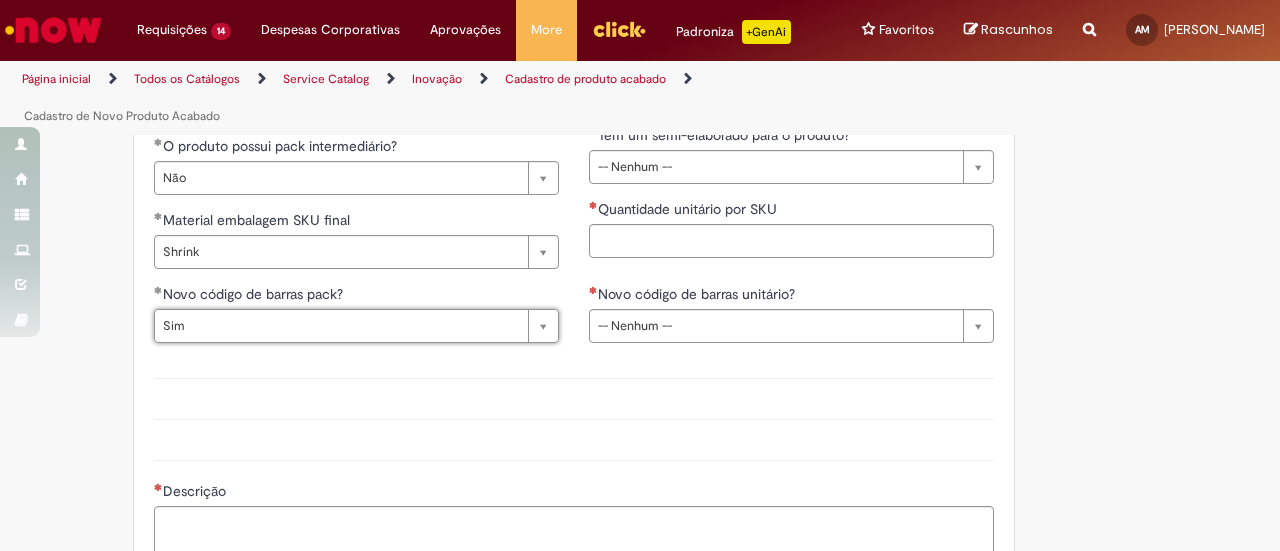 click at bounding box center (574, 419) 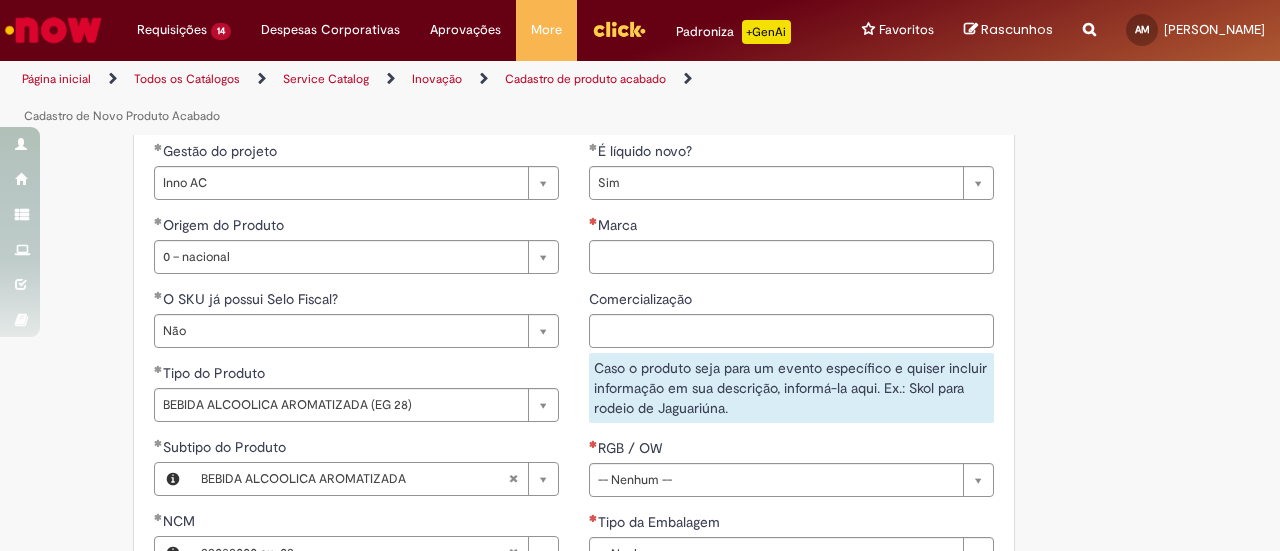 scroll, scrollTop: 1400, scrollLeft: 0, axis: vertical 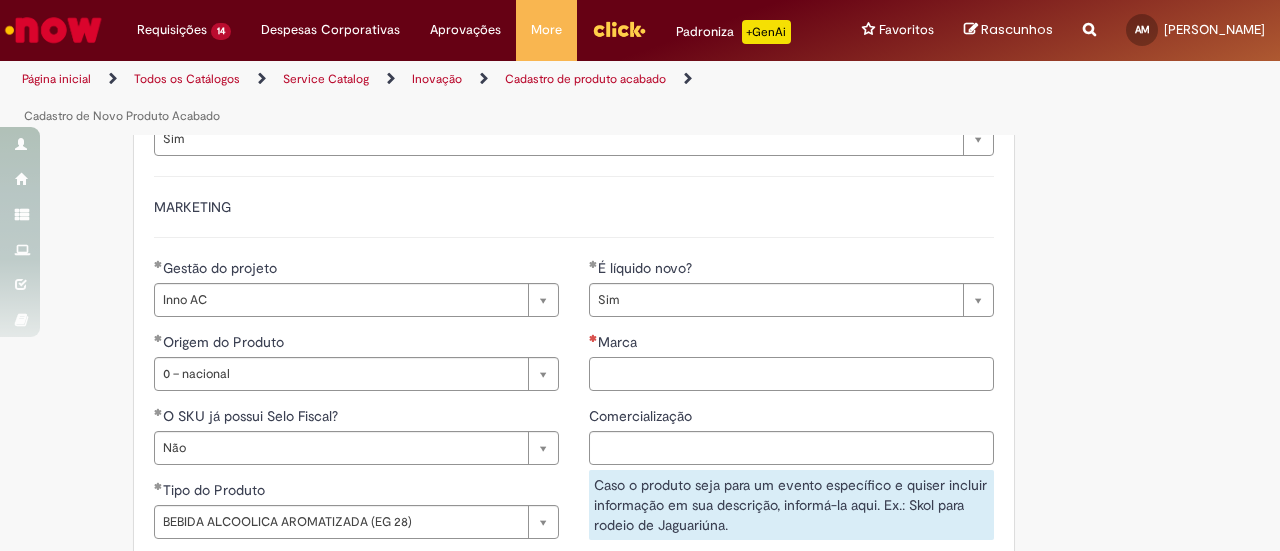 click on "Marca" at bounding box center (791, 374) 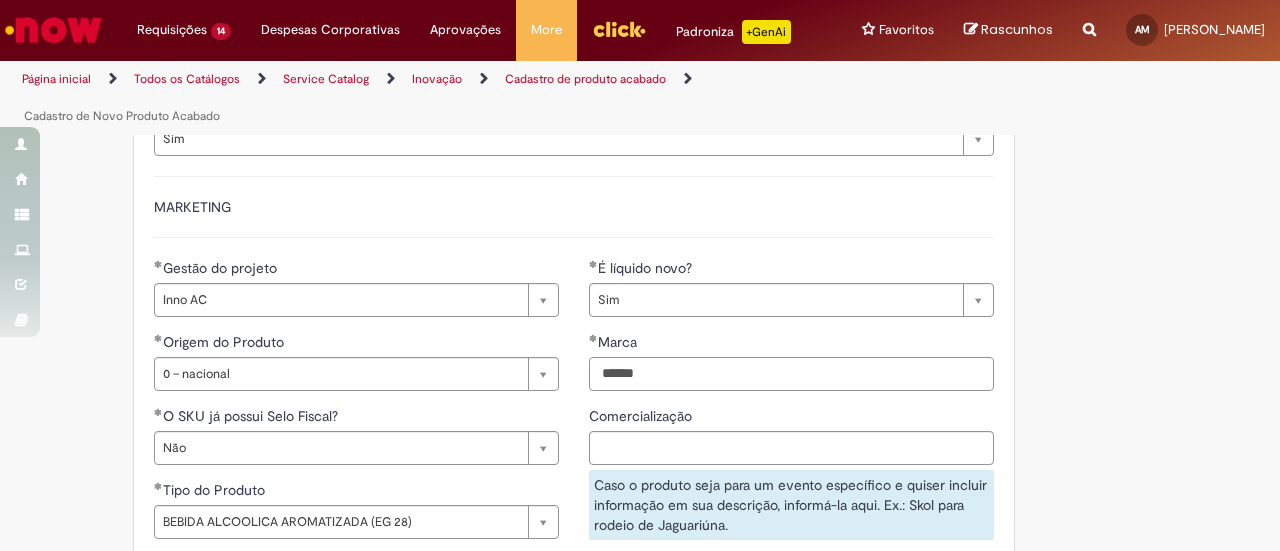 type on "*****" 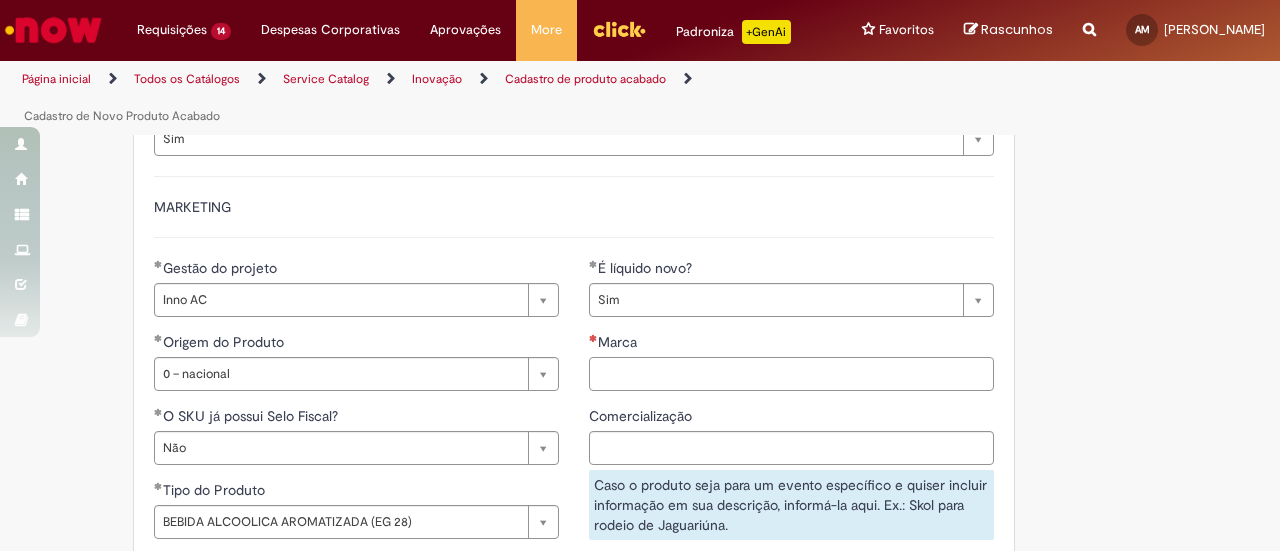 paste on "**********" 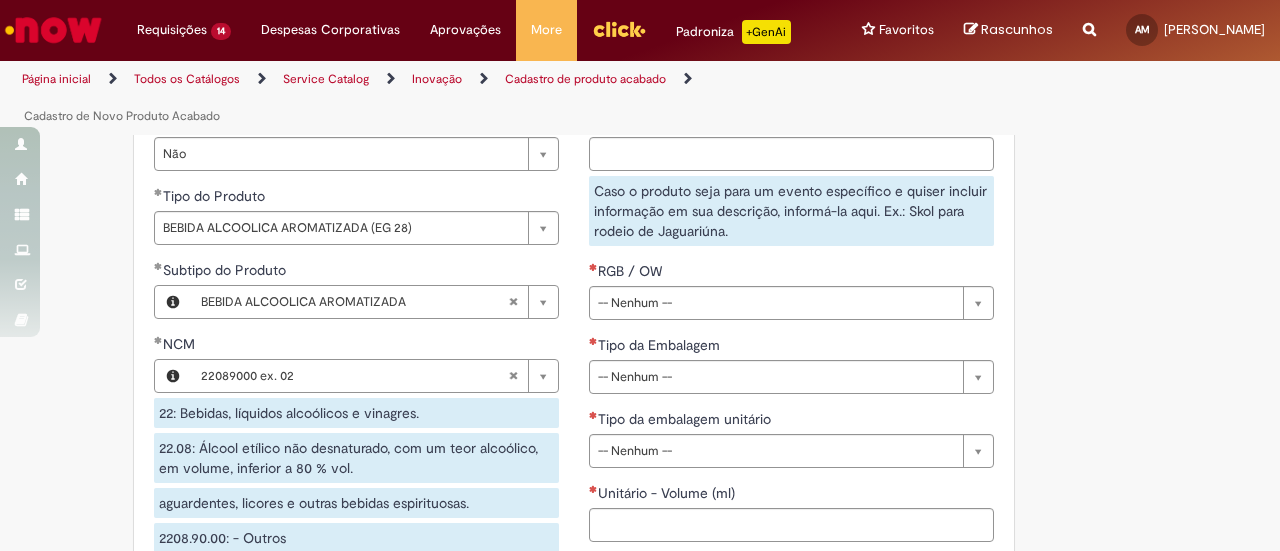 scroll, scrollTop: 1700, scrollLeft: 0, axis: vertical 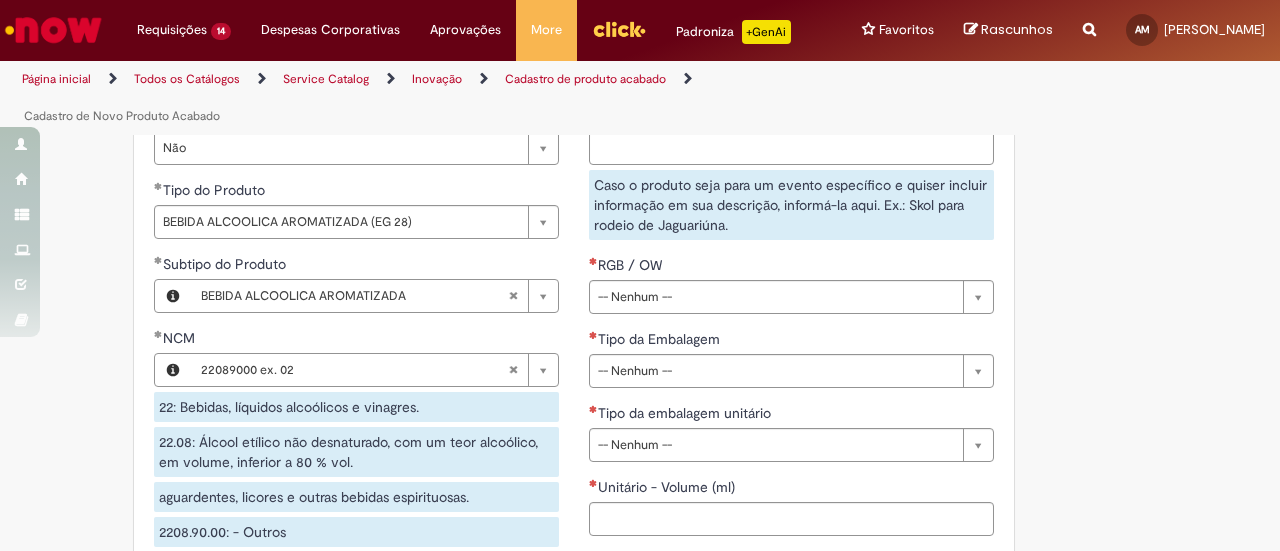 type on "**********" 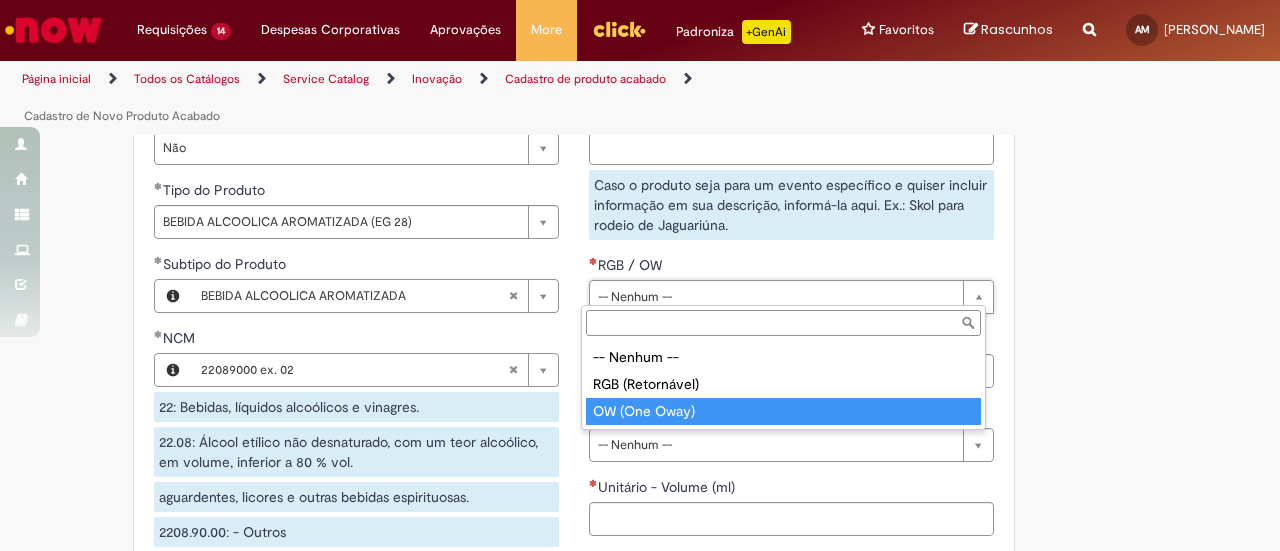 type on "**********" 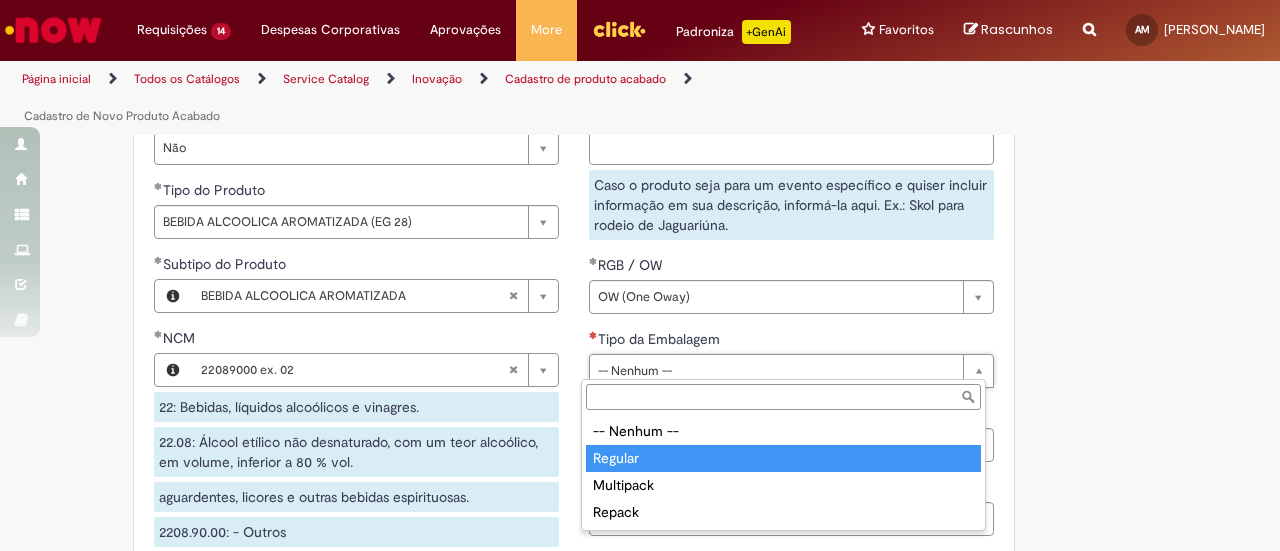type on "*******" 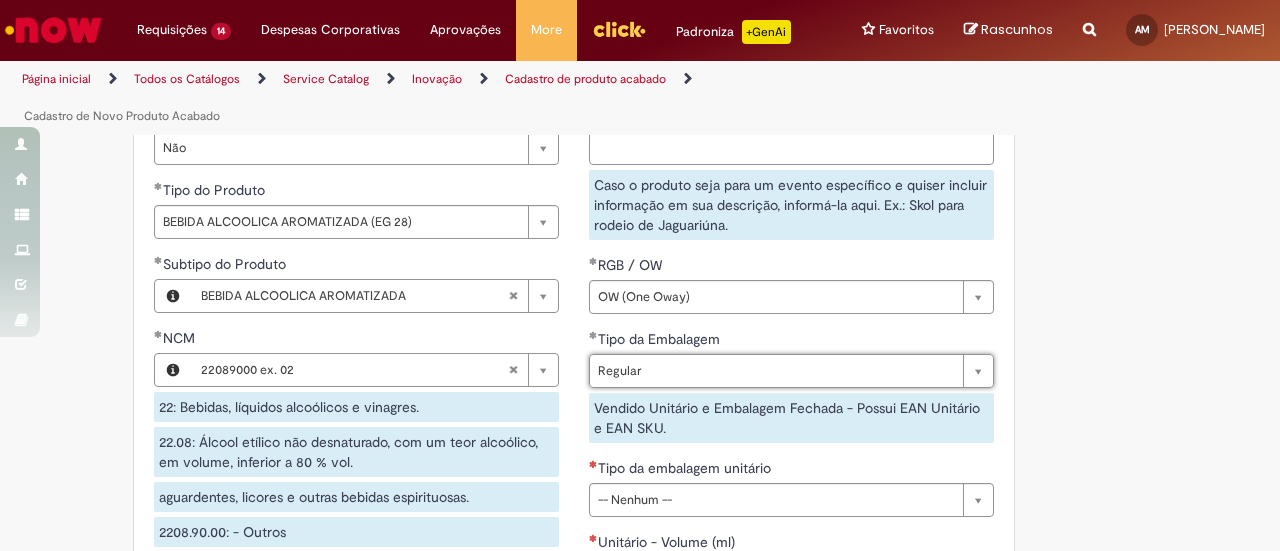 click on "Adicionar a Favoritos
Cadastro de Novo Produto Acabado
Solicitação de cadastro para novo produto acabado
Oferta destinada para realizar cadastro para novo produto acabado no fluxo de criação de novos portfólios da companhia, com a inserção de informações técnicas.
Desenho do fluxo de atendimento:
Áreas responsáveis pelo atendimento de cada etapa(tarefa):
Atenção para as tarefas relacionadas a cadastro nos sistemas:
Roteirização Promax : É necessário abrir chamado no  link  e solicitar cadastro de paletização/roadshow, informando Fator conversão HL, Qtd Produto (SKU) por pallet (paletização), SKU - Código EG, SKU - Código SAP e SKU - código Promax.
Egates : É necessário abrir chamado no  link  e escolher o sistema Egates, serviço solicitado: cadastro de SKU e descrever o que precisa ser cadastrado.
Informações adicionais:
." at bounding box center [640, -54] 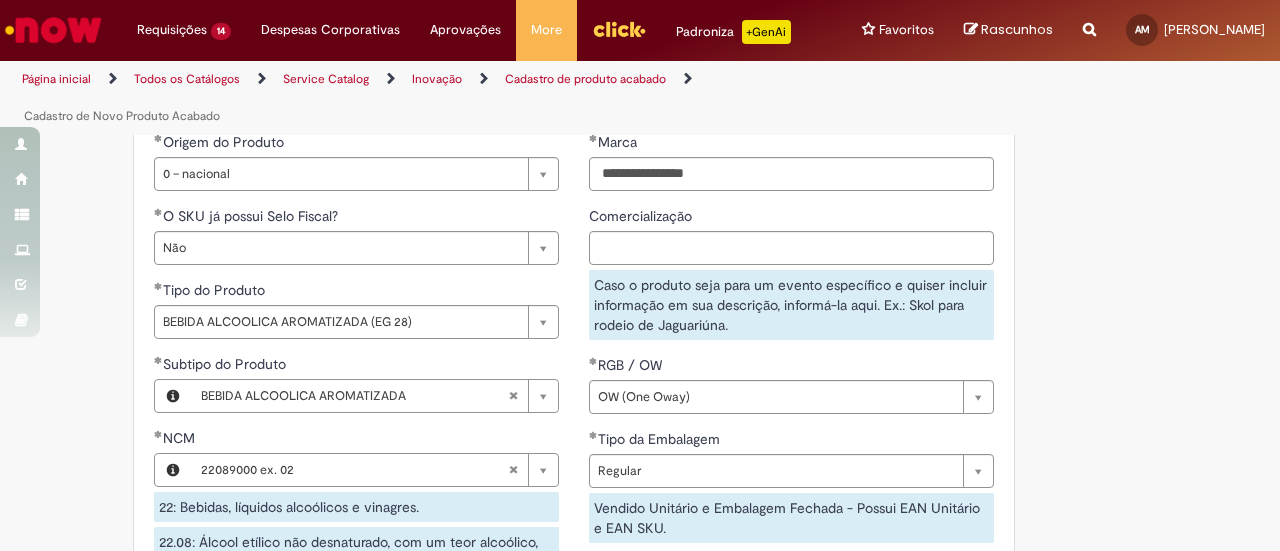 scroll, scrollTop: 2000, scrollLeft: 0, axis: vertical 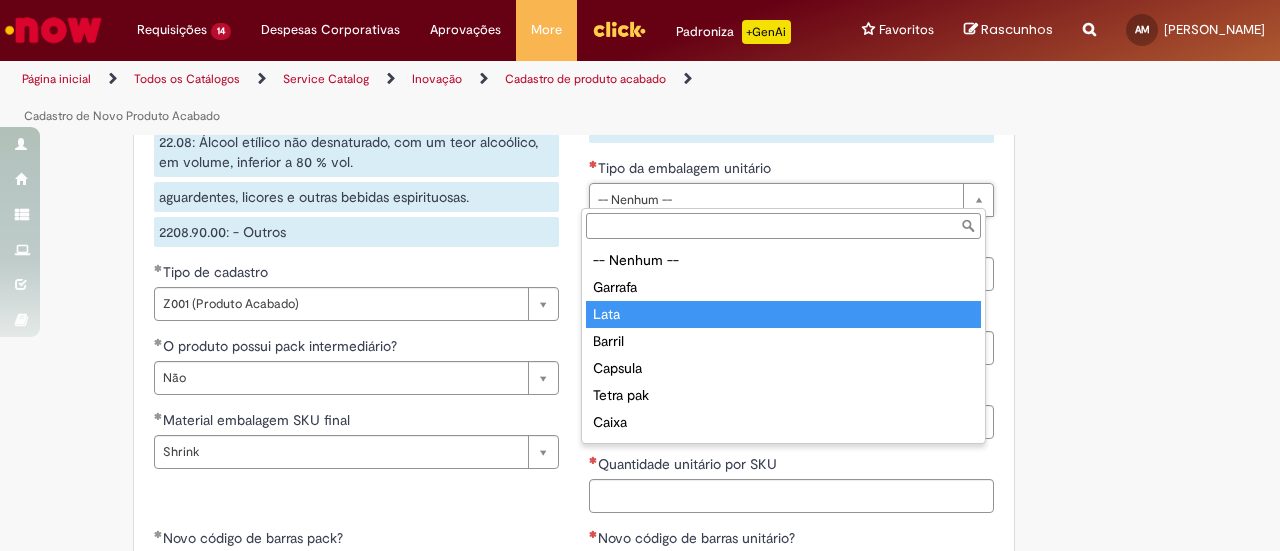 type on "****" 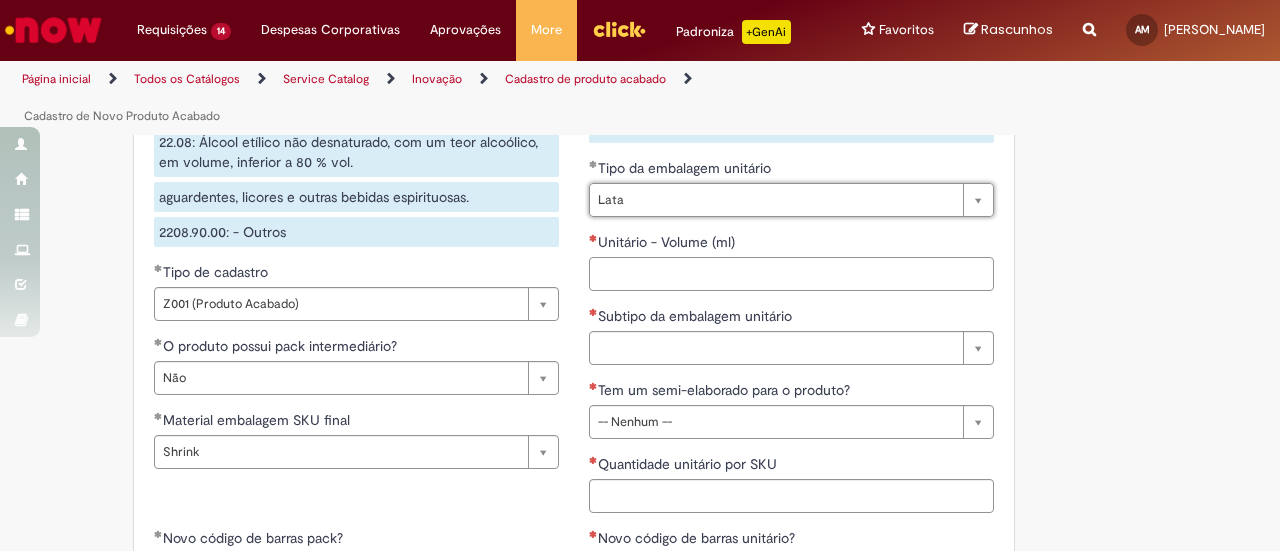 click on "Unitário - Volume (ml)" at bounding box center (791, 274) 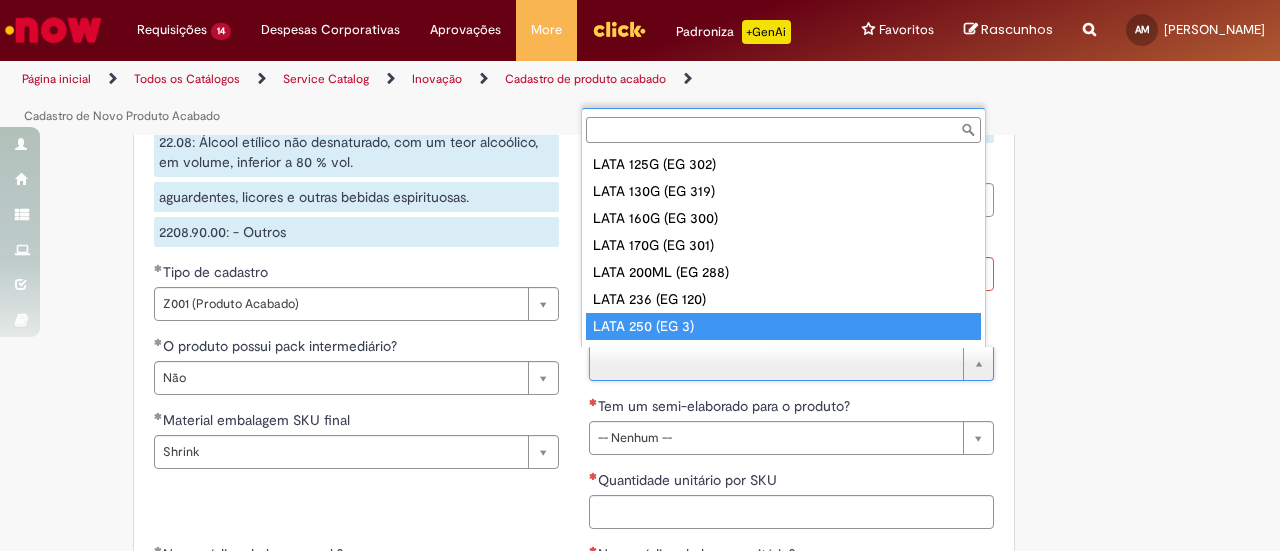 scroll, scrollTop: 16, scrollLeft: 0, axis: vertical 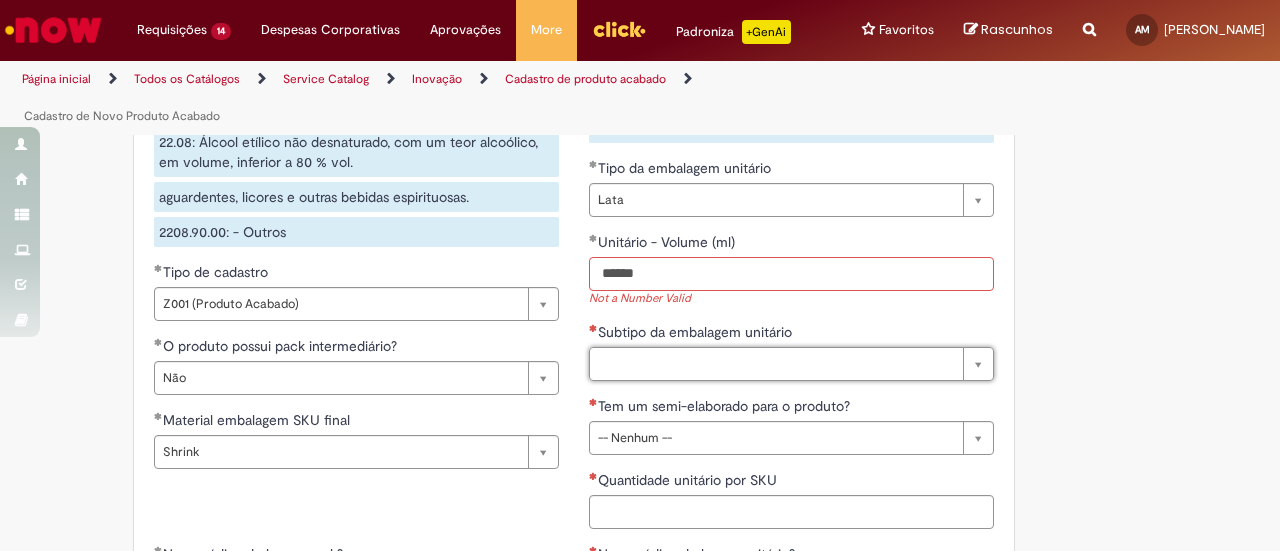 click on "*****" at bounding box center [791, 274] 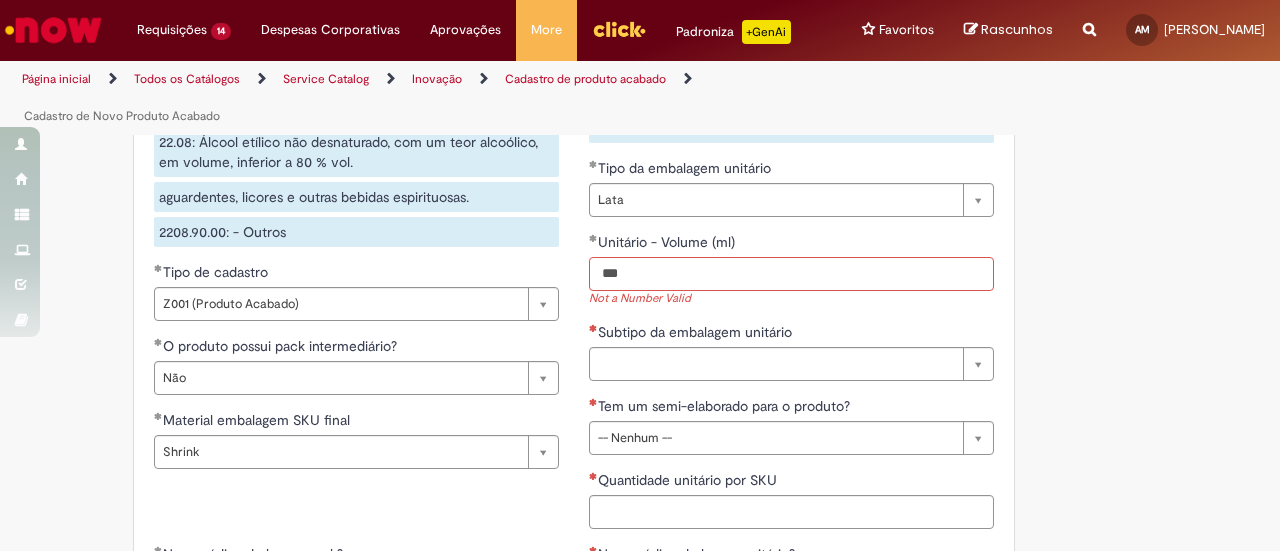 type on "***" 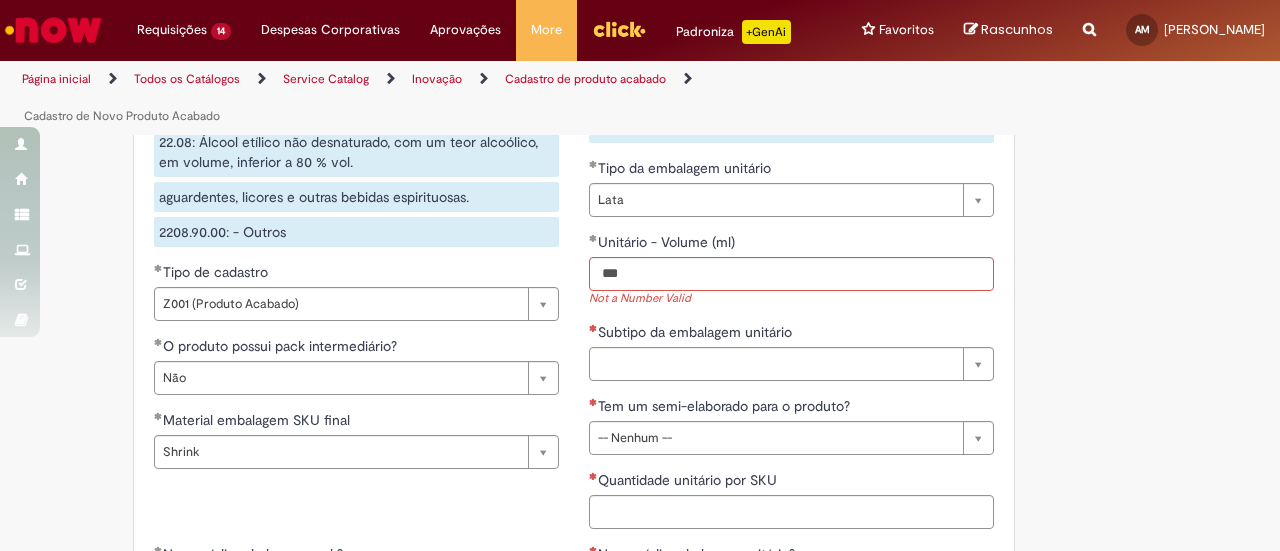 click on "**********" at bounding box center (791, 101) 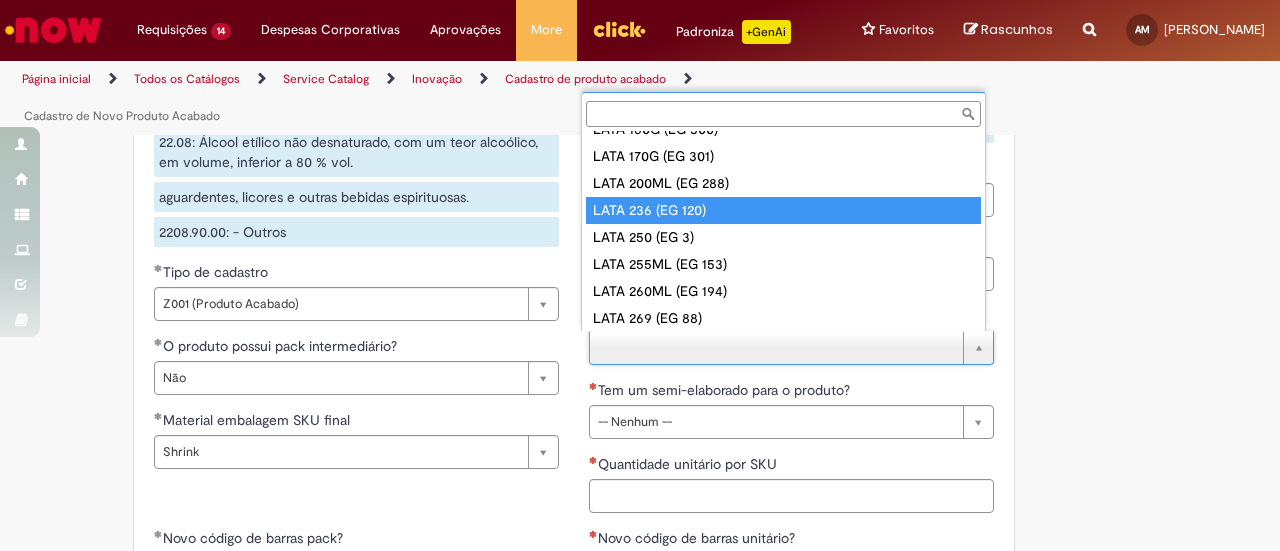 scroll, scrollTop: 116, scrollLeft: 0, axis: vertical 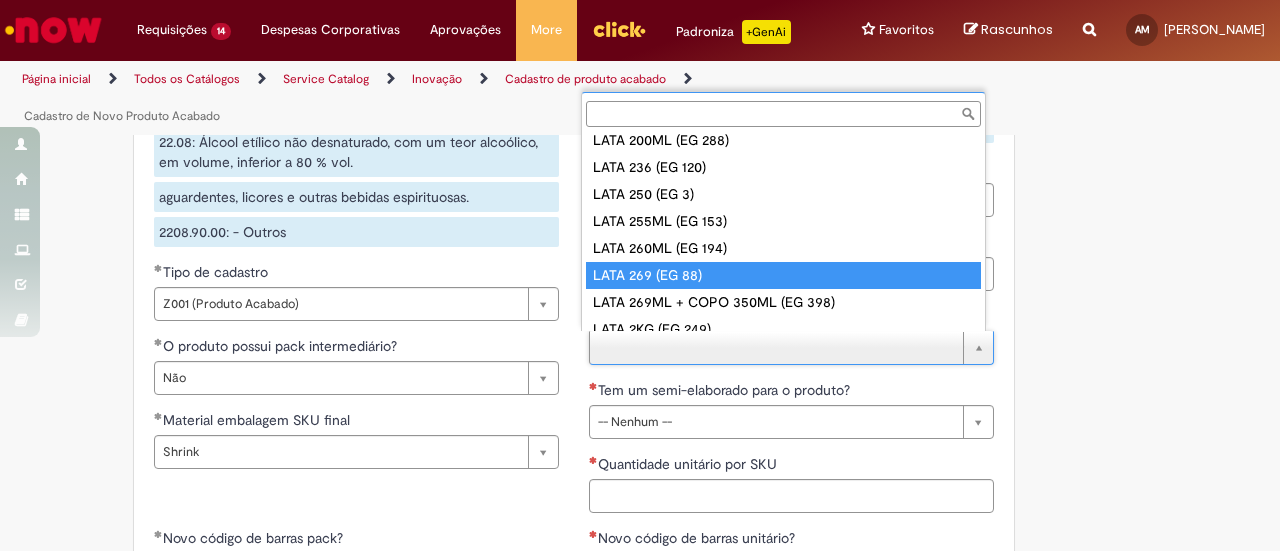type on "**********" 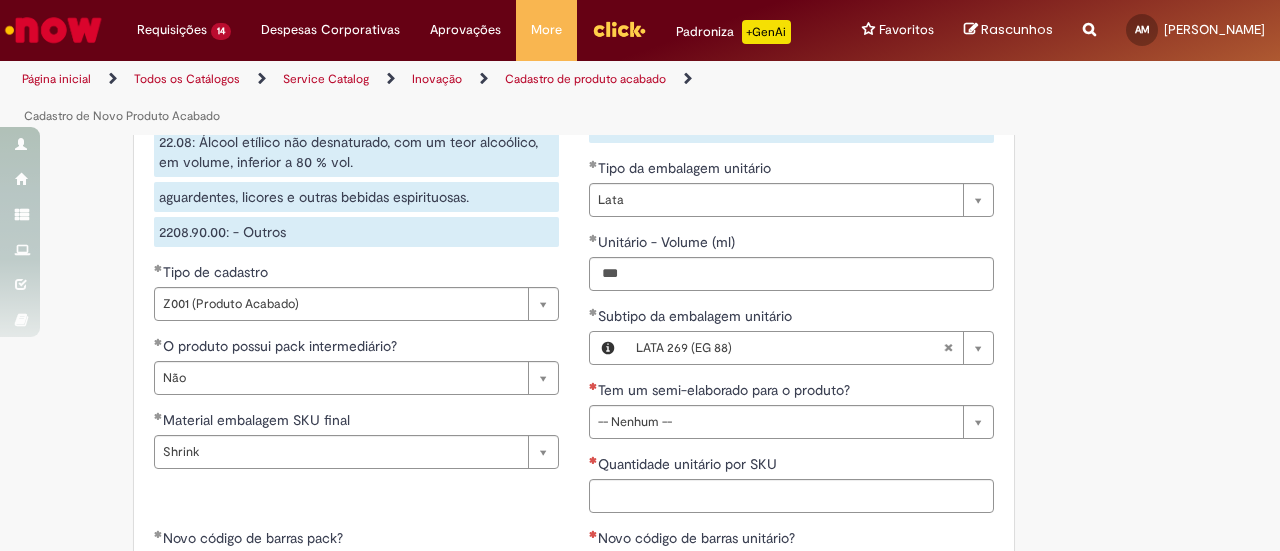 click on "Adicionar a Favoritos
Cadastro de Novo Produto Acabado
Solicitação de cadastro para novo produto acabado
Oferta destinada para realizar cadastro para novo produto acabado no fluxo de criação de novos portfólios da companhia, com a inserção de informações técnicas.
Desenho do fluxo de atendimento:
Áreas responsáveis pelo atendimento de cada etapa(tarefa):
Atenção para as tarefas relacionadas a cadastro nos sistemas:
Roteirização Promax : É necessário abrir chamado no  link  e solicitar cadastro de paletização/roadshow, informando Fator conversão HL, Qtd Produto (SKU) por pallet (paletização), SKU - Código EG, SKU - Código SAP e SKU - código Promax.
Egates : É necessário abrir chamado no  link  e escolher o sistema Egates, serviço solicitado: cadastro de SKU e descrever o que precisa ser cadastrado.
Informações adicionais:
." at bounding box center (640, -354) 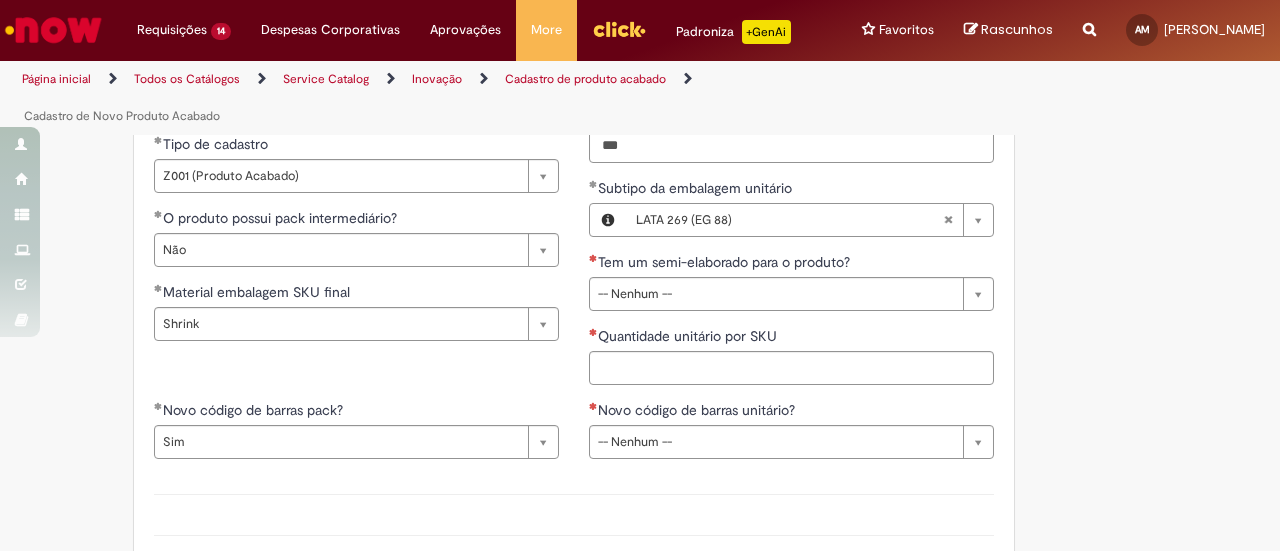 scroll, scrollTop: 2200, scrollLeft: 0, axis: vertical 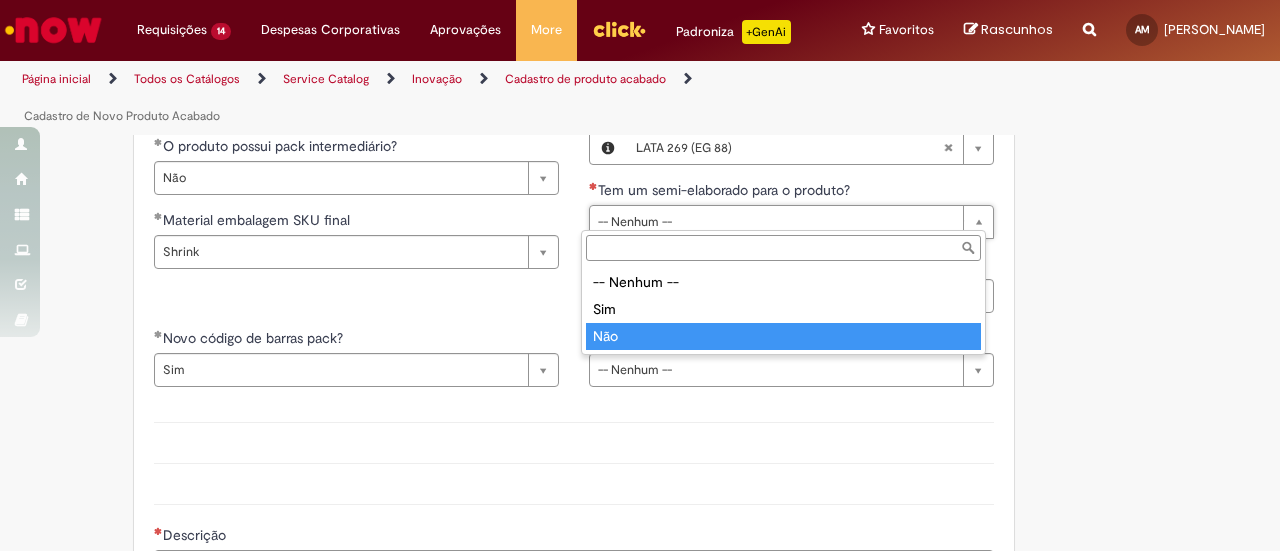 type on "***" 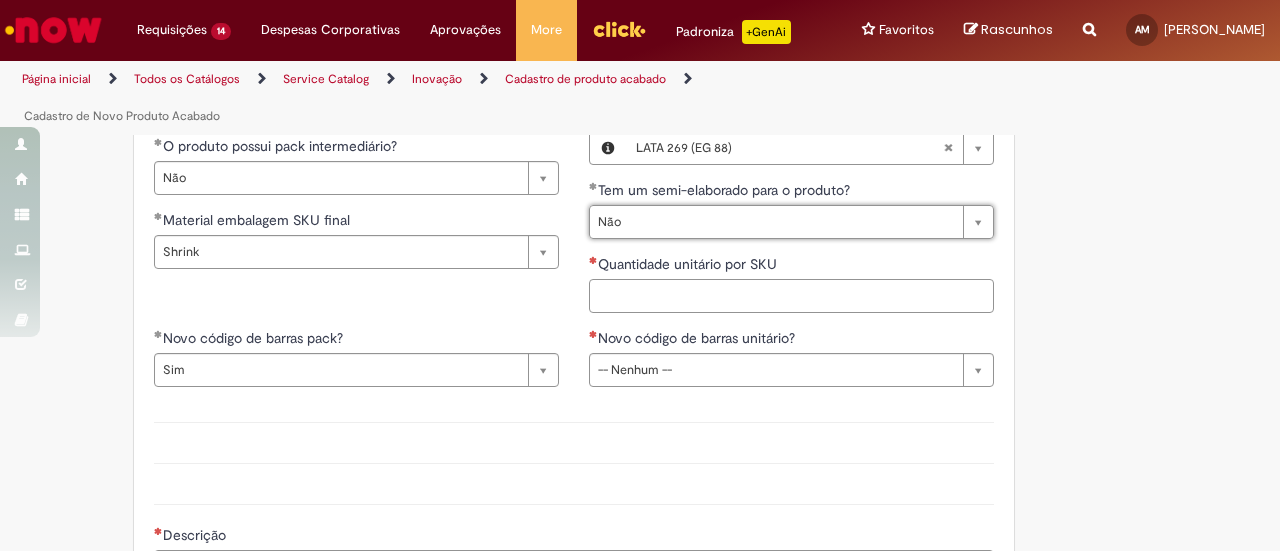 click on "Quantidade unitário por SKU" at bounding box center (791, 296) 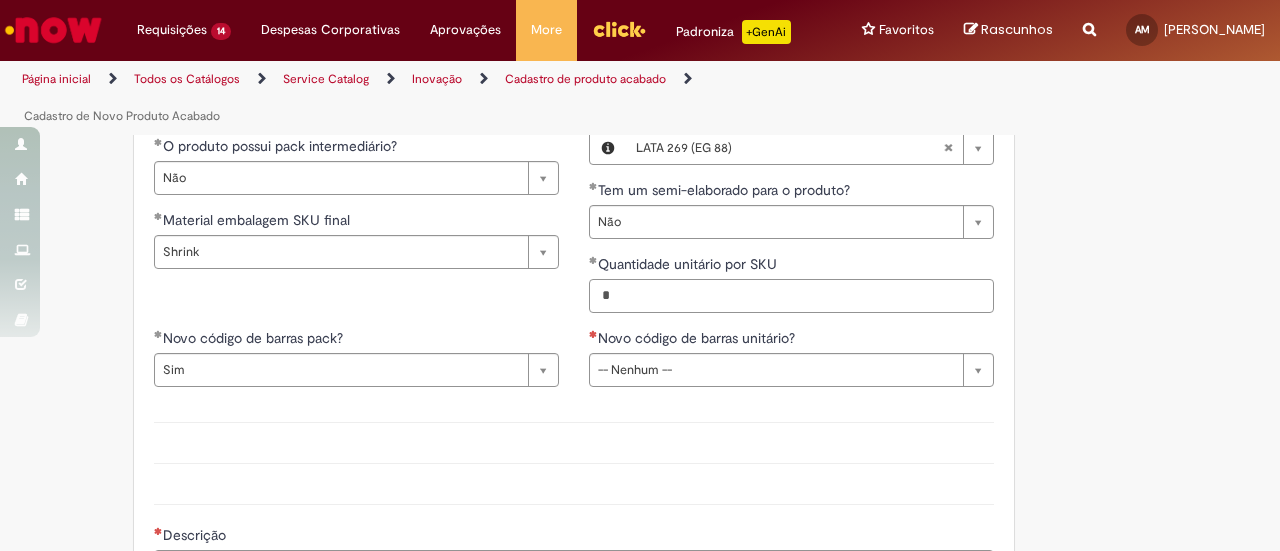 type on "*" 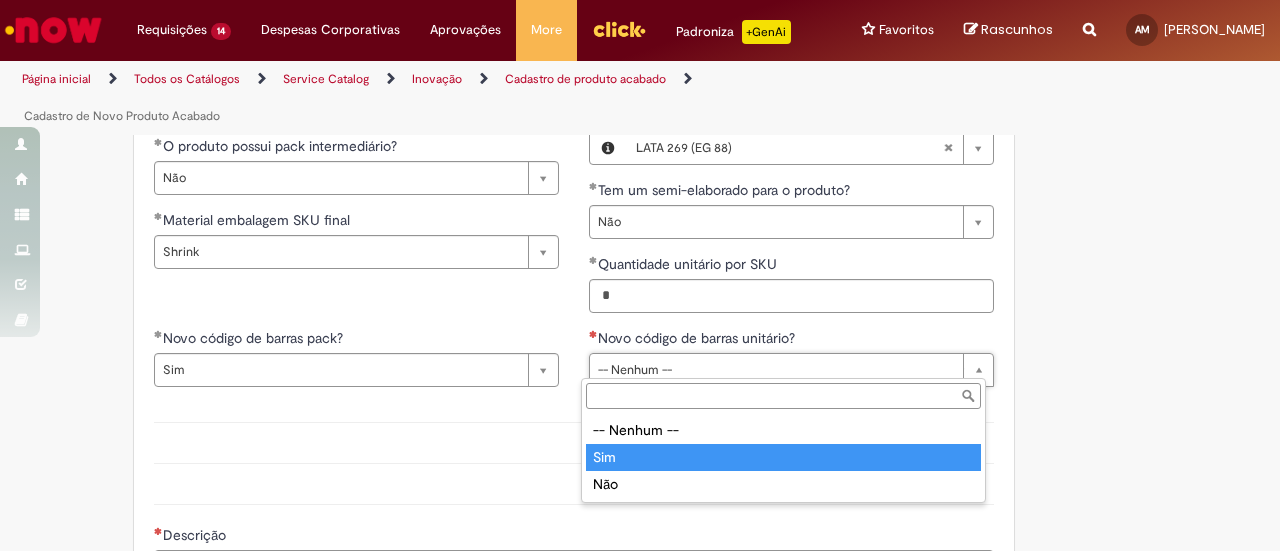 type on "***" 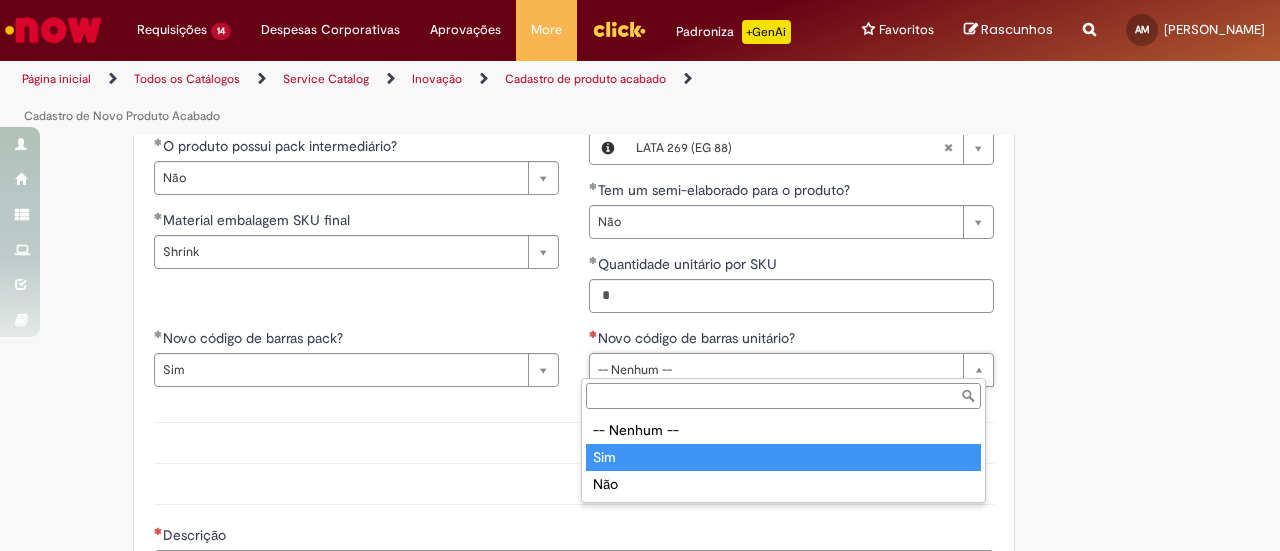 select on "***" 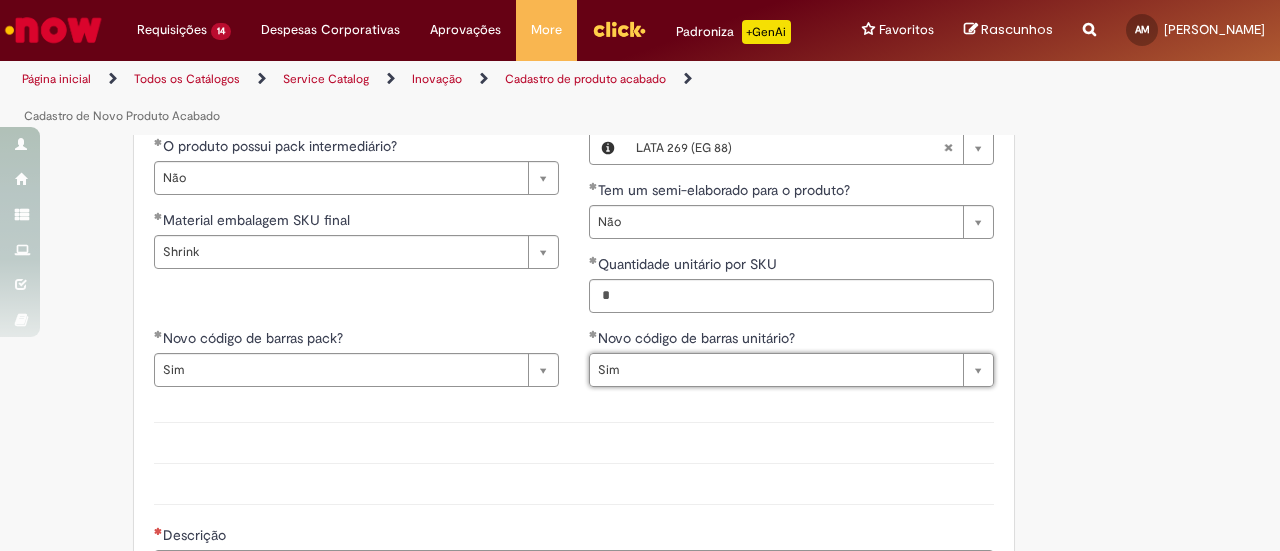 click on "FICHA TÉCNICA" at bounding box center (574, 422) 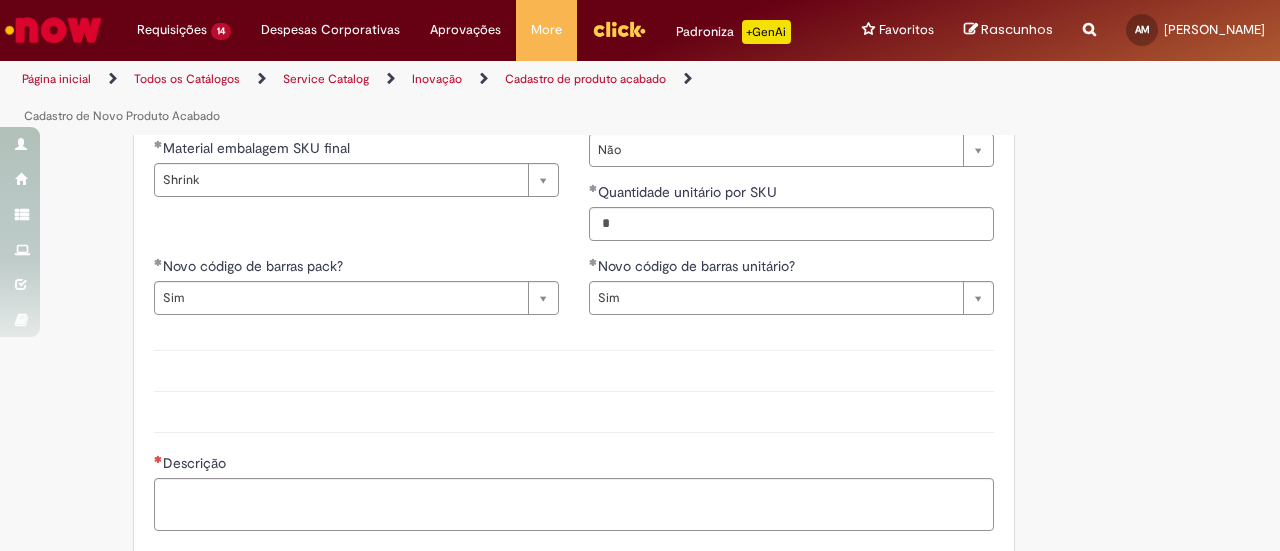 scroll, scrollTop: 2400, scrollLeft: 0, axis: vertical 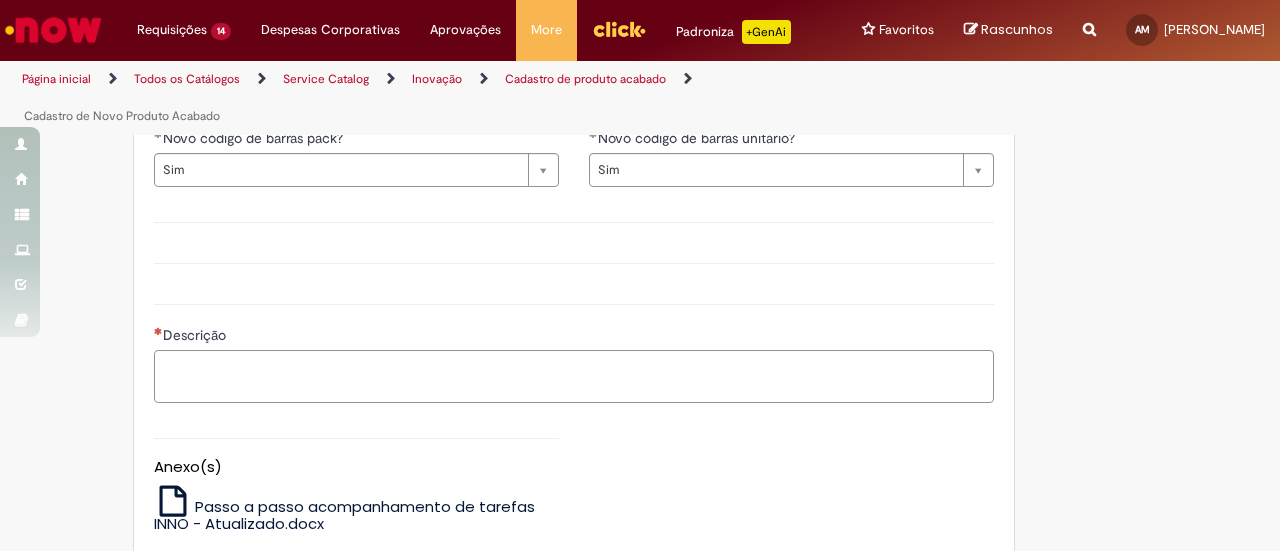click on "Descrição" at bounding box center (574, 376) 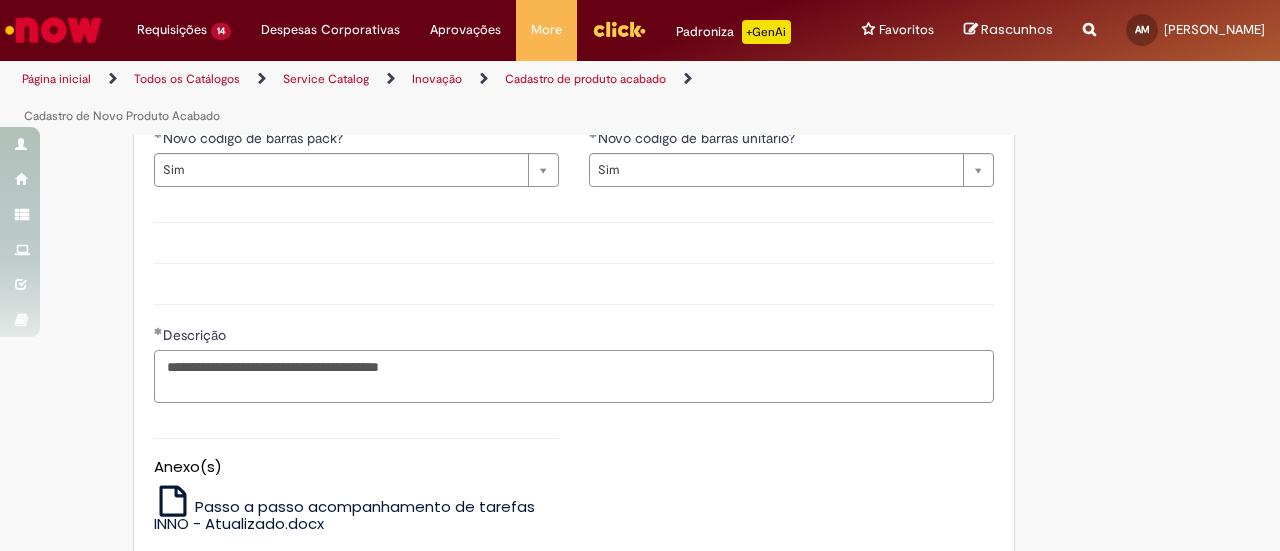 drag, startPoint x: 338, startPoint y: 360, endPoint x: 267, endPoint y: 364, distance: 71.11259 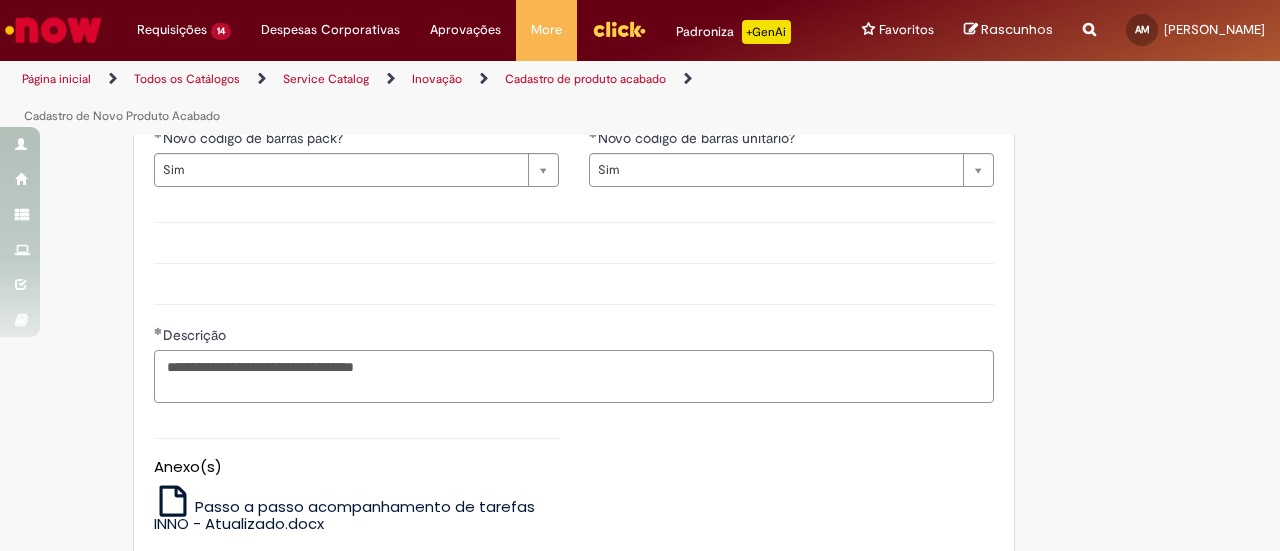 click on "**********" at bounding box center [574, 376] 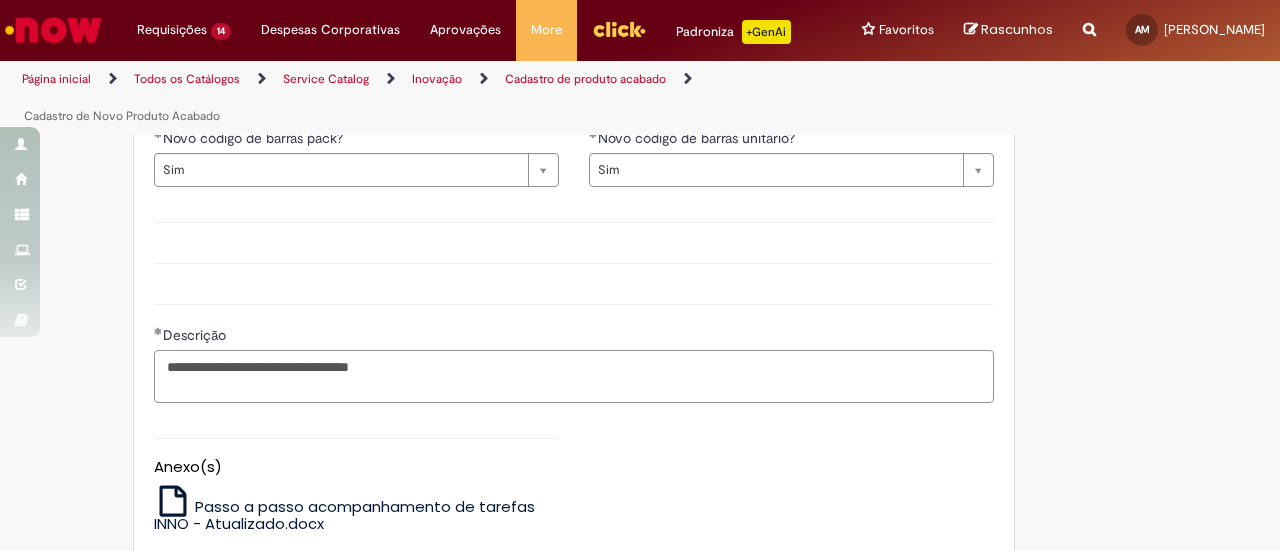 type on "**********" 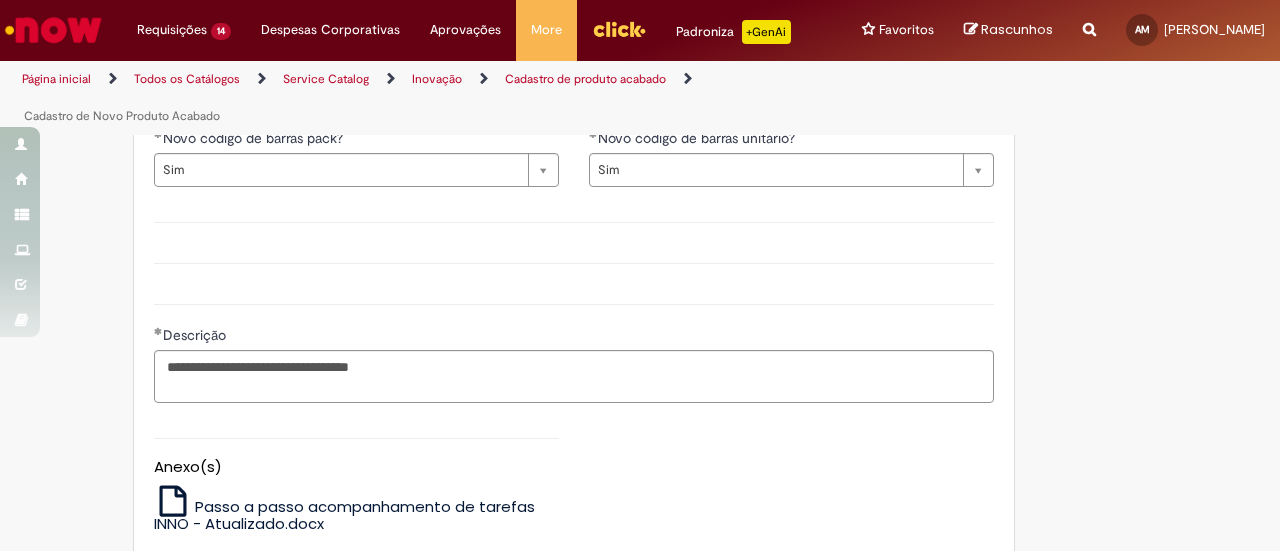 click on "**********" at bounding box center (574, 351) 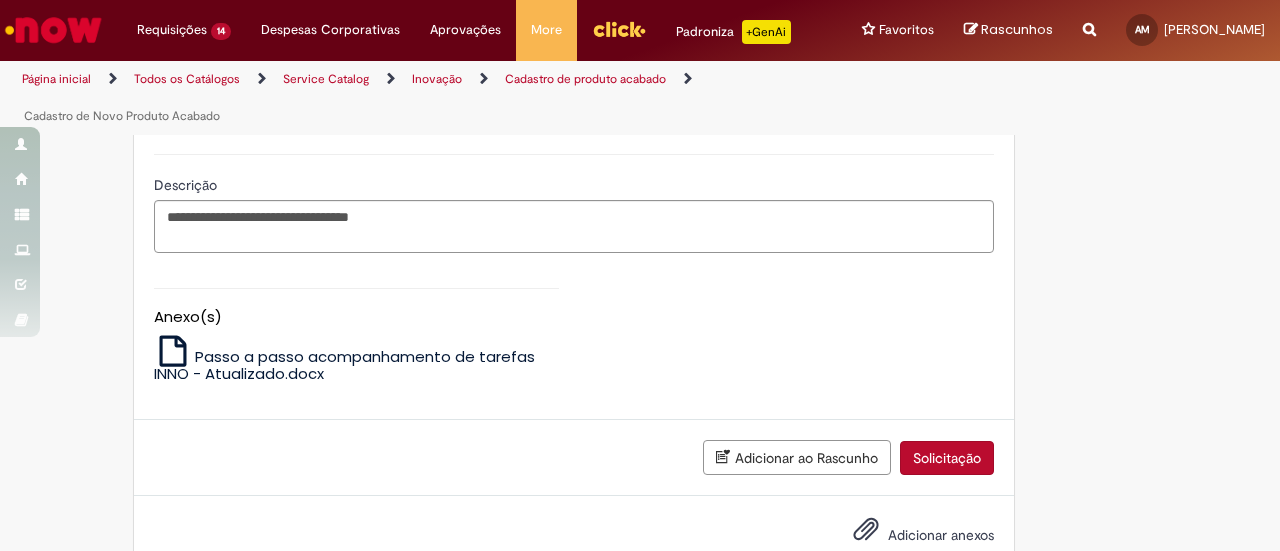 scroll, scrollTop: 2595, scrollLeft: 0, axis: vertical 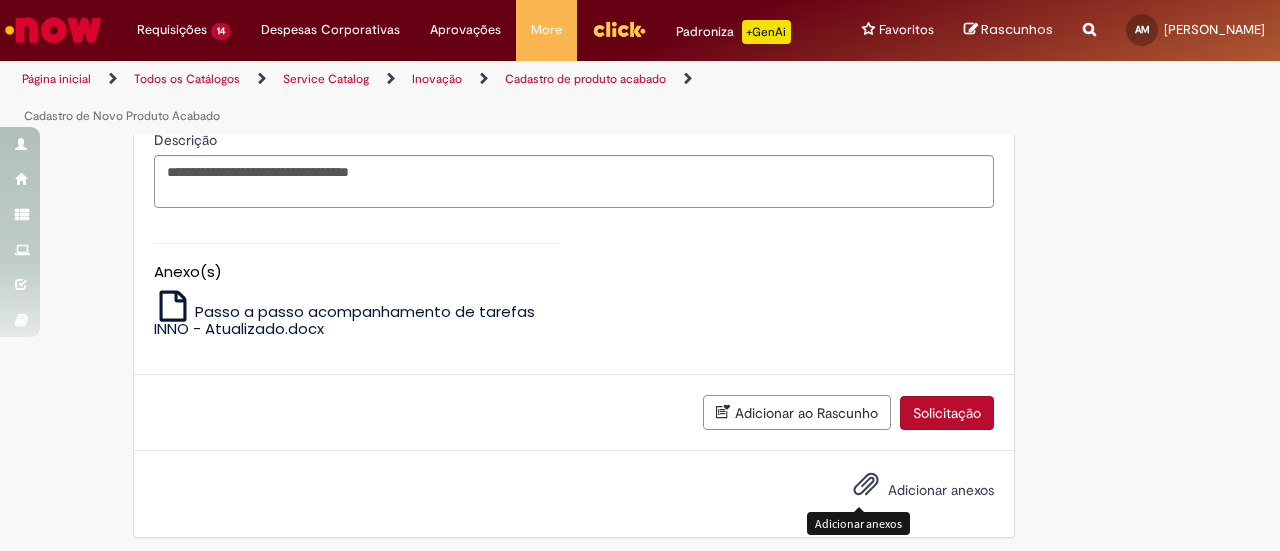 click at bounding box center [866, 485] 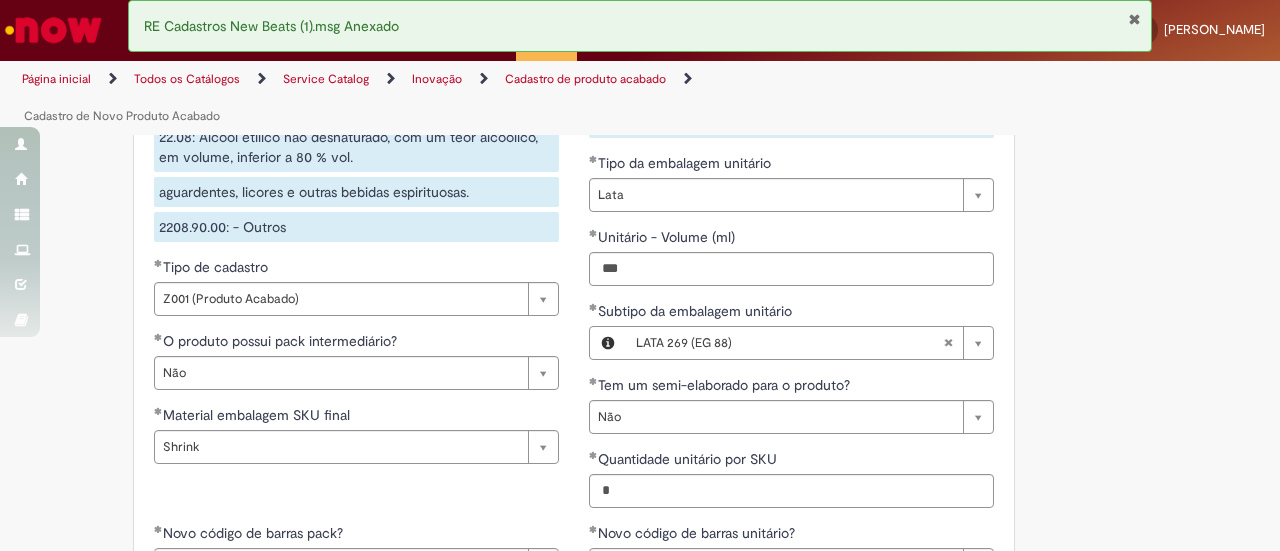 scroll, scrollTop: 1995, scrollLeft: 0, axis: vertical 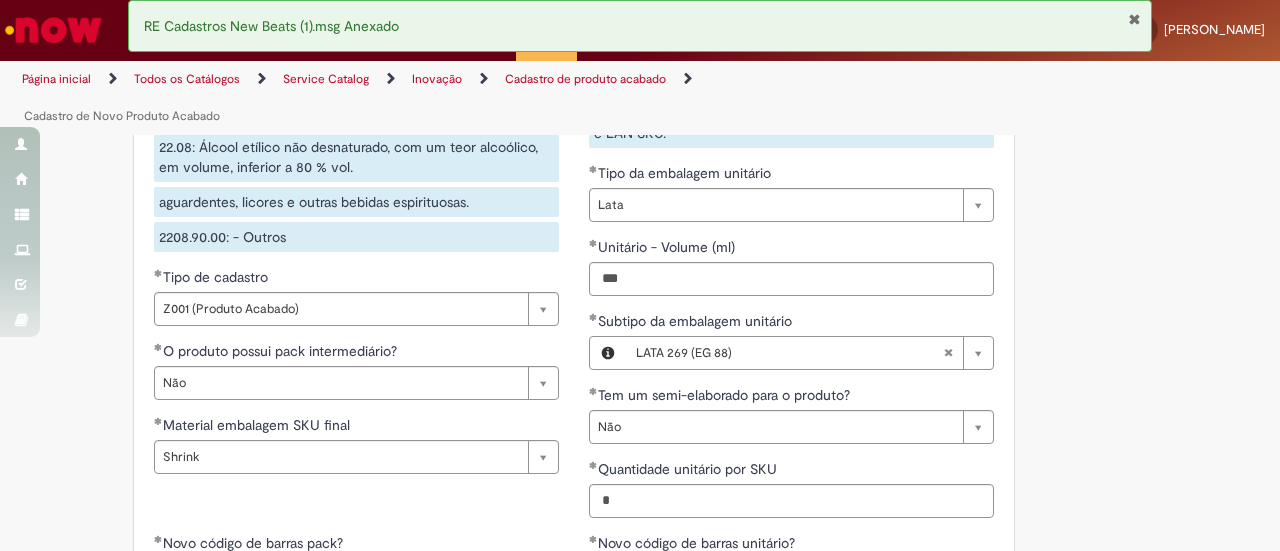 click on "Adicionar a Favoritos
Cadastro de Novo Produto Acabado
Solicitação de cadastro para novo produto acabado
Oferta destinada para realizar cadastro para novo produto acabado no fluxo de criação de novos portfólios da companhia, com a inserção de informações técnicas.
Desenho do fluxo de atendimento:
Áreas responsáveis pelo atendimento de cada etapa(tarefa):
Atenção para as tarefas relacionadas a cadastro nos sistemas:
Roteirização Promax : É necessário abrir chamado no  link  e solicitar cadastro de paletização/roadshow, informando Fator conversão HL, Qtd Produto (SKU) por pallet (paletização), SKU - Código EG, SKU - Código SAP e SKU - código Promax.
Egates : É necessário abrir chamado no  link  e escolher o sistema Egates, serviço solicitado: cadastro de SKU e descrever o que precisa ser cadastrado.
Informações adicionais:
." at bounding box center [542, -313] 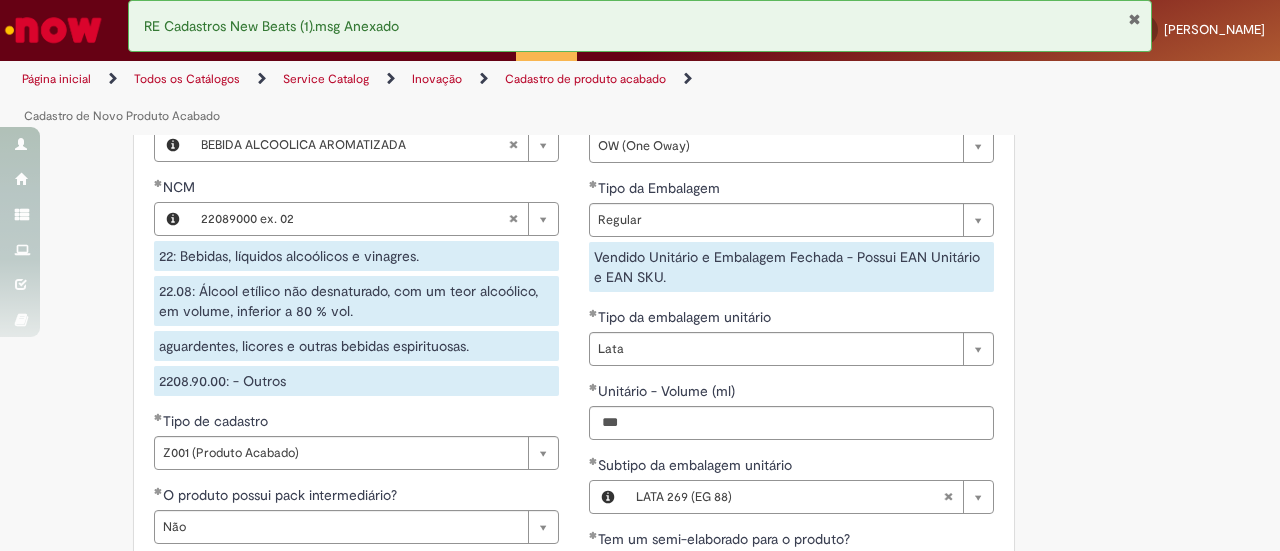 scroll, scrollTop: 1895, scrollLeft: 0, axis: vertical 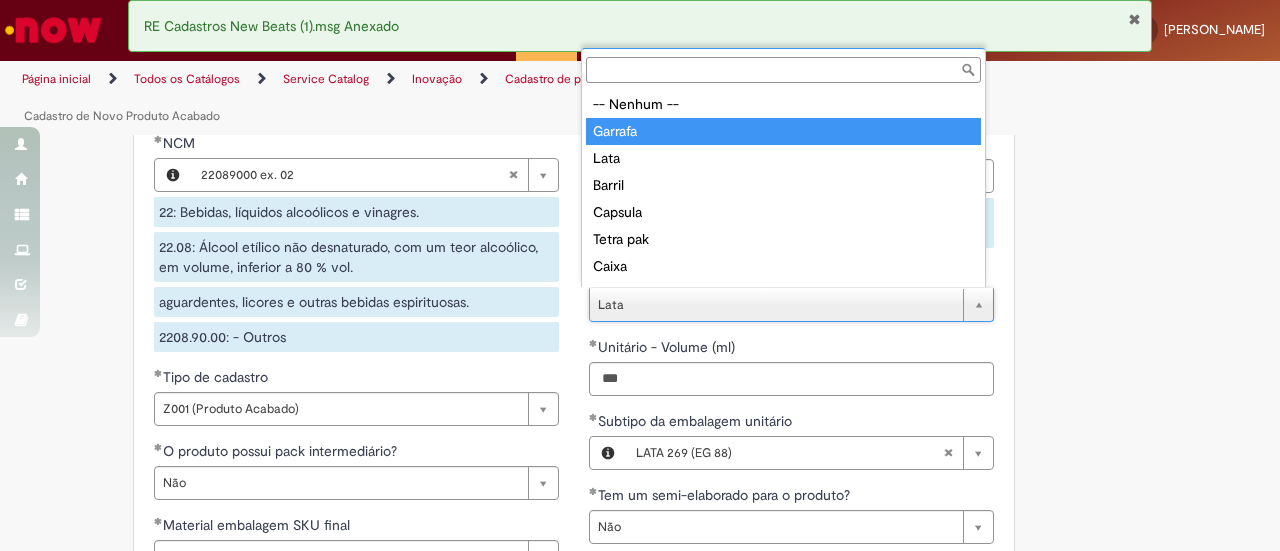 type on "*******" 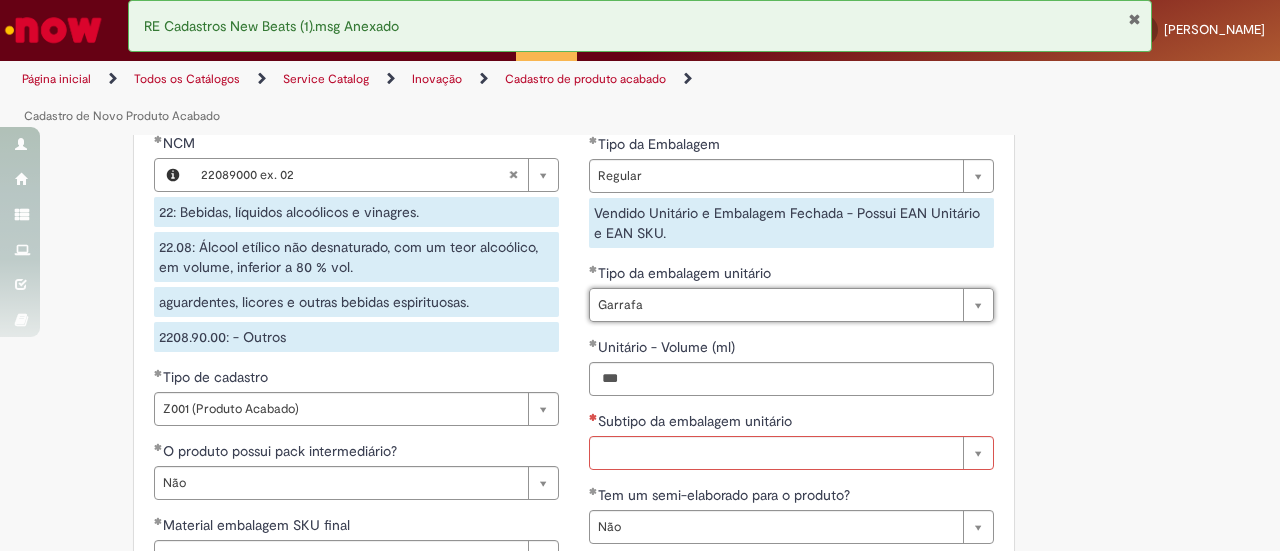 scroll, scrollTop: 0, scrollLeft: 25, axis: horizontal 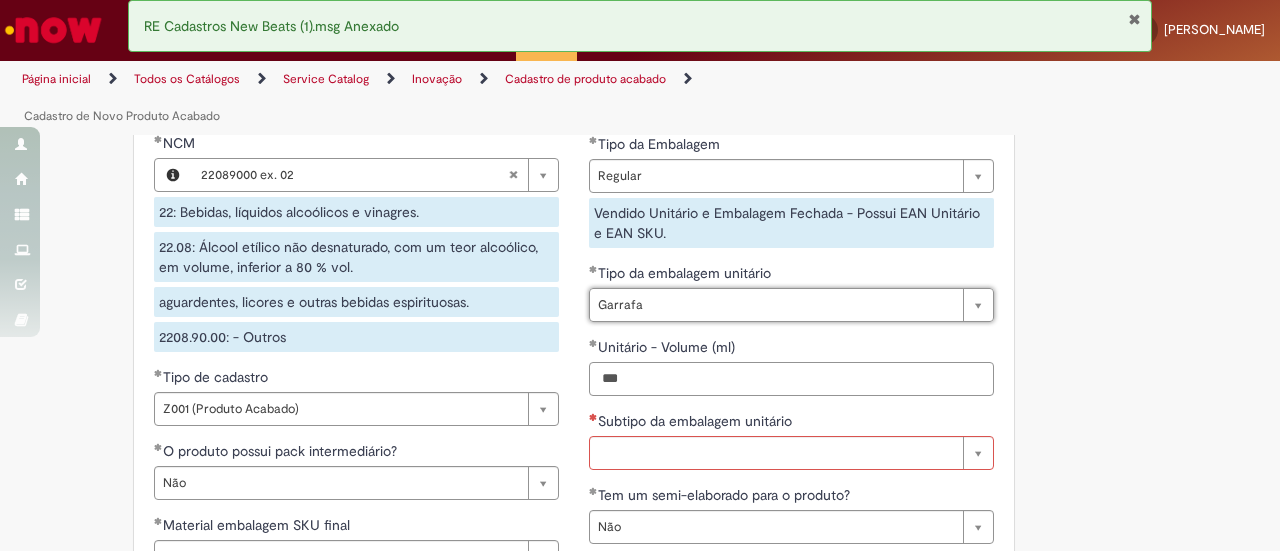 click on "***" at bounding box center (791, 379) 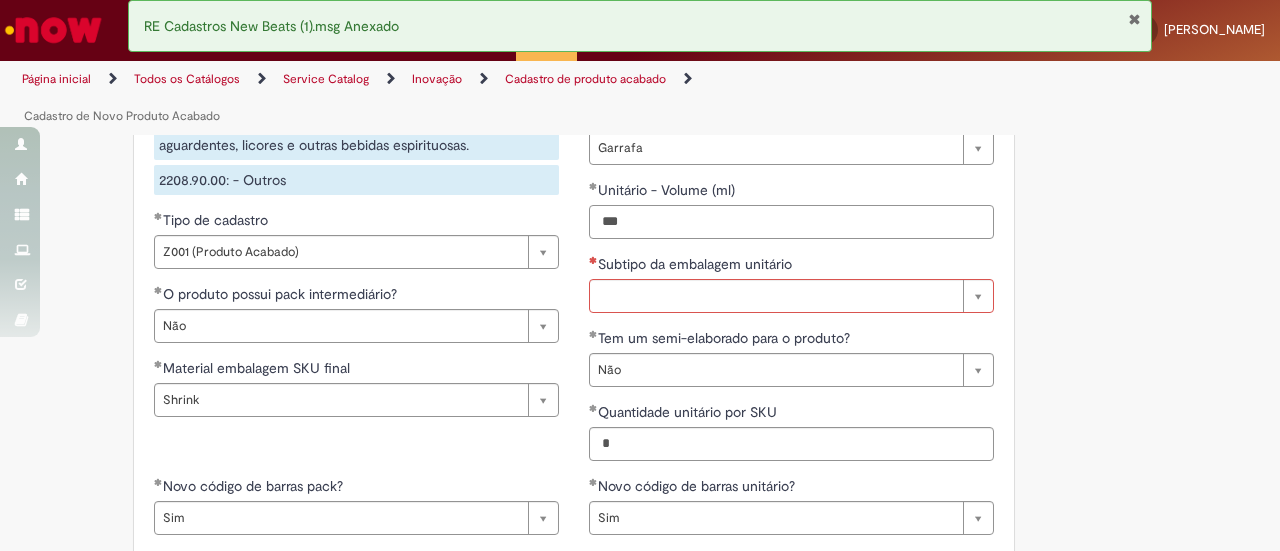 scroll, scrollTop: 2095, scrollLeft: 0, axis: vertical 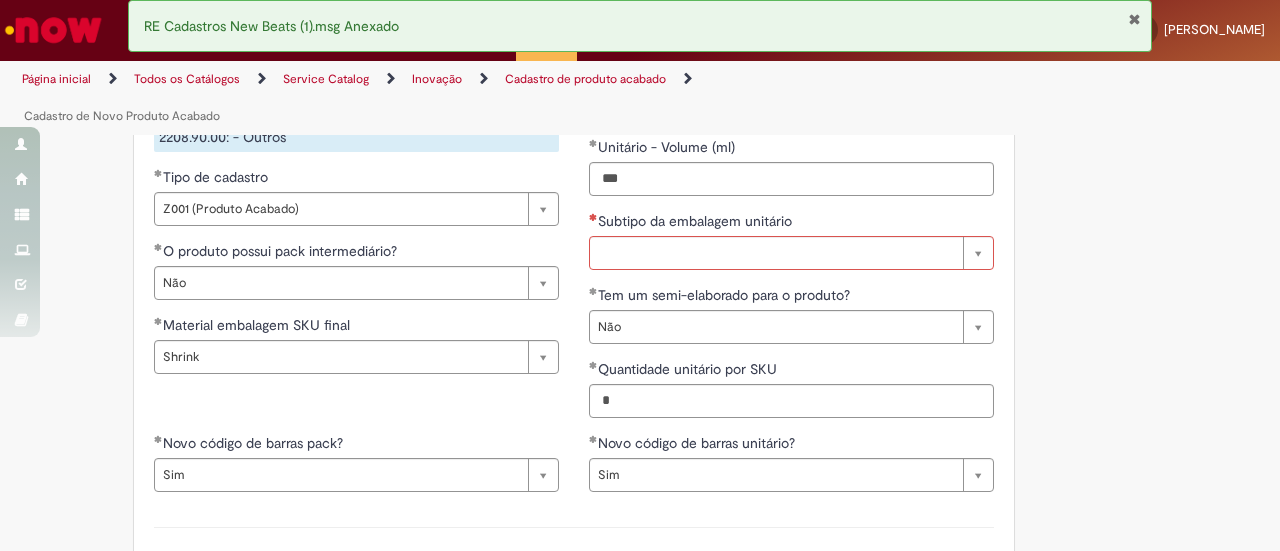 click on "**********" at bounding box center [791, -2] 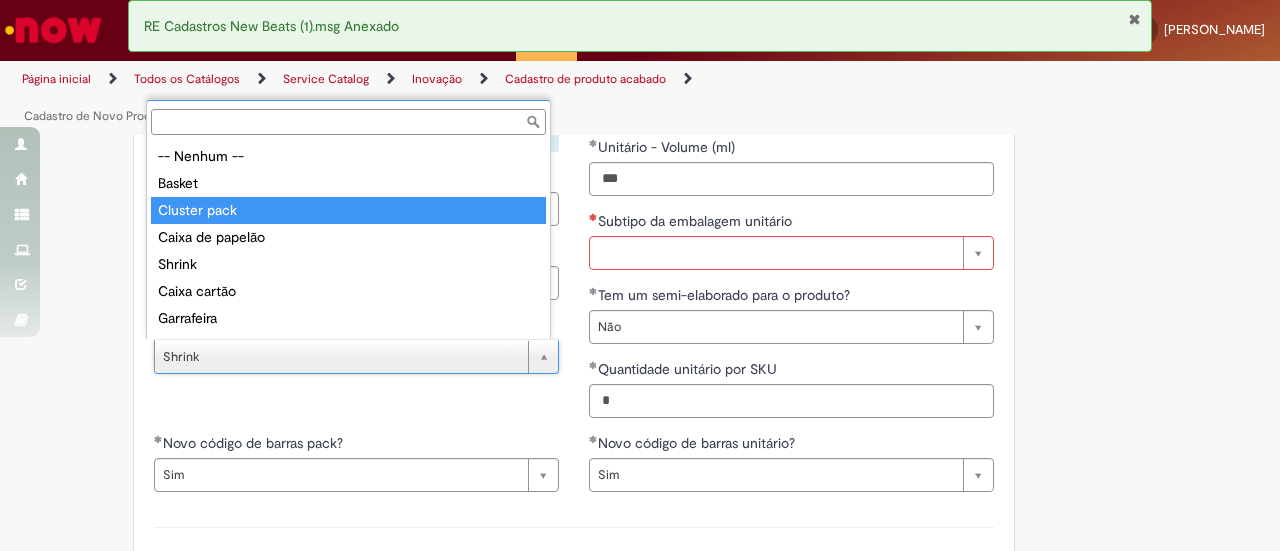 type on "**********" 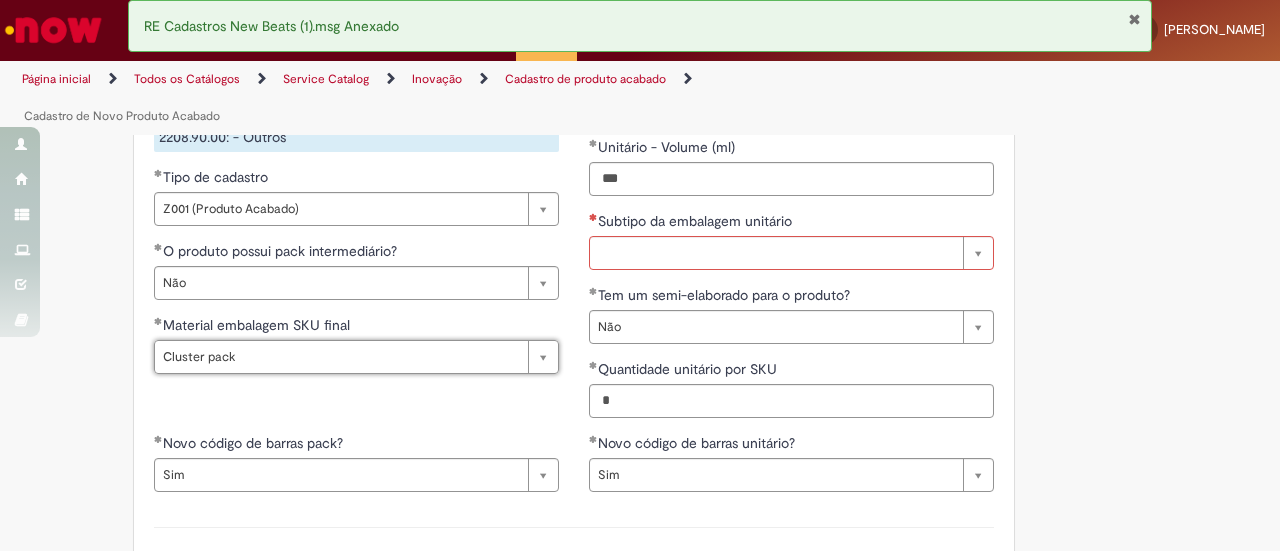 click on "**********" at bounding box center (356, -24) 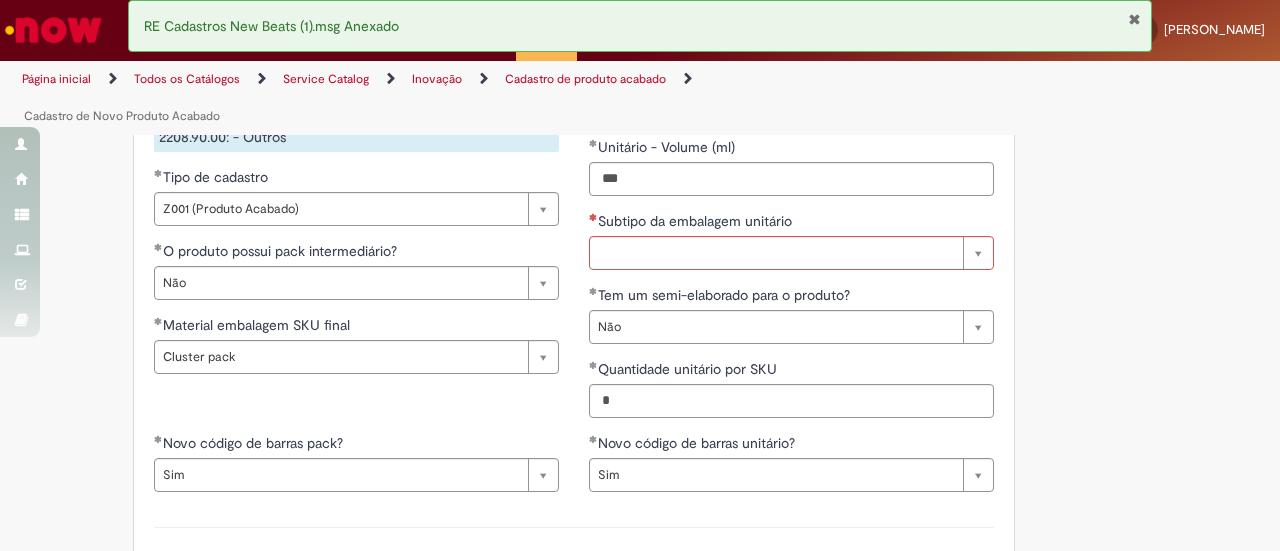 click on "**********" at bounding box center [356, 470] 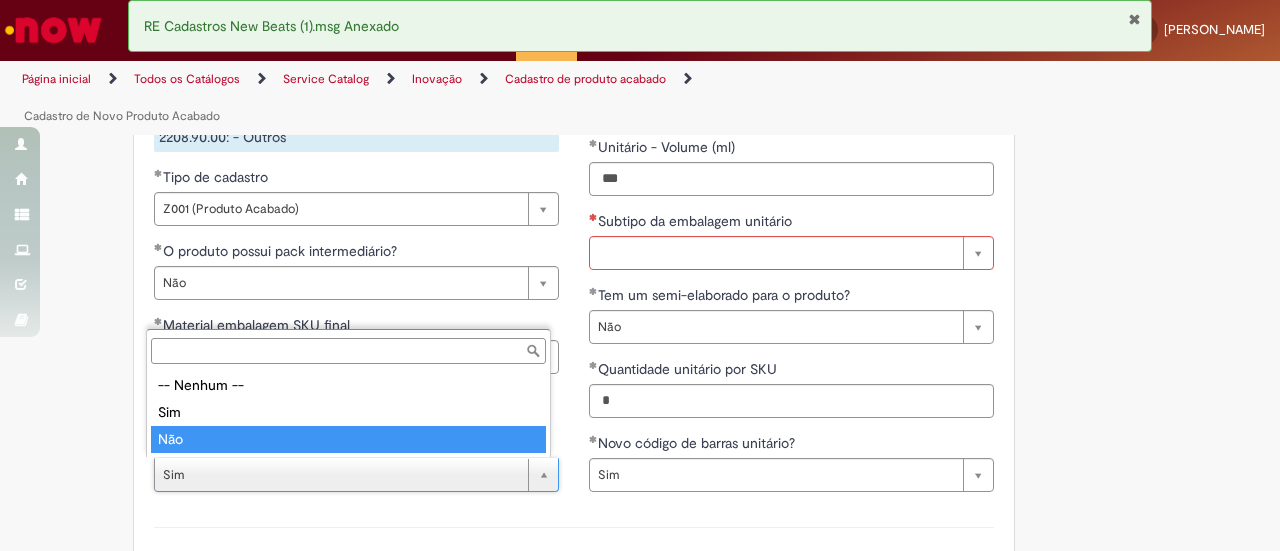 type on "***" 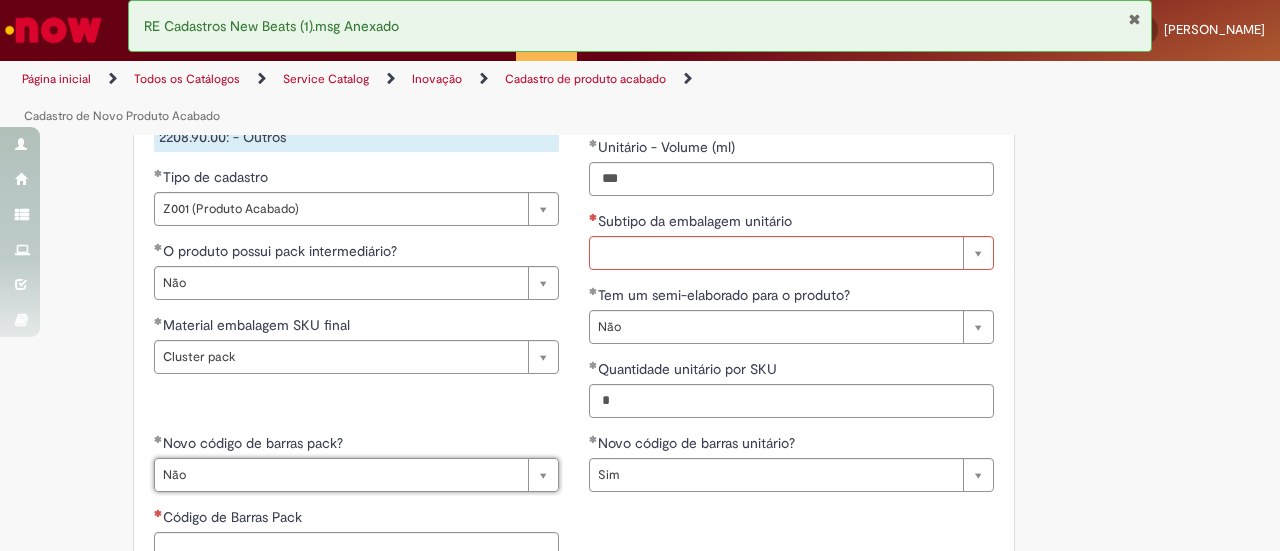 click on "**********" at bounding box center [574, -2] 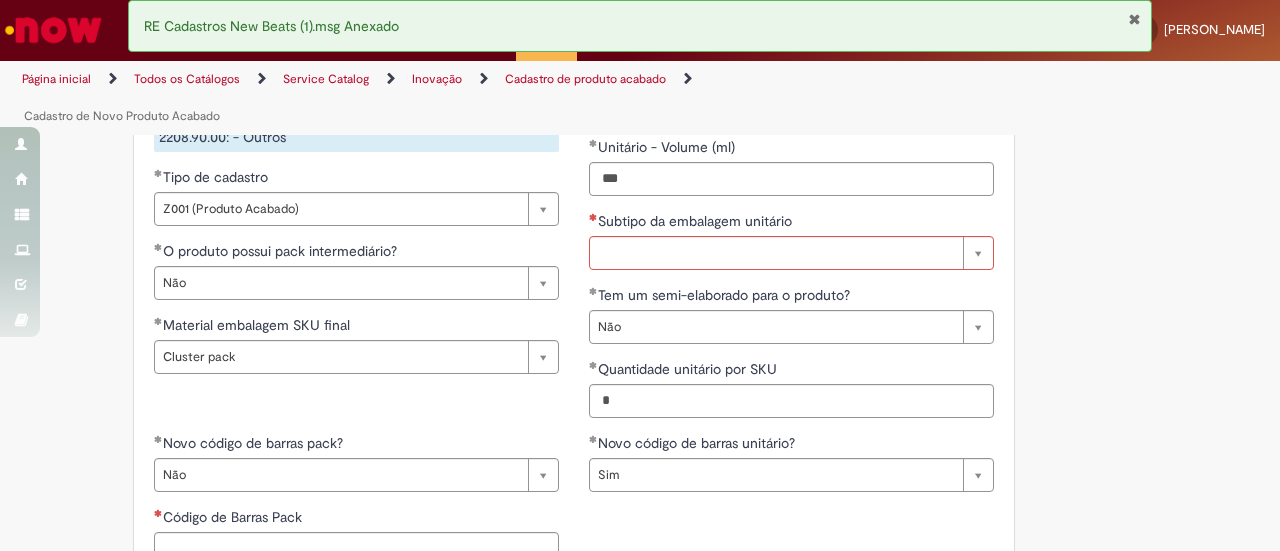 scroll, scrollTop: 0, scrollLeft: 0, axis: both 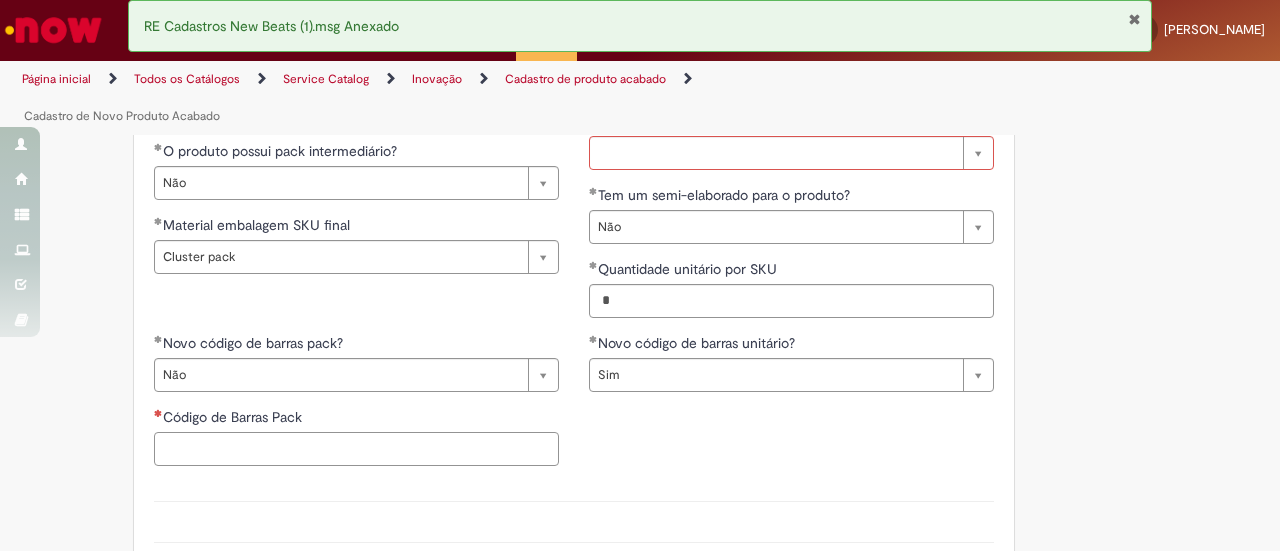 click on "Código de Barras Pack" at bounding box center (356, 449) 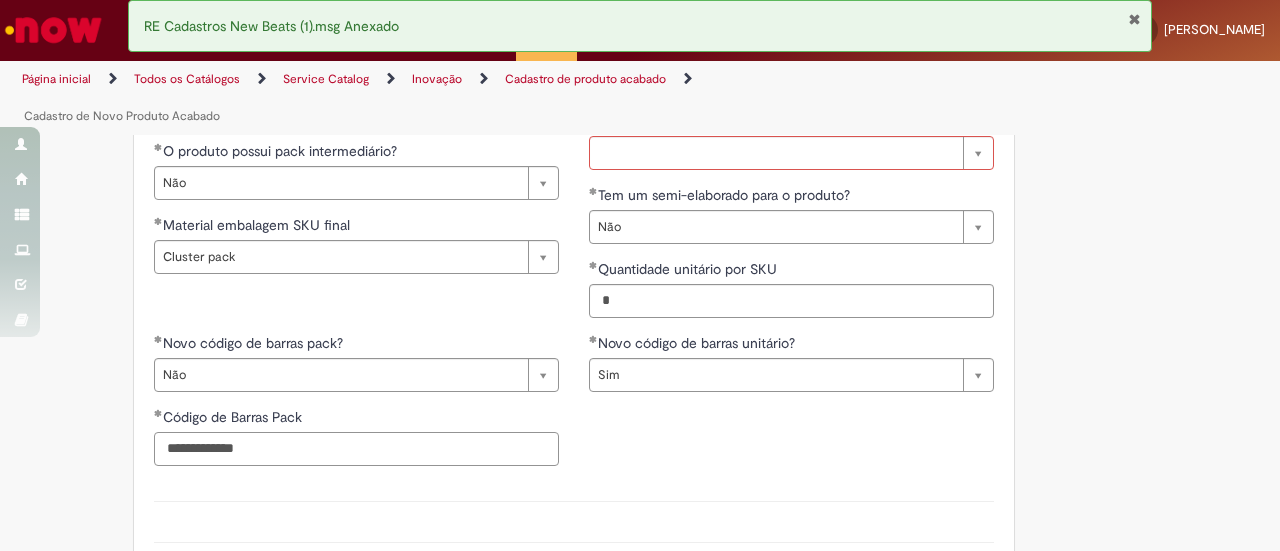 type on "**********" 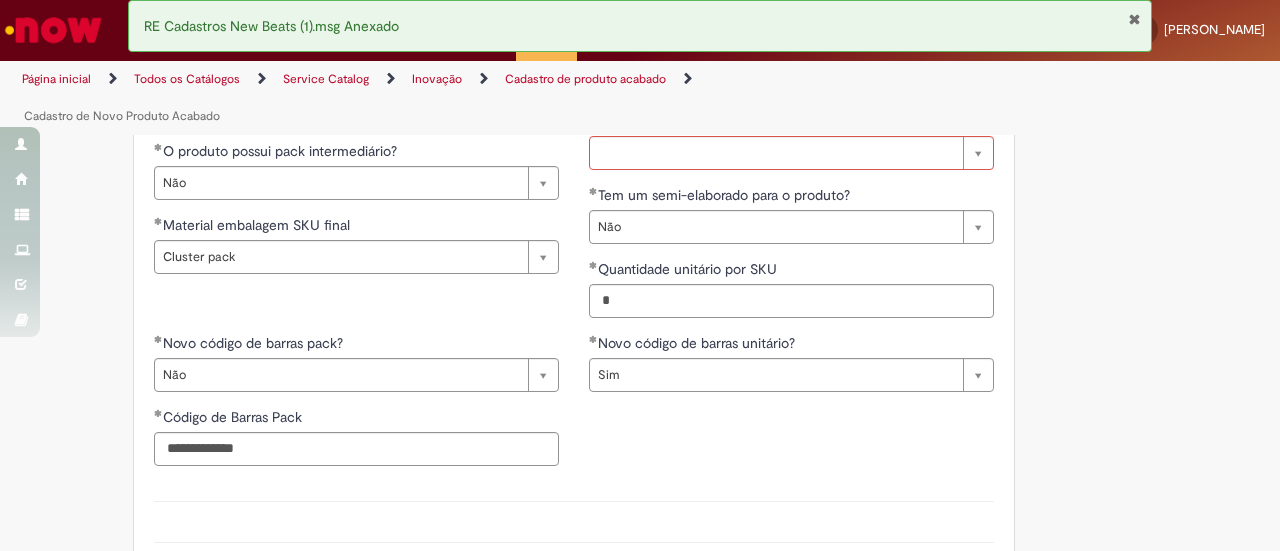 click on "**********" at bounding box center [574, 407] 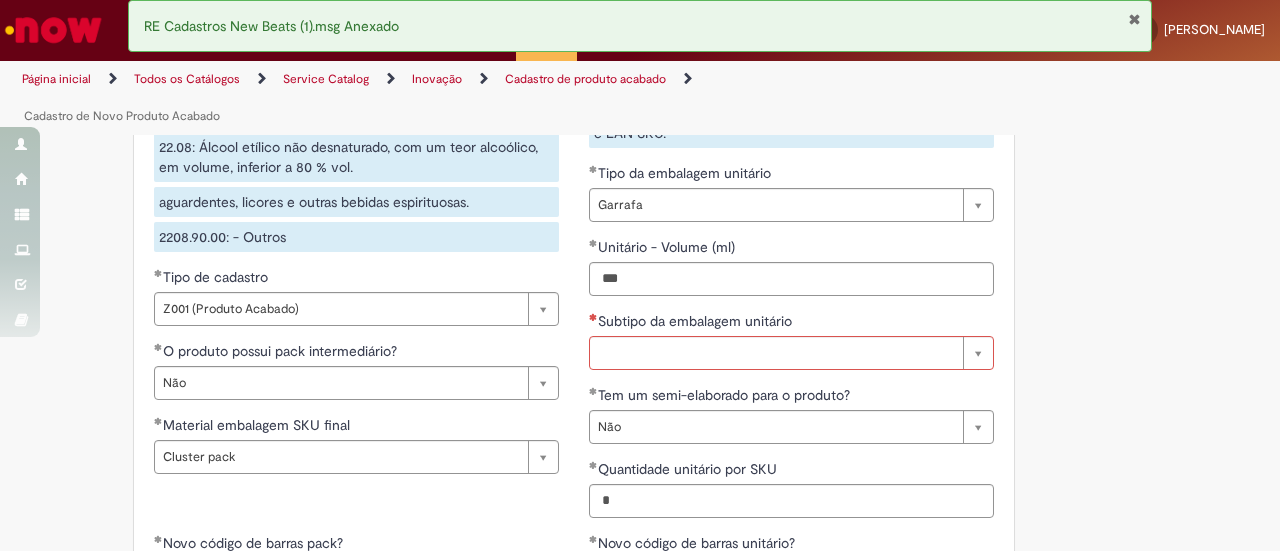 scroll, scrollTop: 2295, scrollLeft: 0, axis: vertical 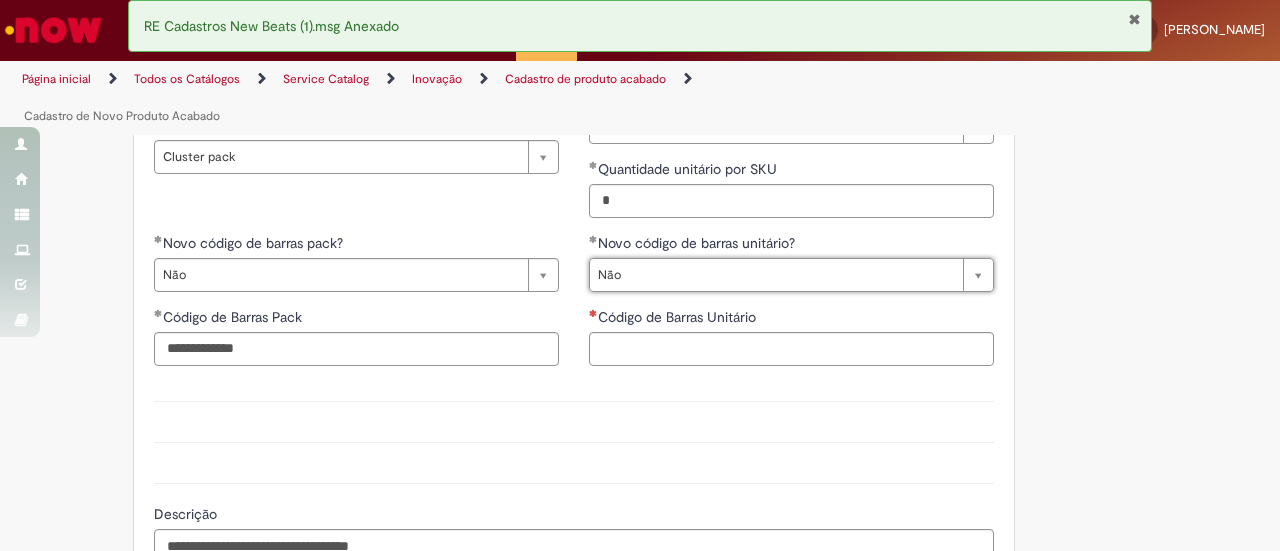 type on "***" 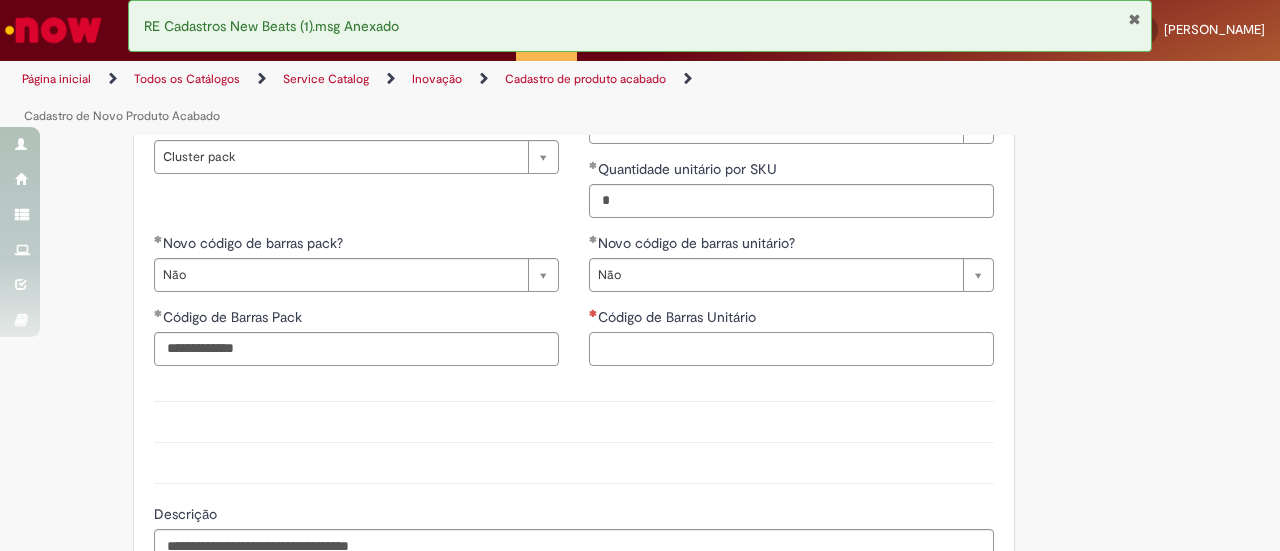 click on "Código de Barras Unitário" at bounding box center (791, 349) 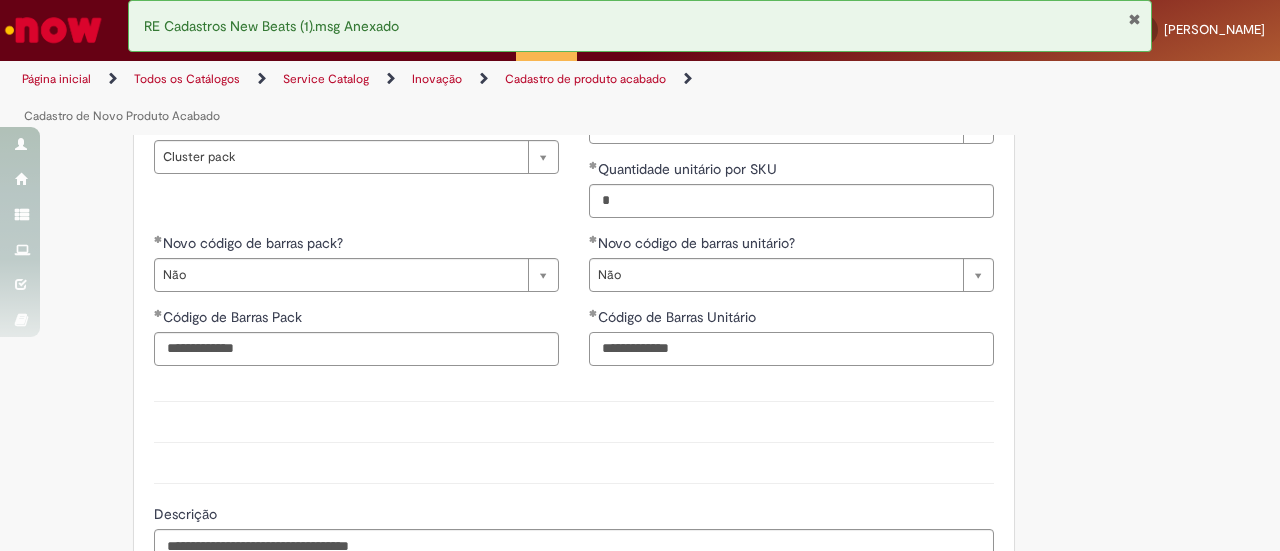 type on "**********" 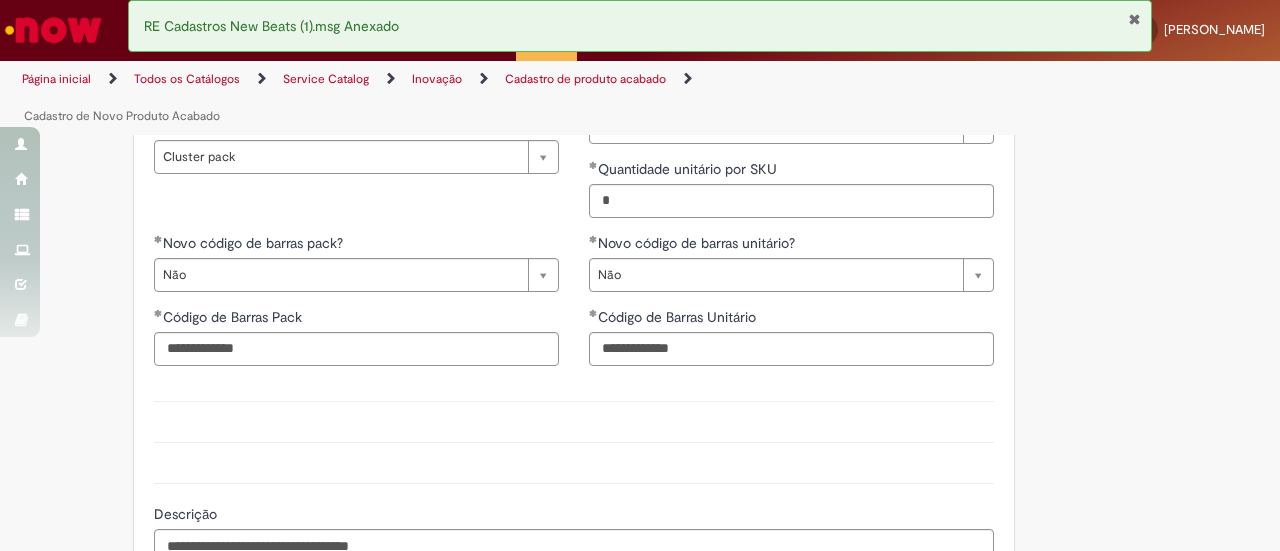 click on "Adicionar a Favoritos
Cadastro de Novo Produto Acabado
Solicitação de cadastro para novo produto acabado
Oferta destinada para realizar cadastro para novo produto acabado no fluxo de criação de novos portfólios da companhia, com a inserção de informações técnicas.
Desenho do fluxo de atendimento:
Áreas responsáveis pelo atendimento de cada etapa(tarefa):
Atenção para as tarefas relacionadas a cadastro nos sistemas:
Roteirização Promax : É necessário abrir chamado no  link  e solicitar cadastro de paletização/roadshow, informando Fator conversão HL, Qtd Produto (SKU) por pallet (paletização), SKU - Código EG, SKU - Código SAP e SKU - código Promax.
Egates : É necessário abrir chamado no  link  e escolher o sistema Egates, serviço solicitado: cadastro de SKU e descrever o que precisa ser cadastrado.
Informações adicionais:
." at bounding box center [640, -576] 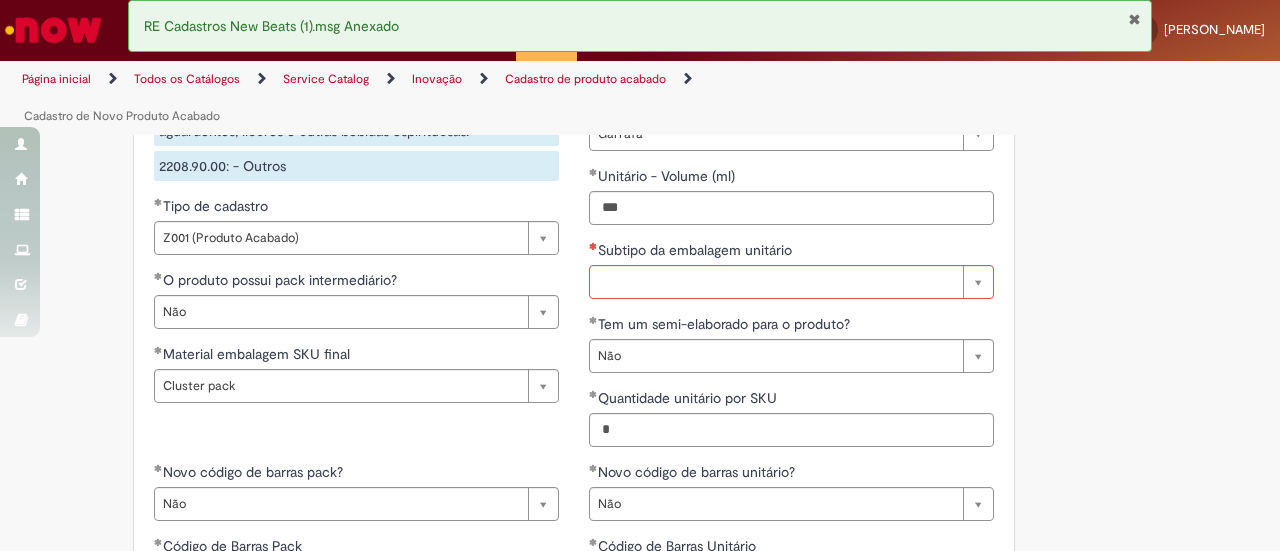 scroll, scrollTop: 1995, scrollLeft: 0, axis: vertical 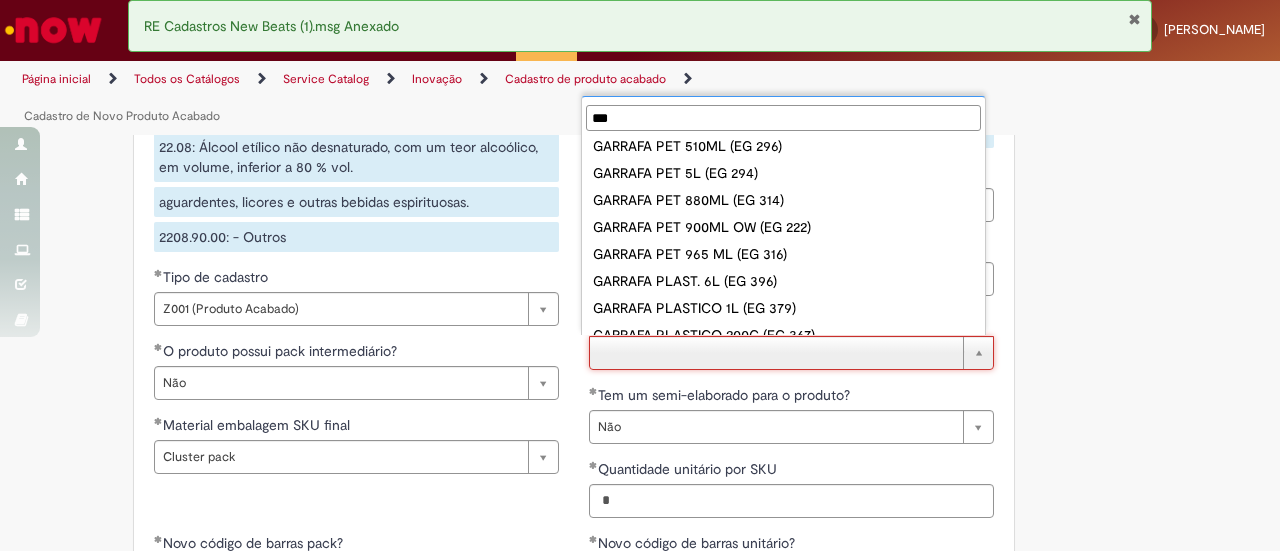 type on "****" 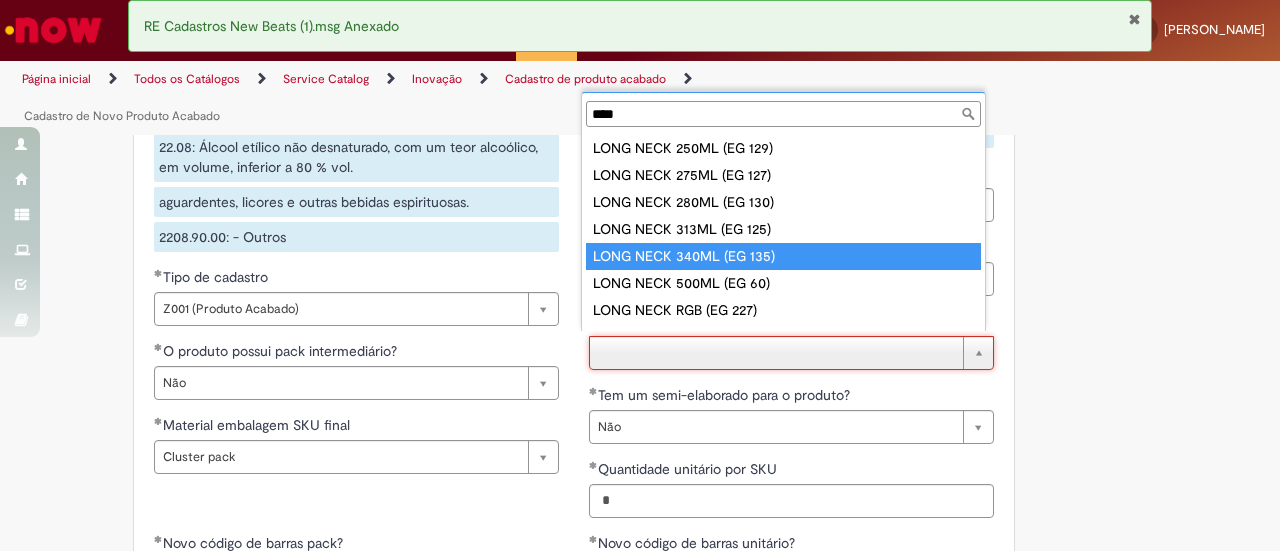 scroll, scrollTop: 24, scrollLeft: 0, axis: vertical 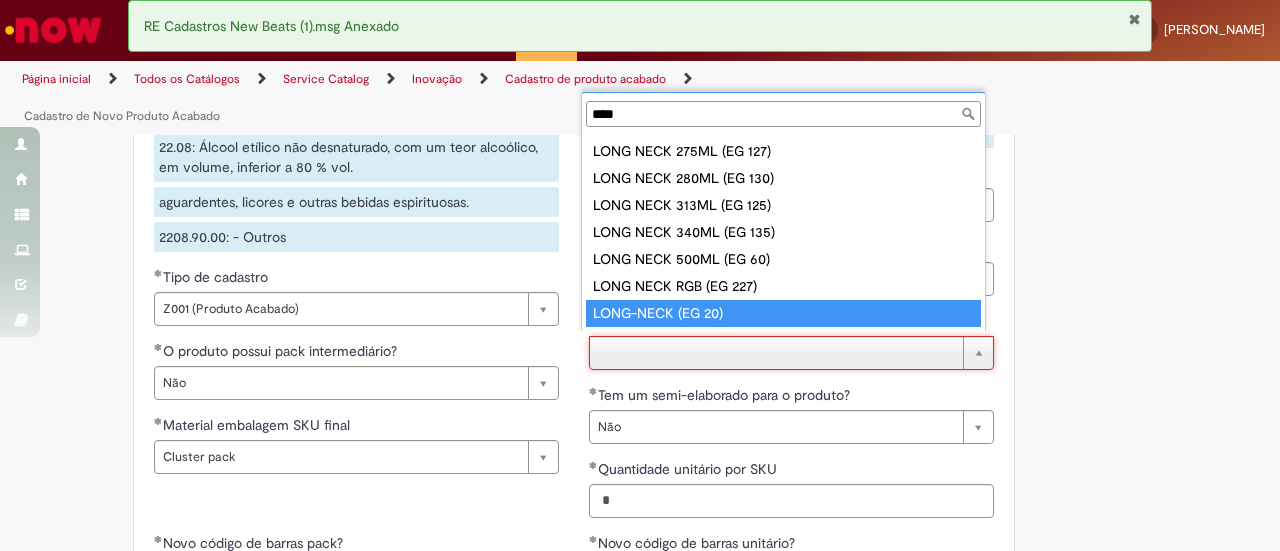 type on "**********" 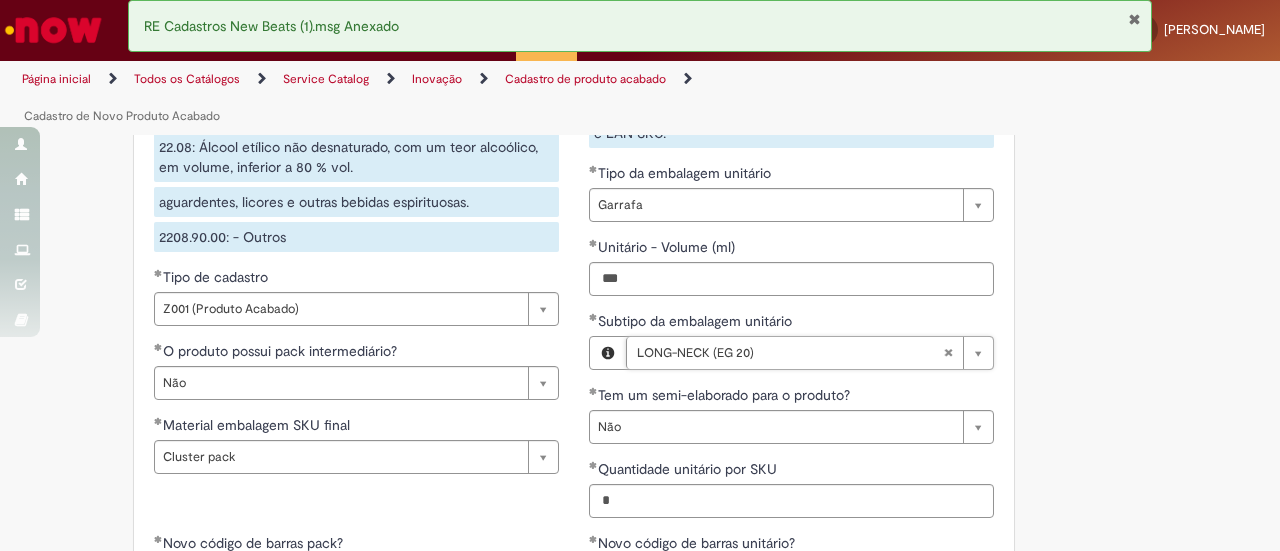 click on "Adicionar a Favoritos
Cadastro de Novo Produto Acabado
Solicitação de cadastro para novo produto acabado
Oferta destinada para realizar cadastro para novo produto acabado no fluxo de criação de novos portfólios da companhia, com a inserção de informações técnicas.
Desenho do fluxo de atendimento:
Áreas responsáveis pelo atendimento de cada etapa(tarefa):
Atenção para as tarefas relacionadas a cadastro nos sistemas:
Roteirização Promax : É necessário abrir chamado no  link  e solicitar cadastro de paletização/roadshow, informando Fator conversão HL, Qtd Produto (SKU) por pallet (paletização), SKU - Código EG, SKU - Código SAP e SKU - código Promax.
Egates : É necessário abrir chamado no  link  e escolher o sistema Egates, serviço solicitado: cadastro de SKU e descrever o que precisa ser cadastrado.
Informações adicionais:
." at bounding box center (640, -276) 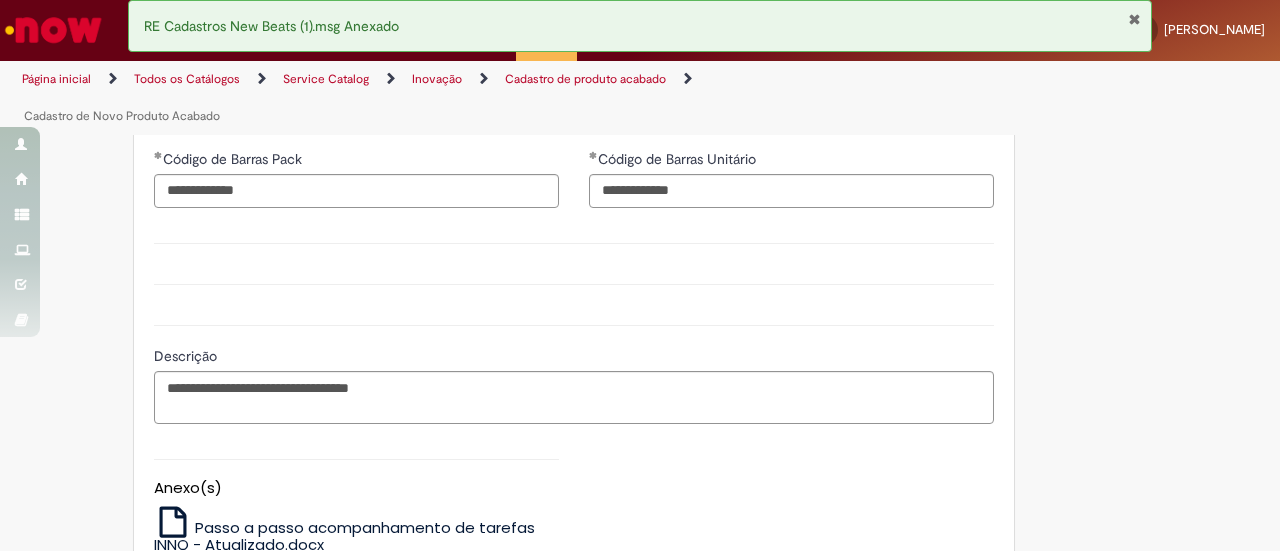 scroll, scrollTop: 2595, scrollLeft: 0, axis: vertical 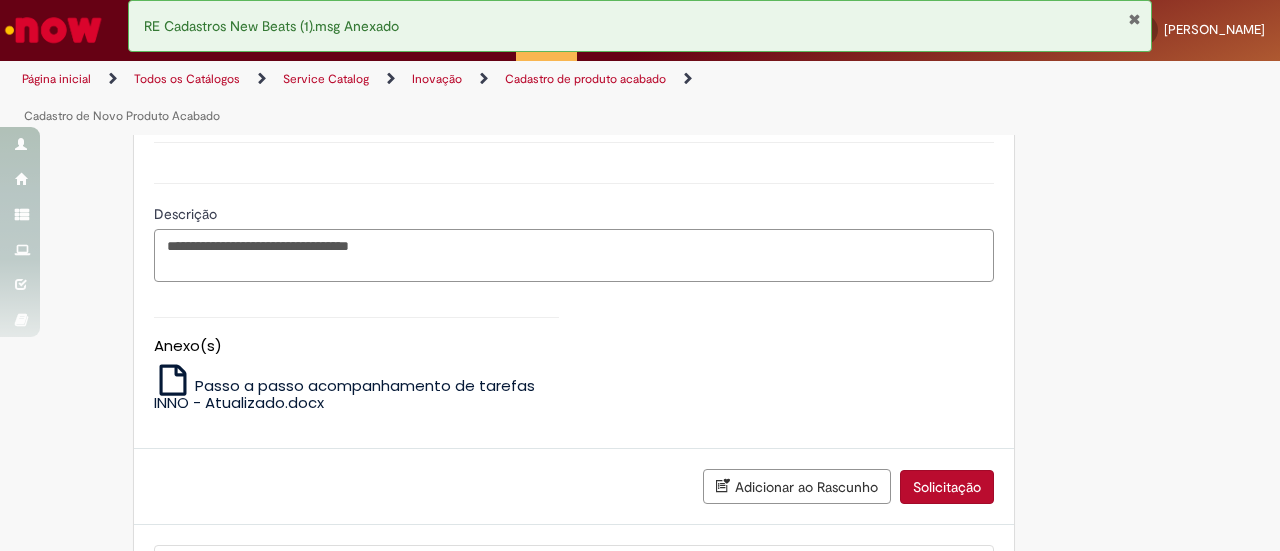 click on "**********" at bounding box center (574, 255) 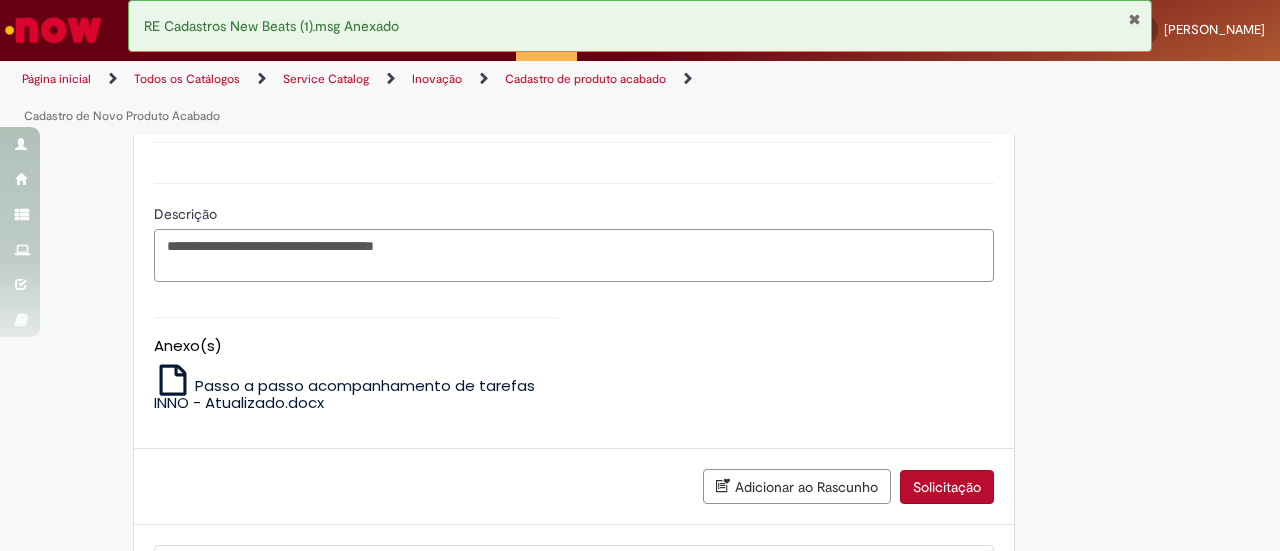 type on "**********" 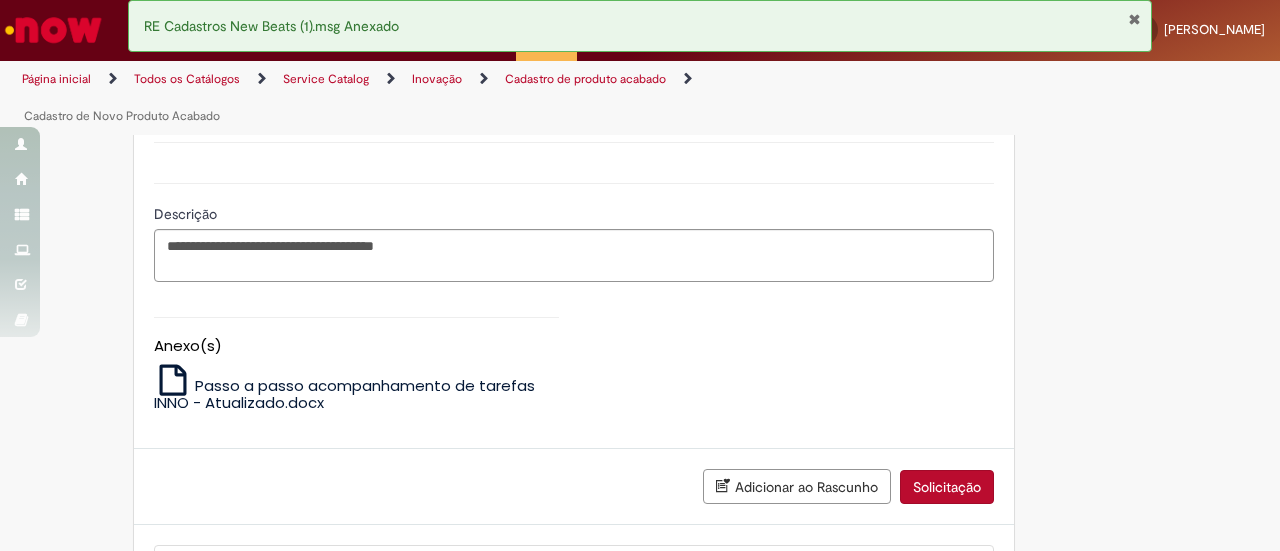 click on "**********" at bounding box center (574, 230) 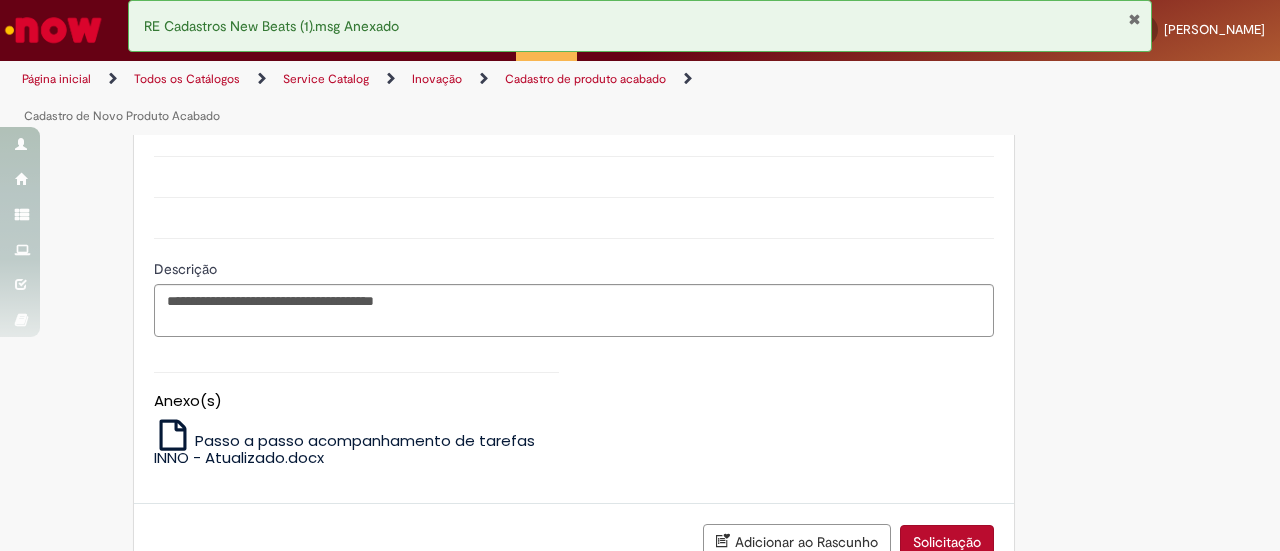 scroll, scrollTop: 2495, scrollLeft: 0, axis: vertical 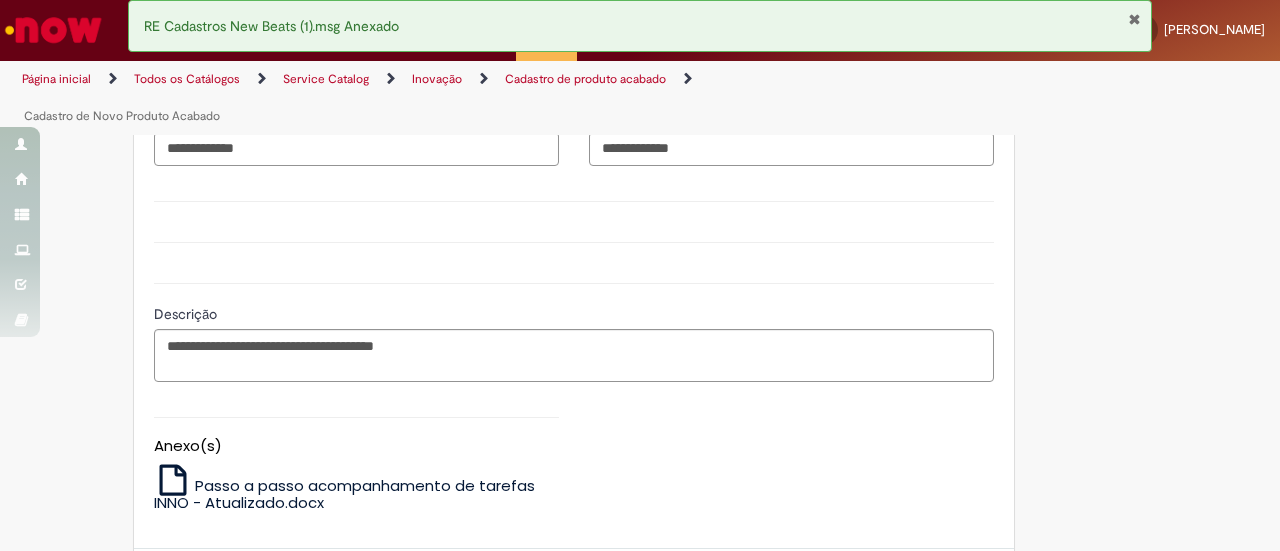 click on "**********" at bounding box center [574, 330] 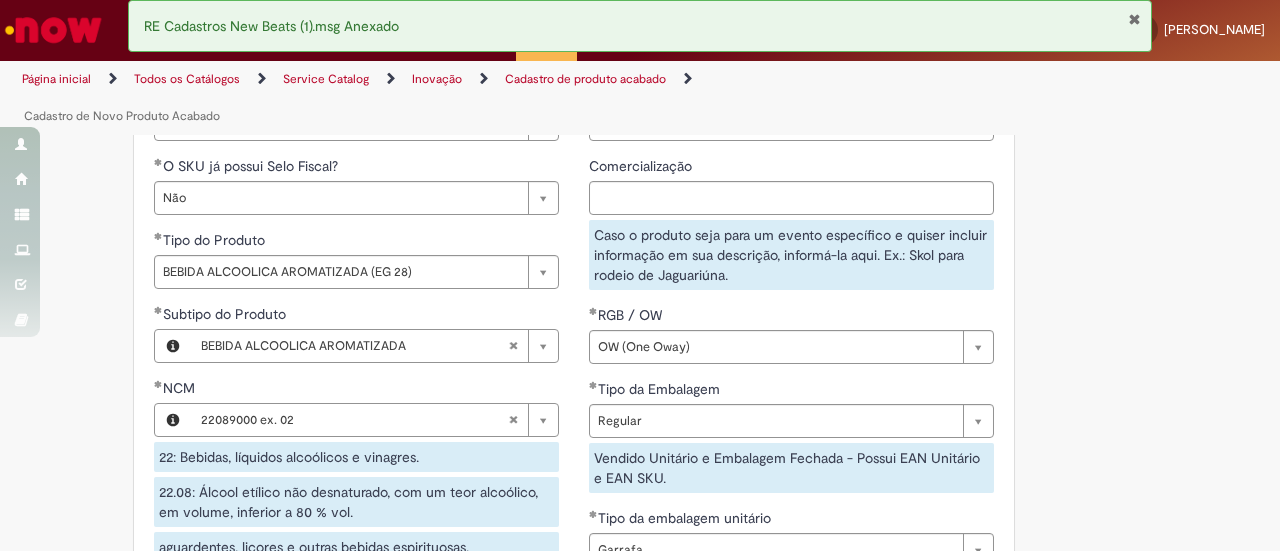 scroll, scrollTop: 1595, scrollLeft: 0, axis: vertical 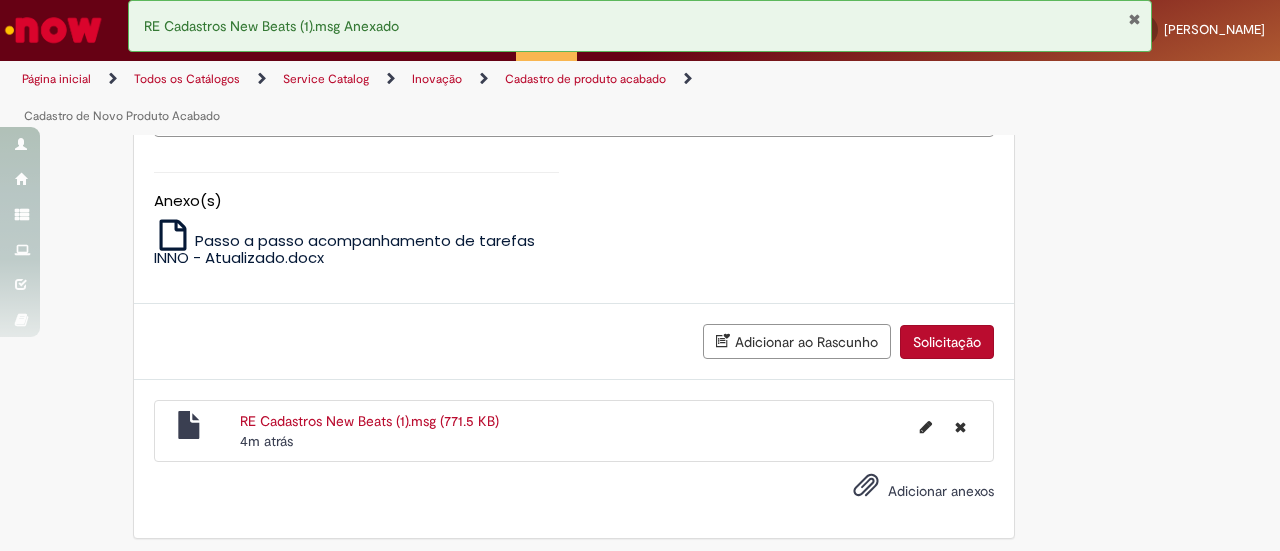click on "Solicitação" at bounding box center (947, 342) 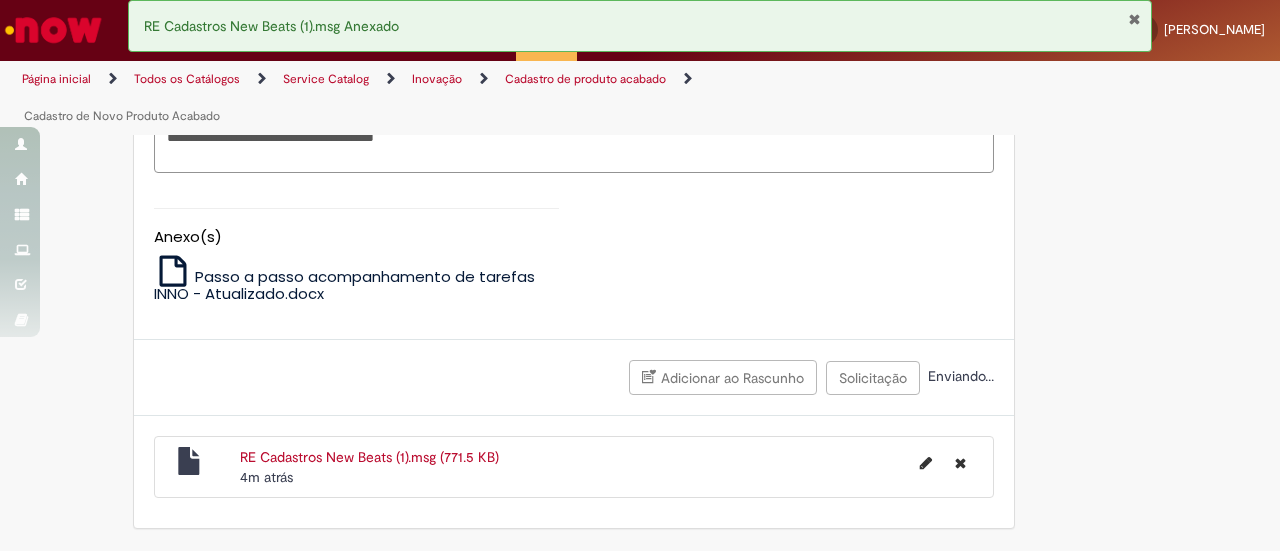 scroll, scrollTop: 2695, scrollLeft: 0, axis: vertical 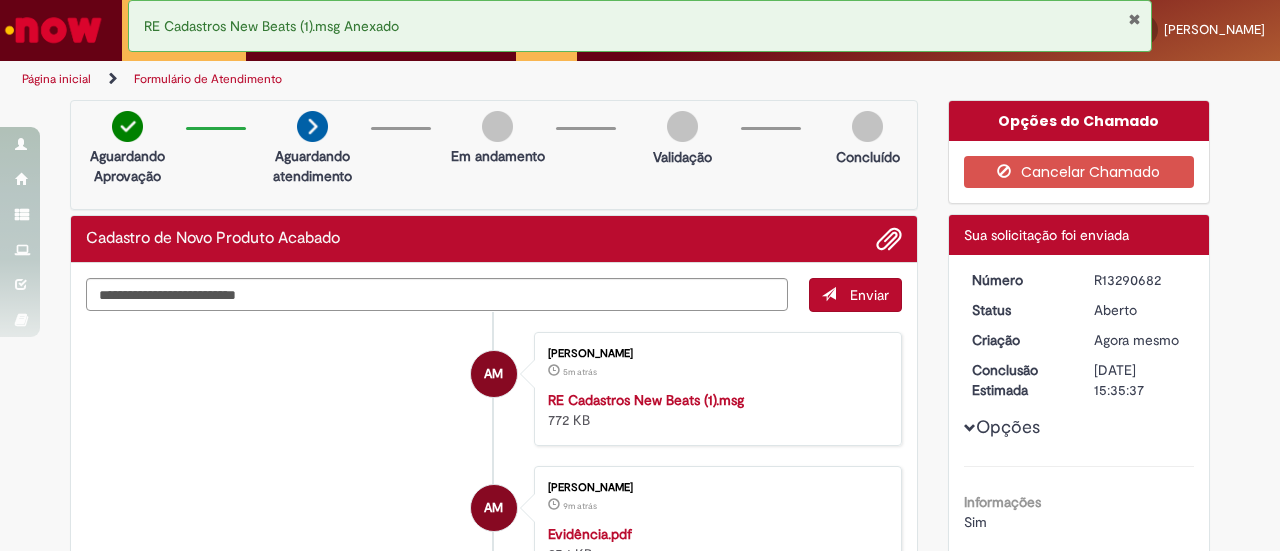click on "R13290682" at bounding box center (1140, 280) 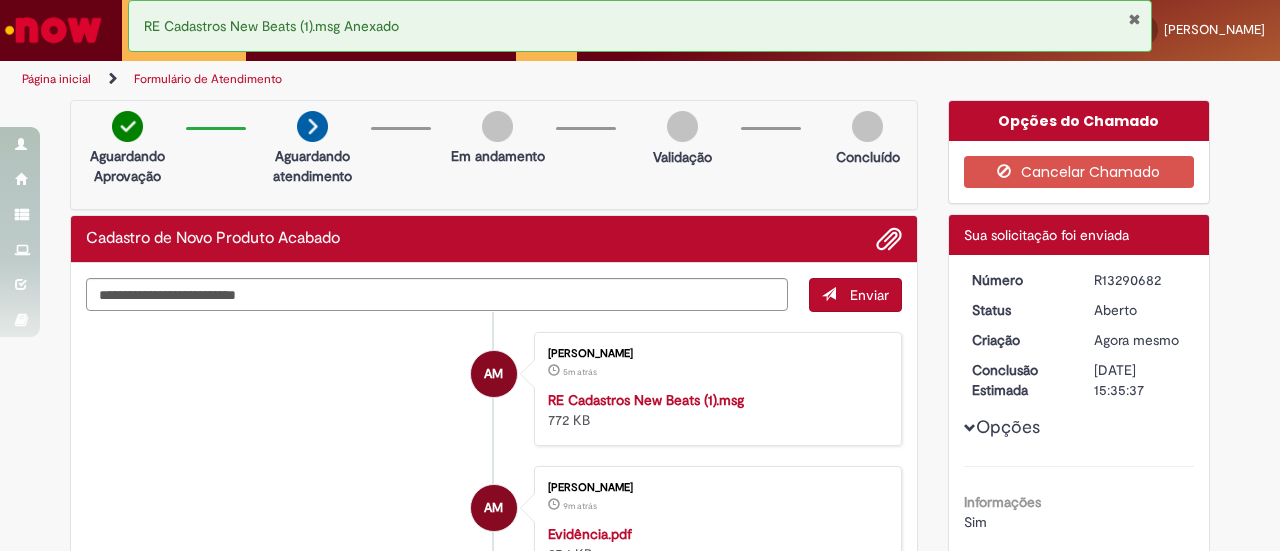 click on "AM
Ana Medina
5m atrás 5 minutos atrás
RE Cadastros New Beats (1).msg  772 KB
AM
Ana Medina
9m atrás 9 minutos atrás
Evidência.pdf  25.1 KB
AM
Ana Medina
Agora mesmo Agora mesmo" at bounding box center [494, 544] 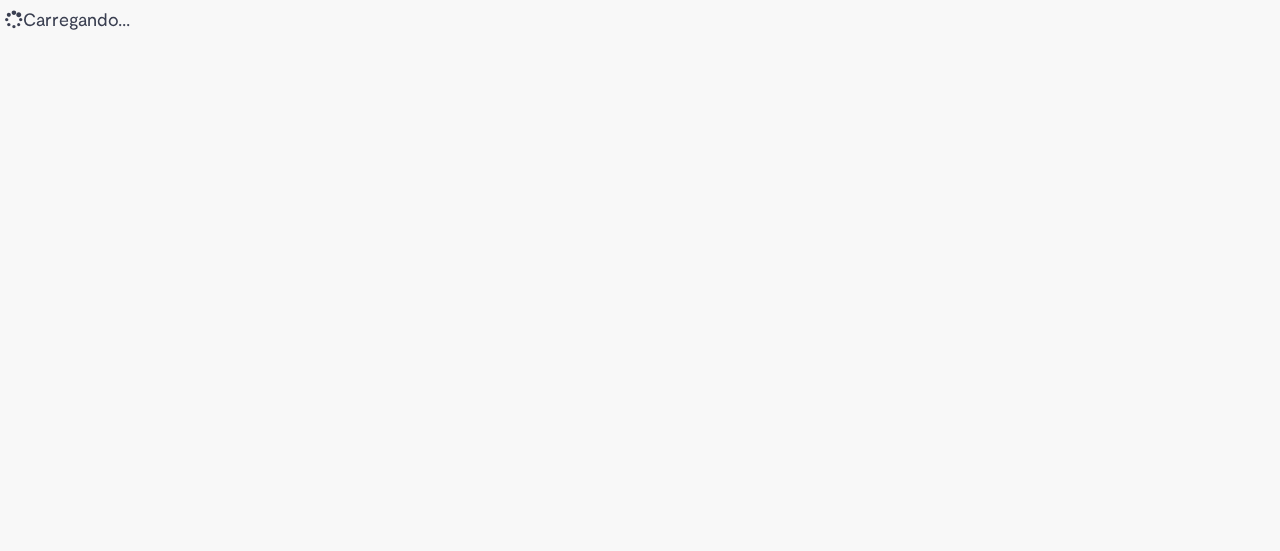 scroll, scrollTop: 0, scrollLeft: 0, axis: both 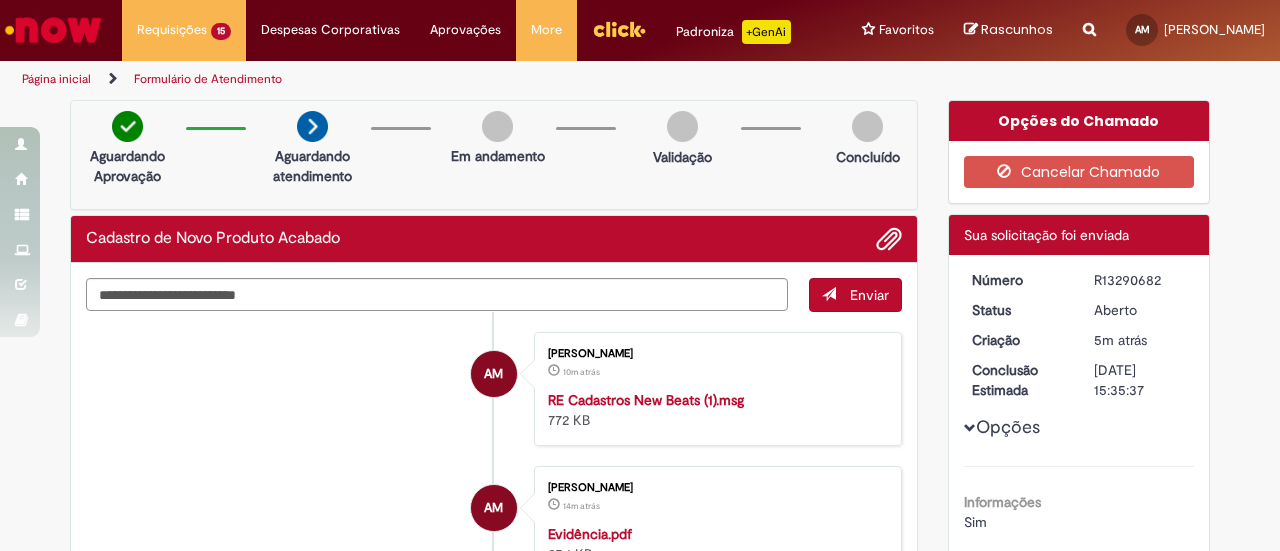 click on "AM
Ana Medina
10m atrás 10 minutos atrás
RE Cadastros New Beats (1).msg  772 KB" at bounding box center [494, 389] 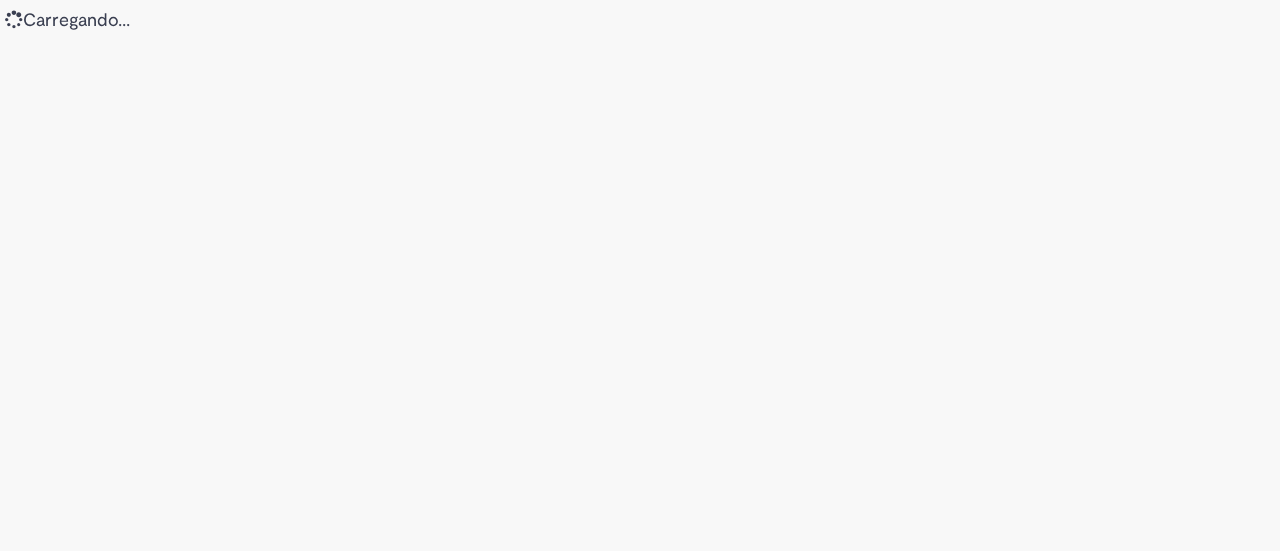 scroll, scrollTop: 0, scrollLeft: 0, axis: both 